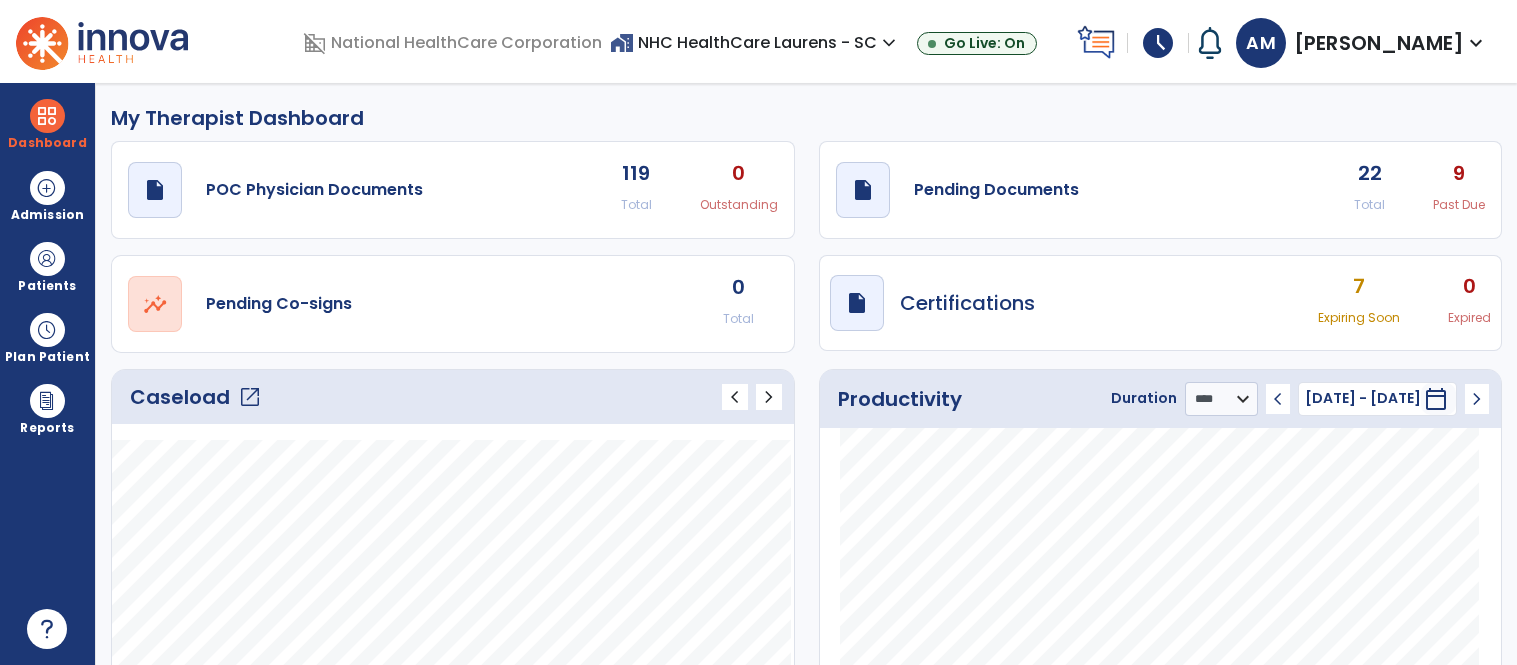select on "****" 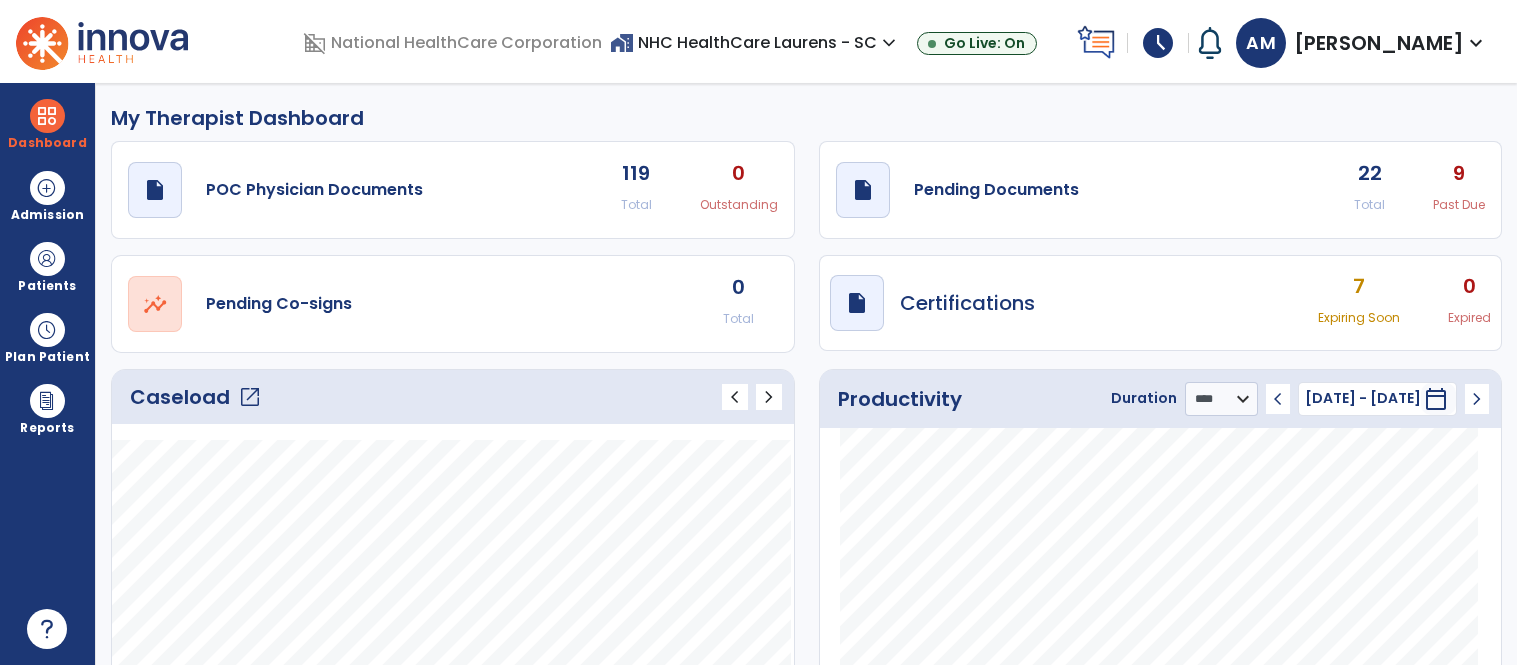 scroll, scrollTop: 0, scrollLeft: 0, axis: both 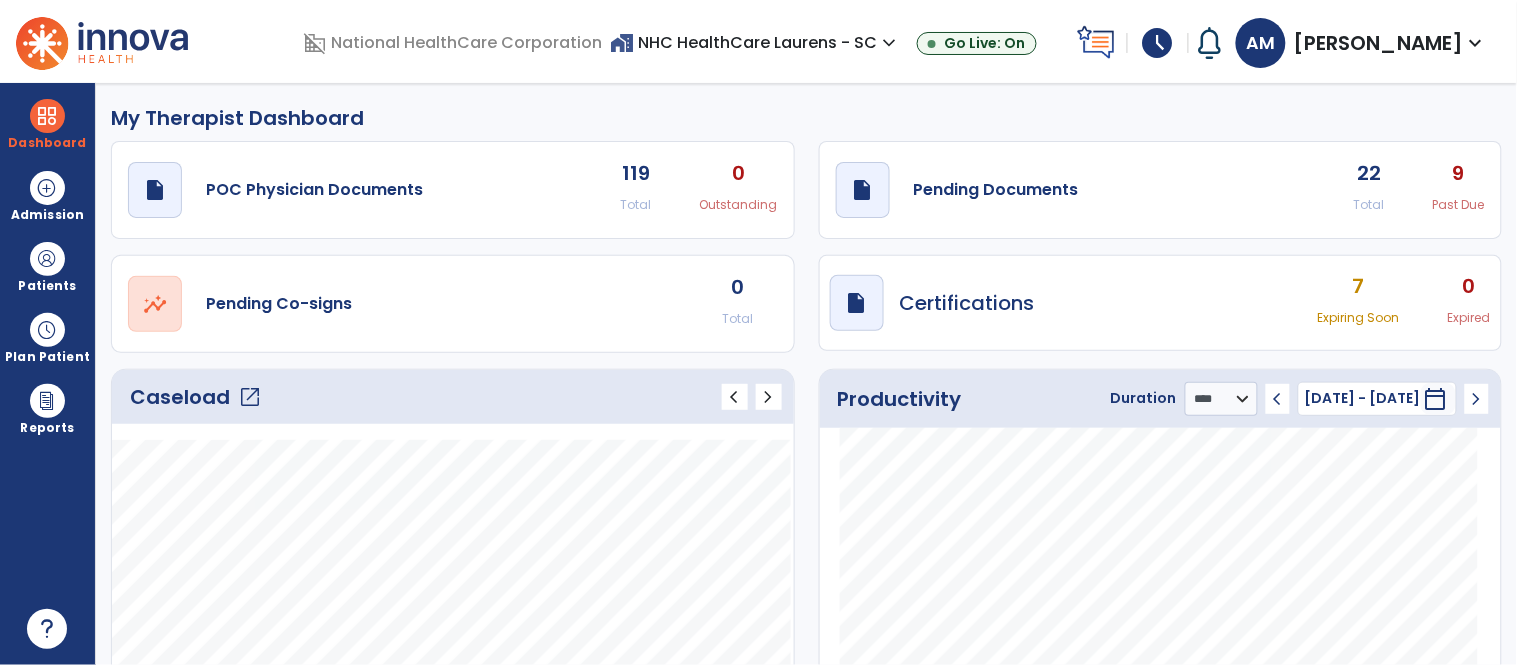 click on "draft   open_in_new  Pending Documents 22 Total 9 Past Due" 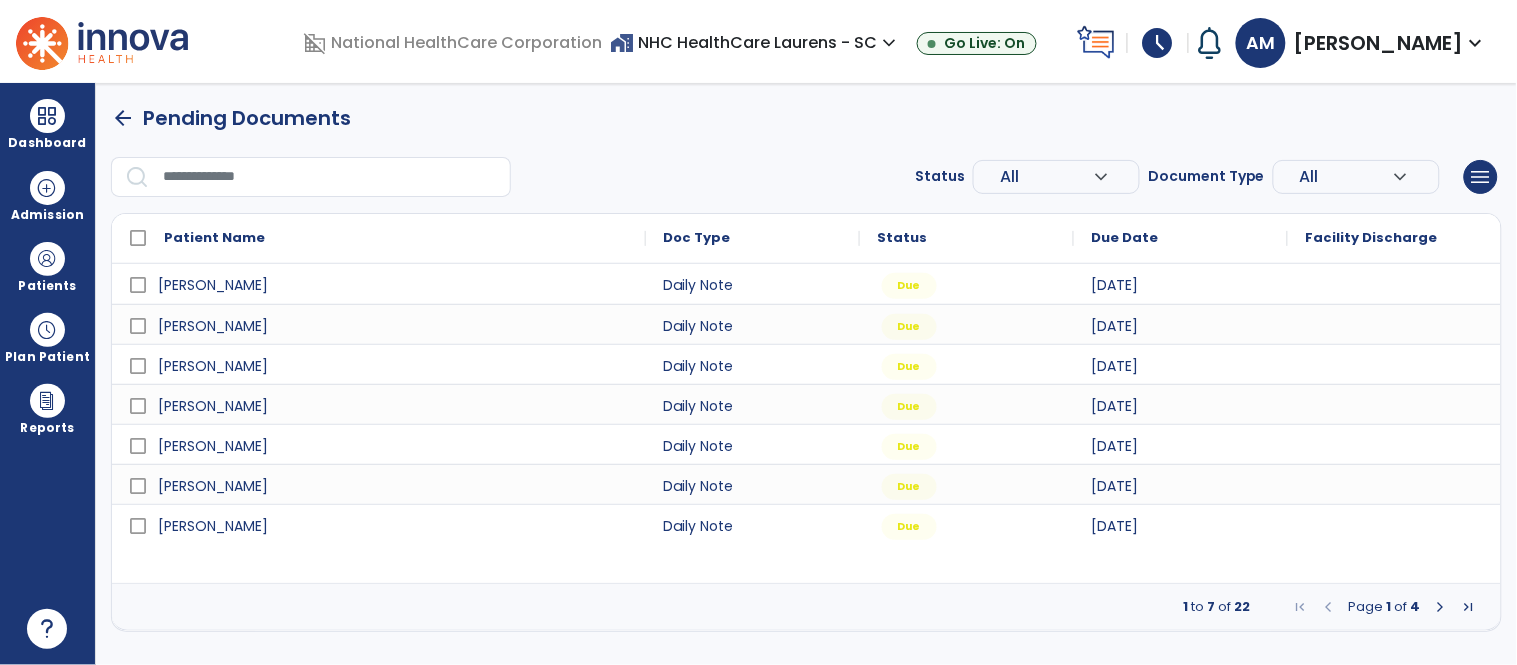 click at bounding box center (1441, 607) 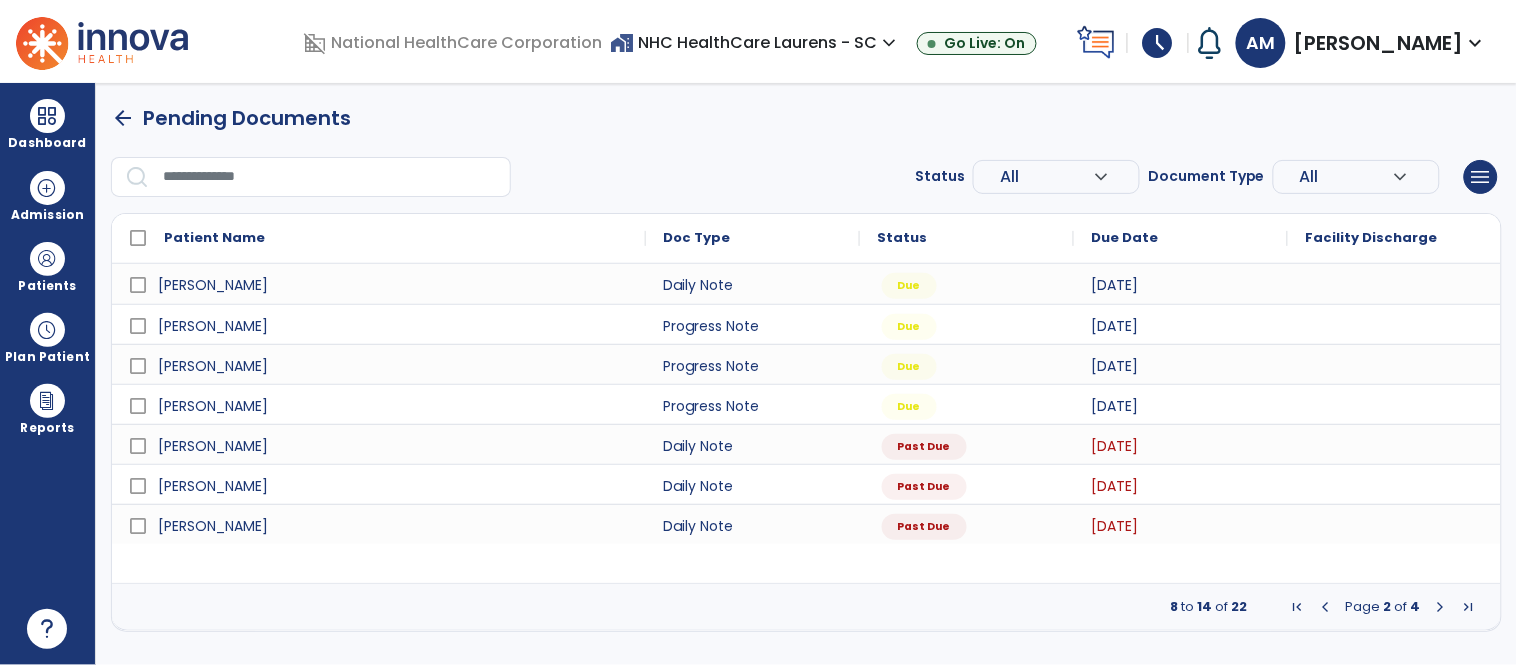 click at bounding box center [1441, 607] 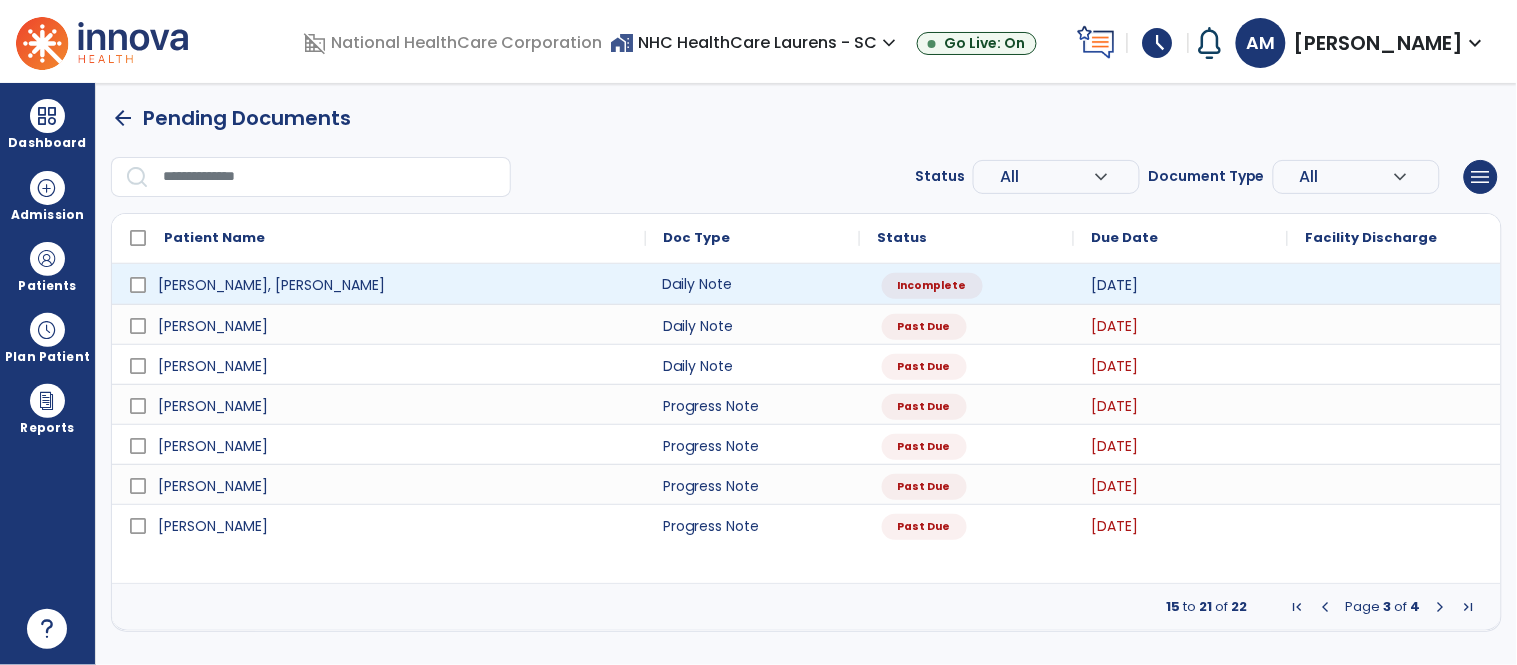 click on "Daily Note" at bounding box center [753, 284] 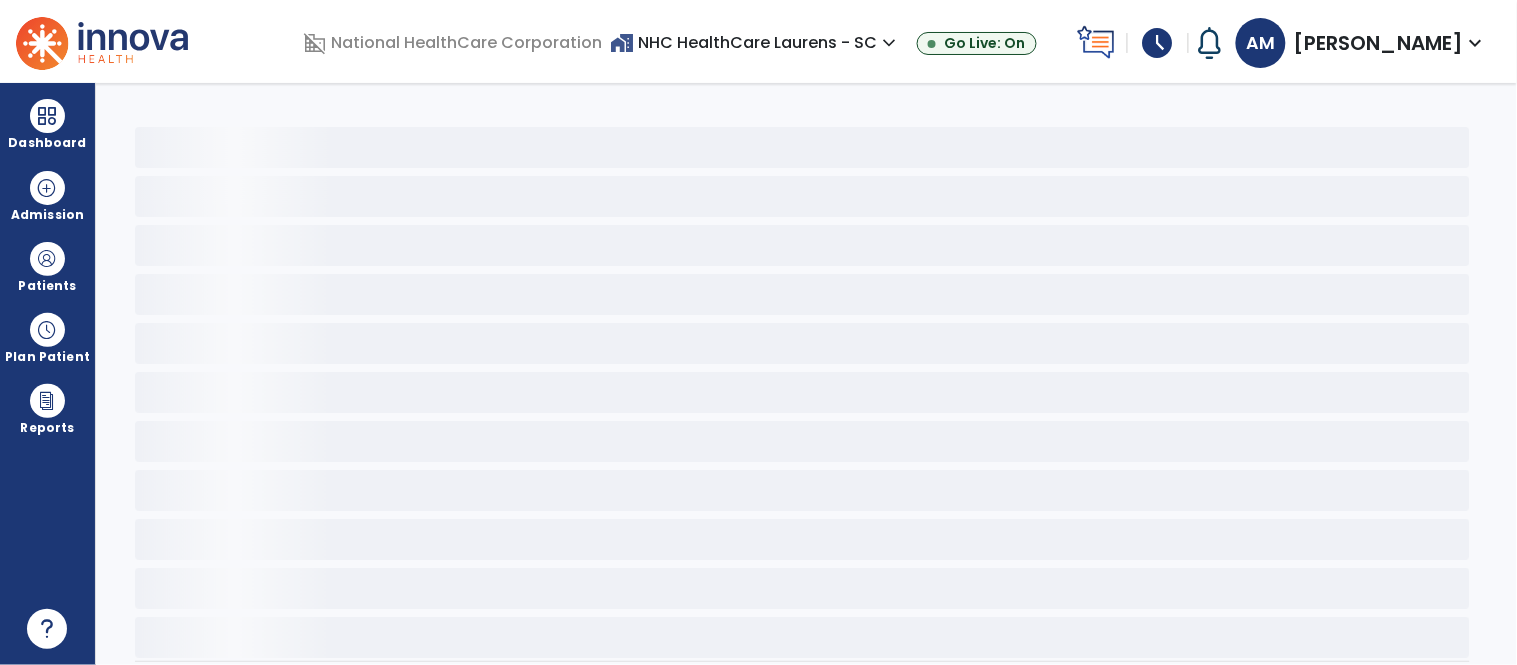 select on "*" 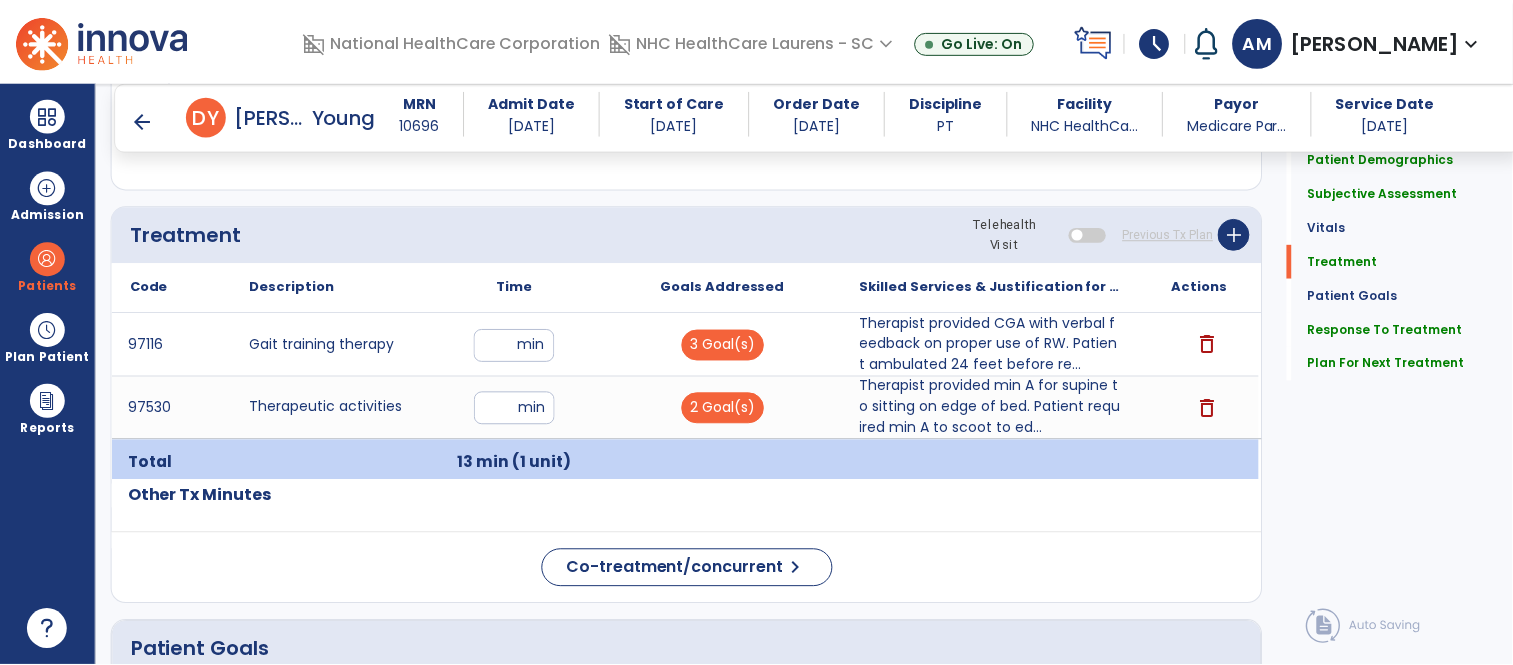 scroll, scrollTop: 1444, scrollLeft: 0, axis: vertical 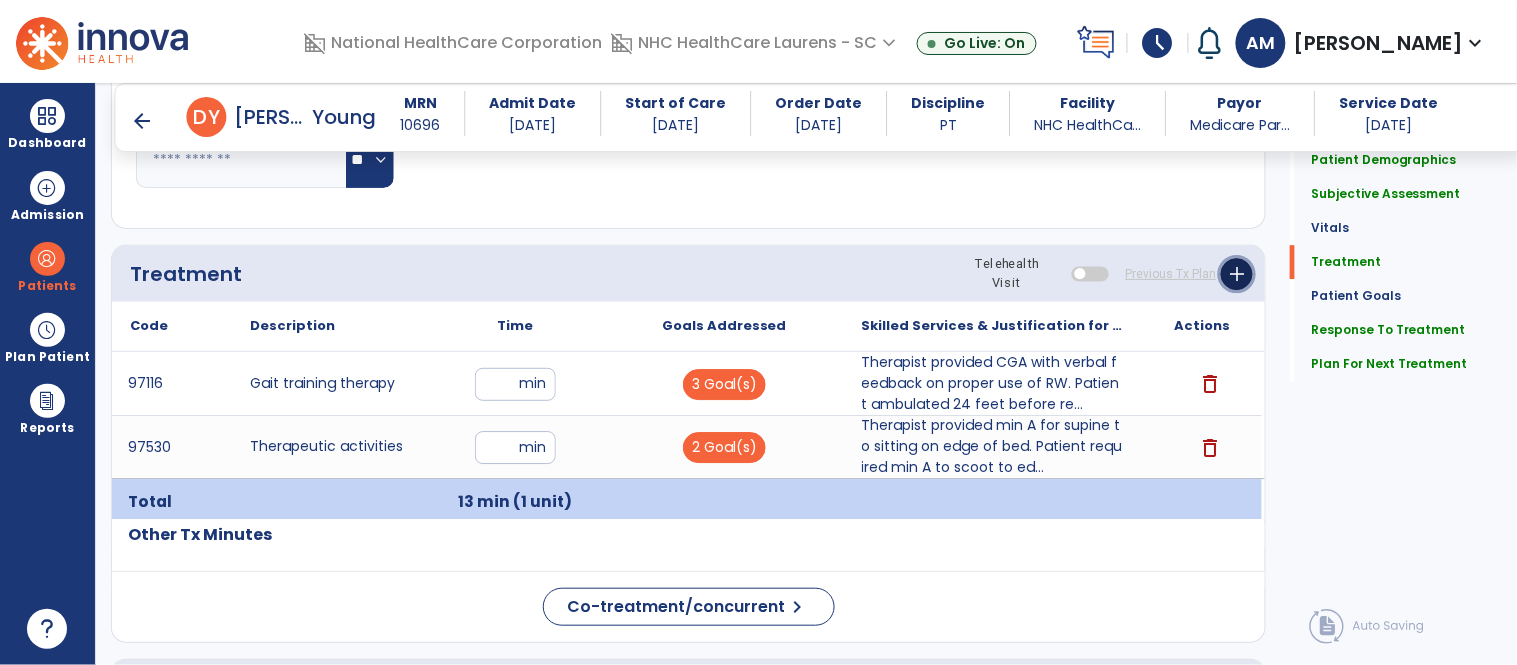 click on "add" 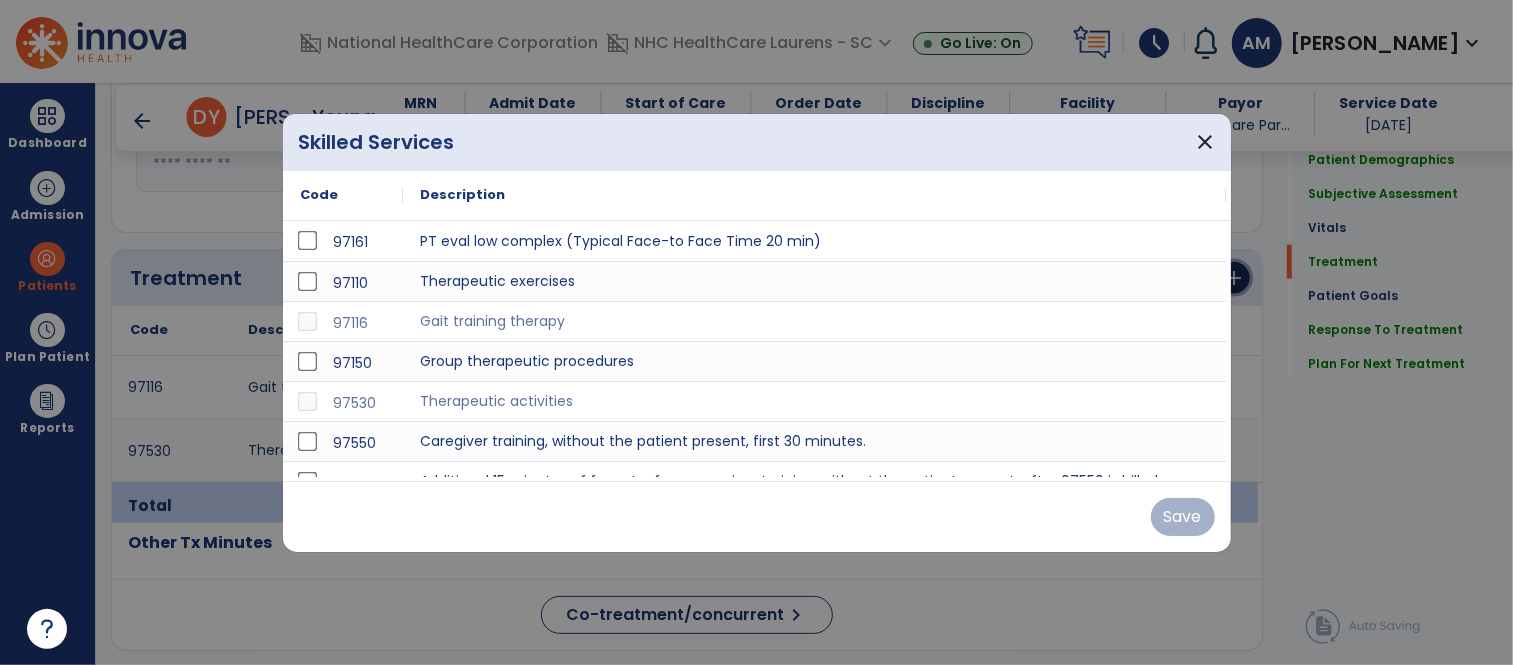 scroll, scrollTop: 1444, scrollLeft: 0, axis: vertical 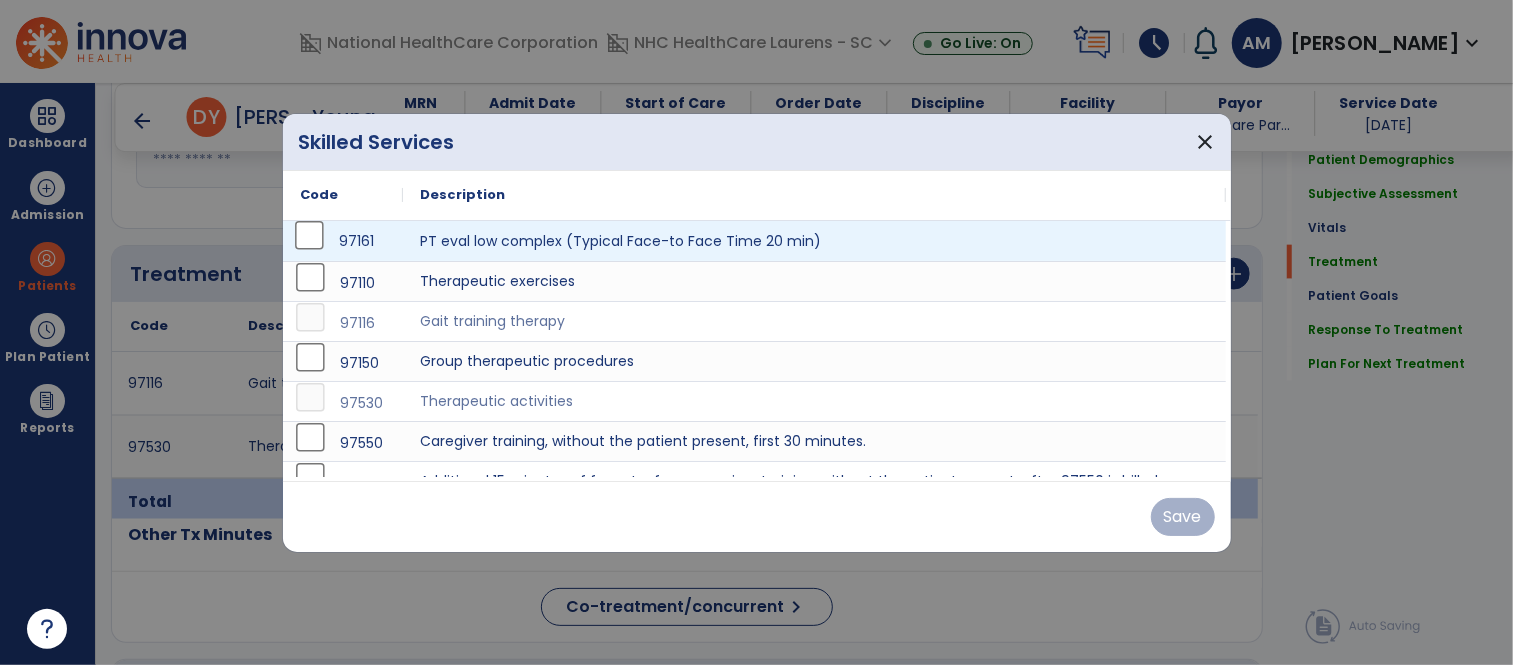 click on "97161" at bounding box center [343, 241] 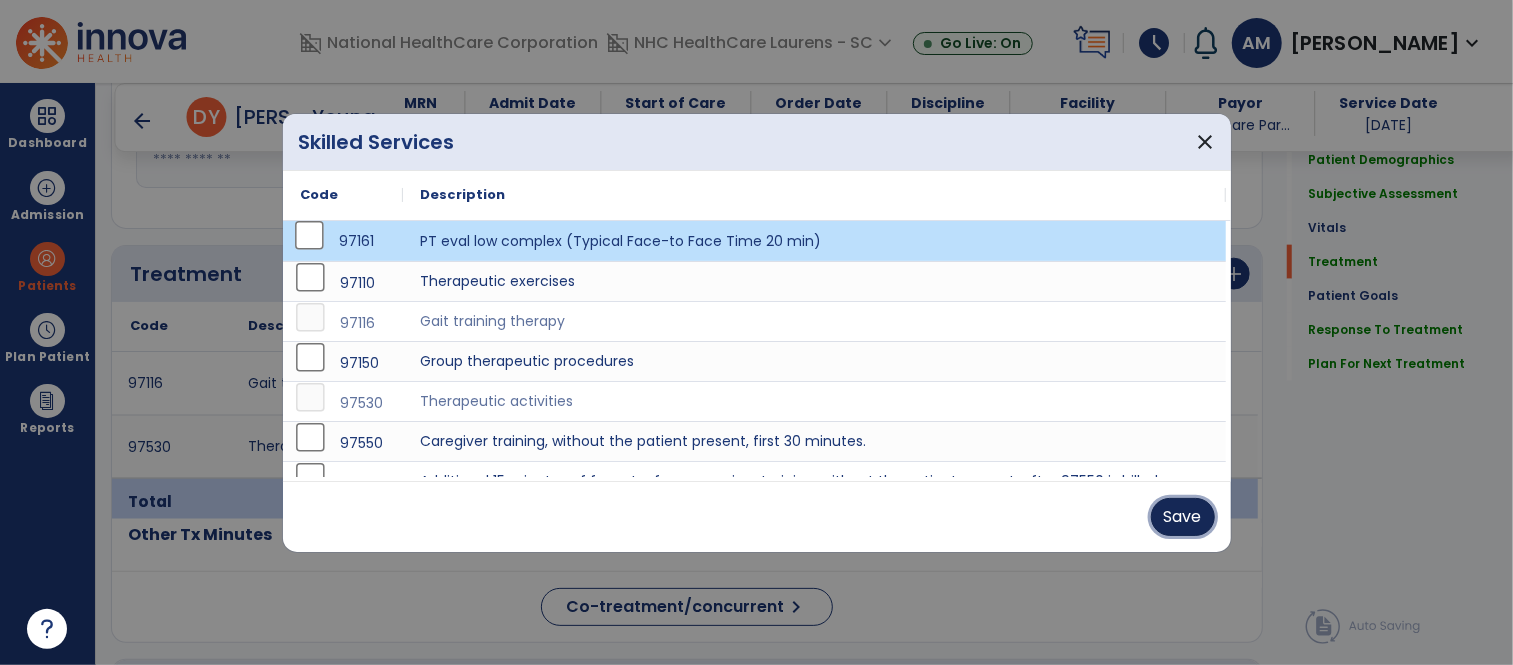 click on "Save" at bounding box center [1183, 517] 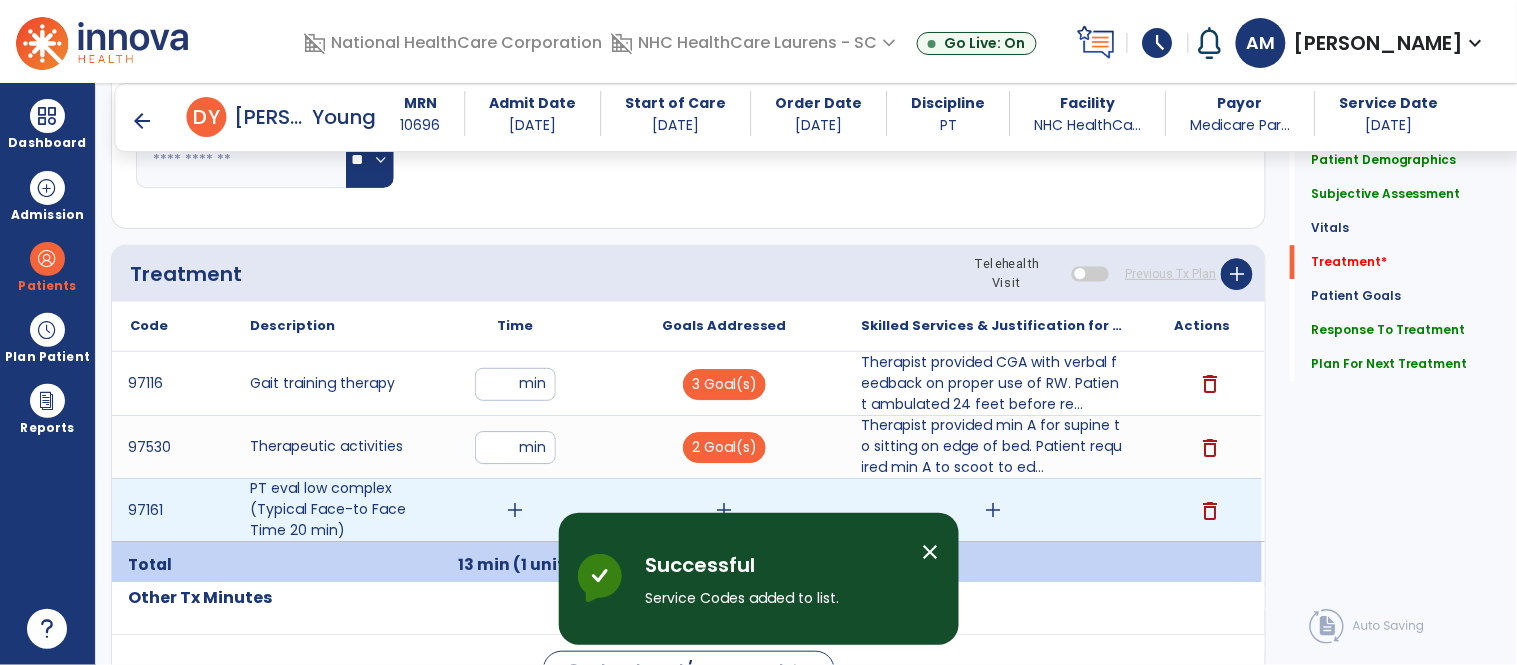 click on "add" at bounding box center [515, 510] 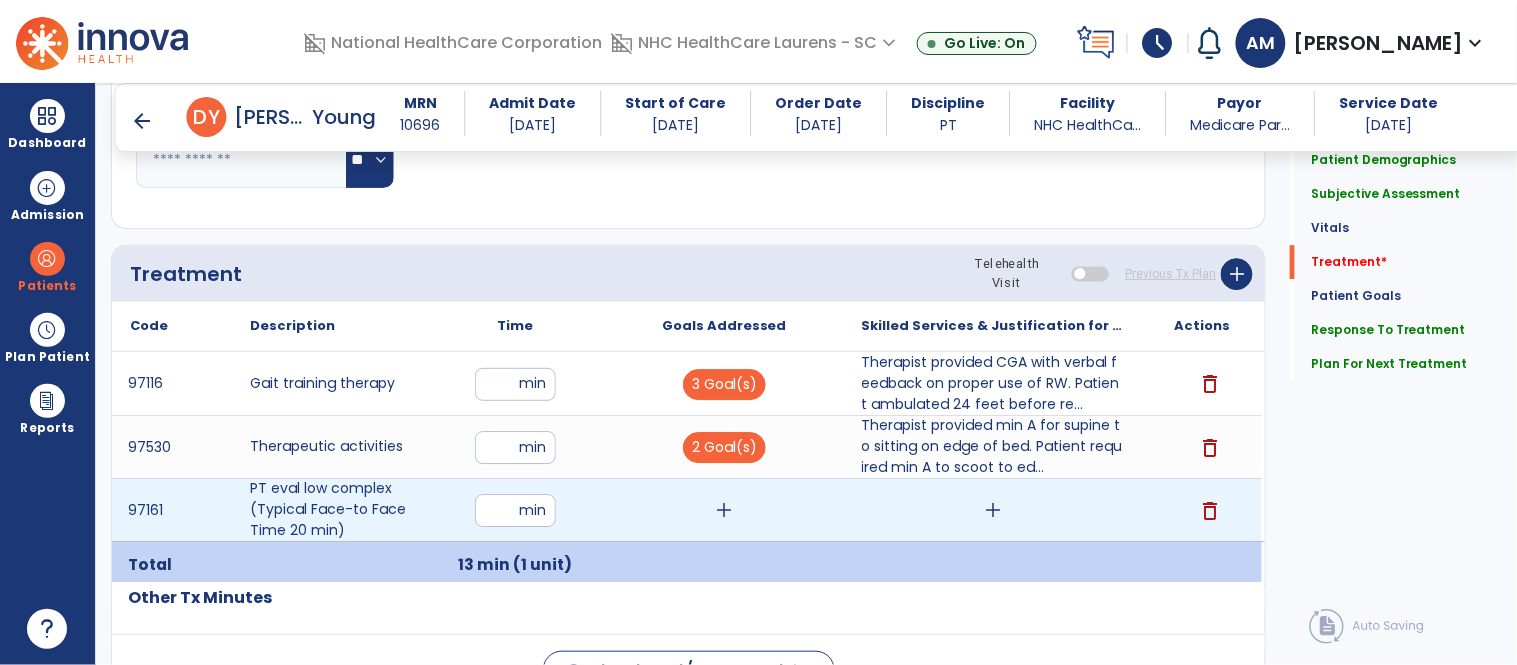 type on "**" 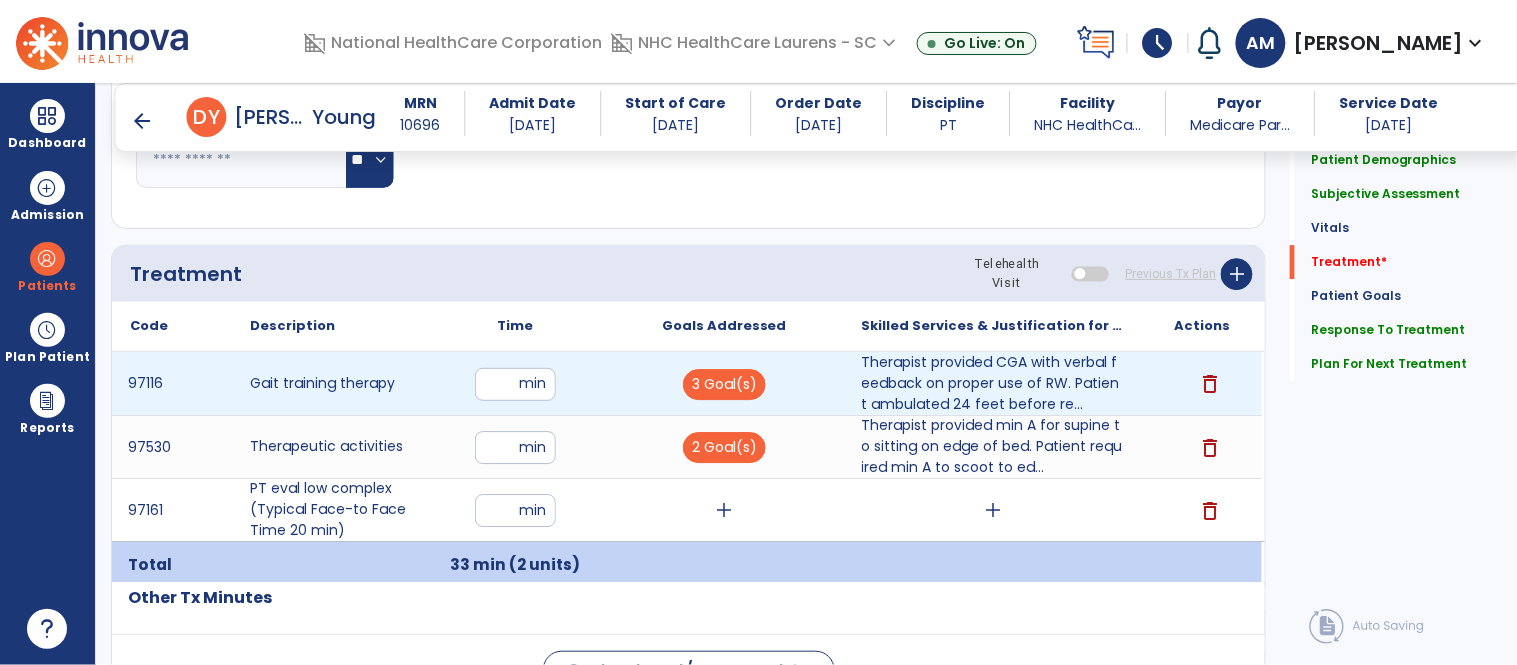 click on "*" at bounding box center (515, 384) 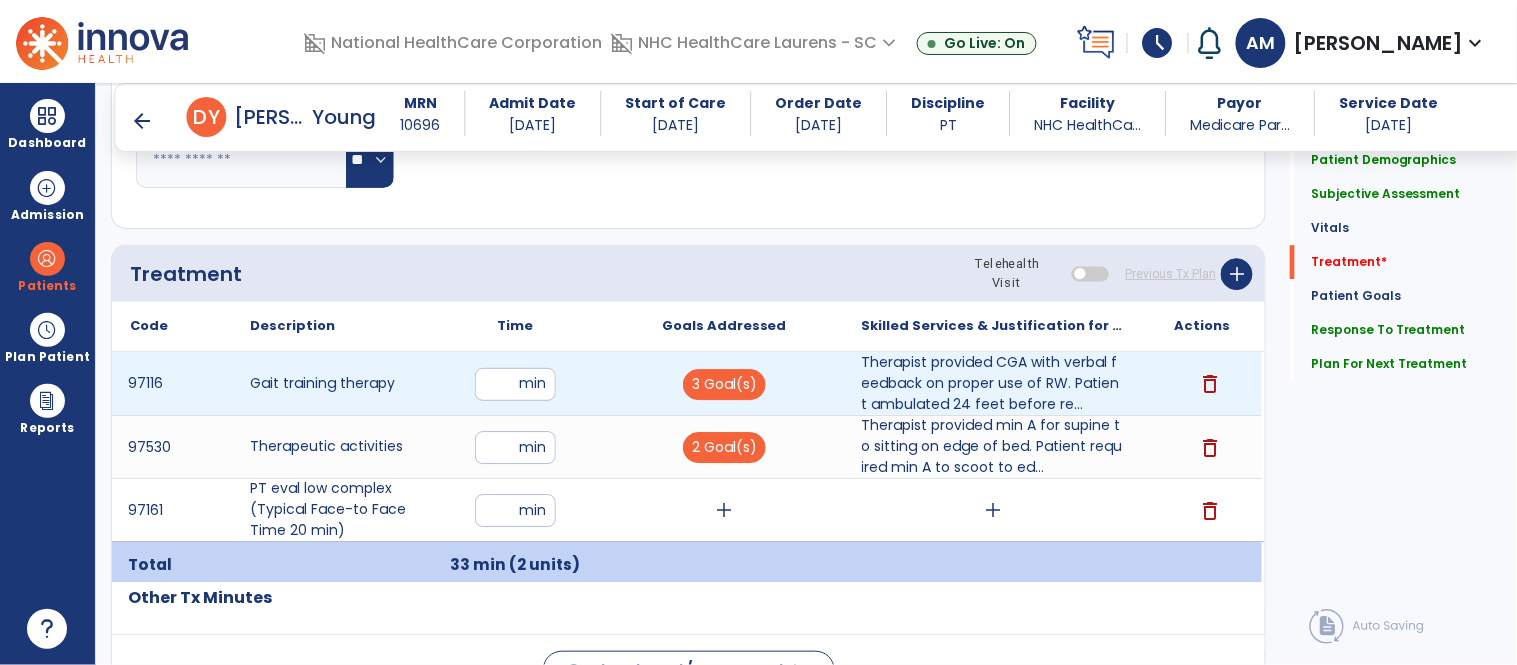 type on "*" 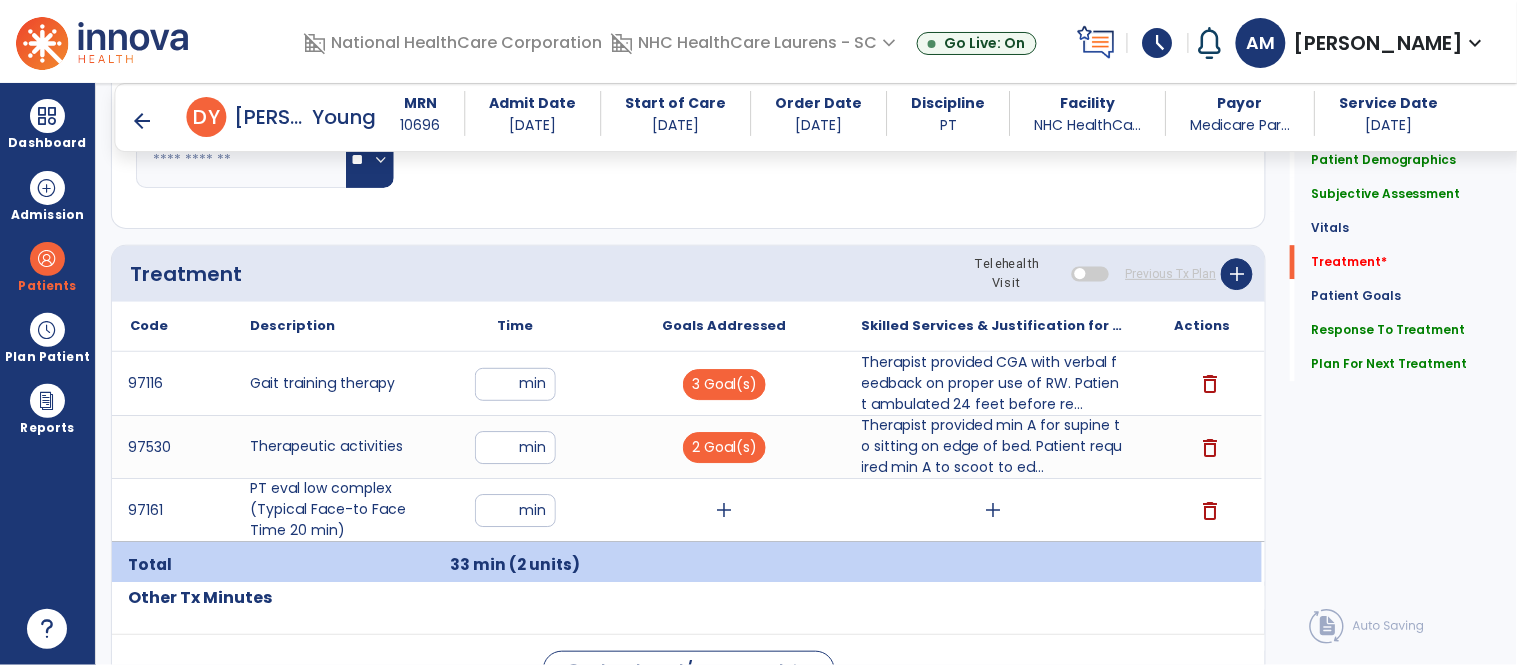 click on "Code
Description
Time" 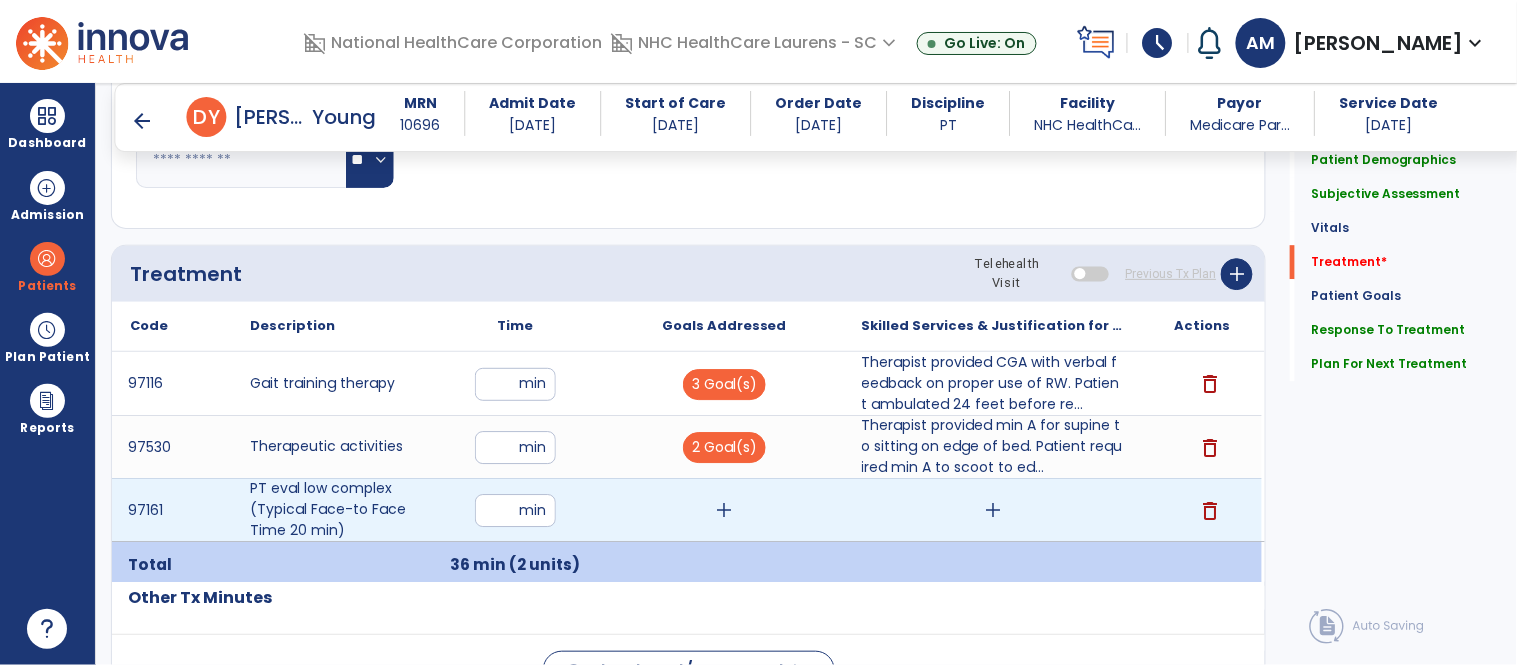 click on "add" at bounding box center [724, 510] 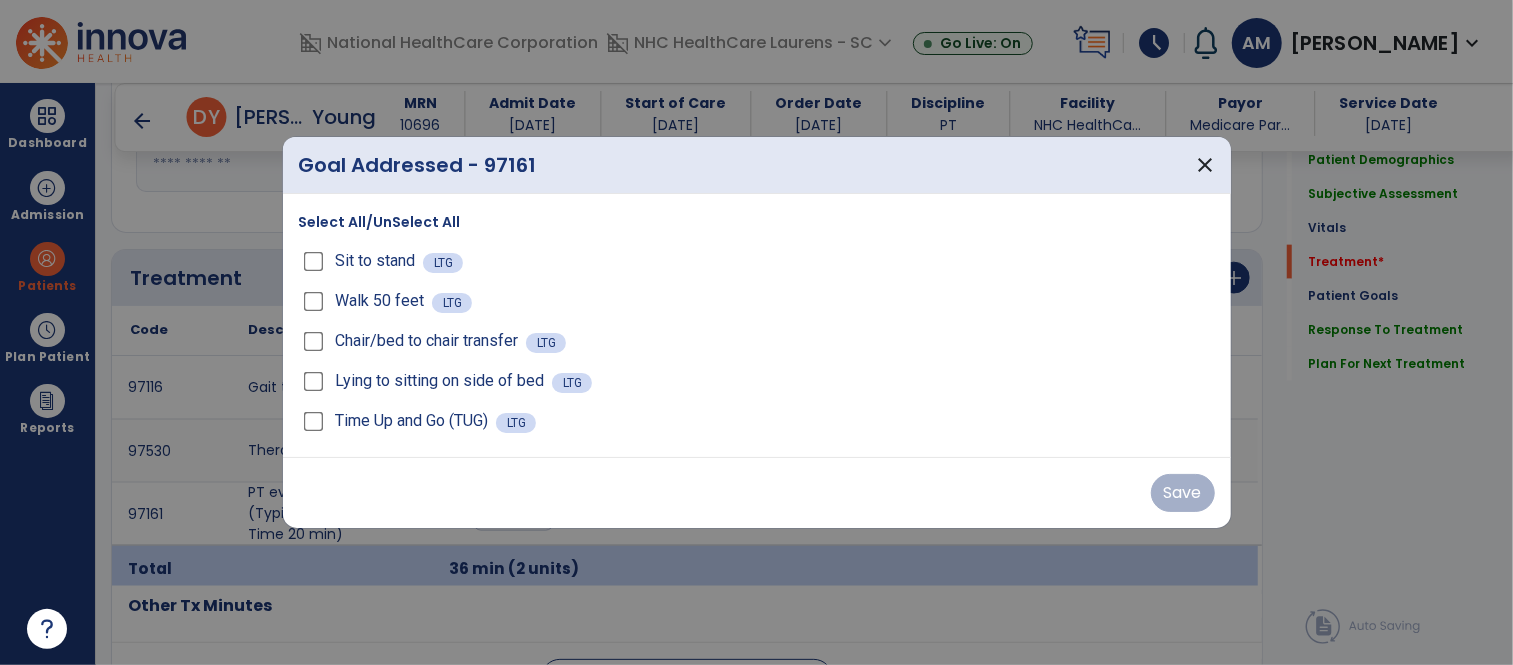 scroll, scrollTop: 1444, scrollLeft: 0, axis: vertical 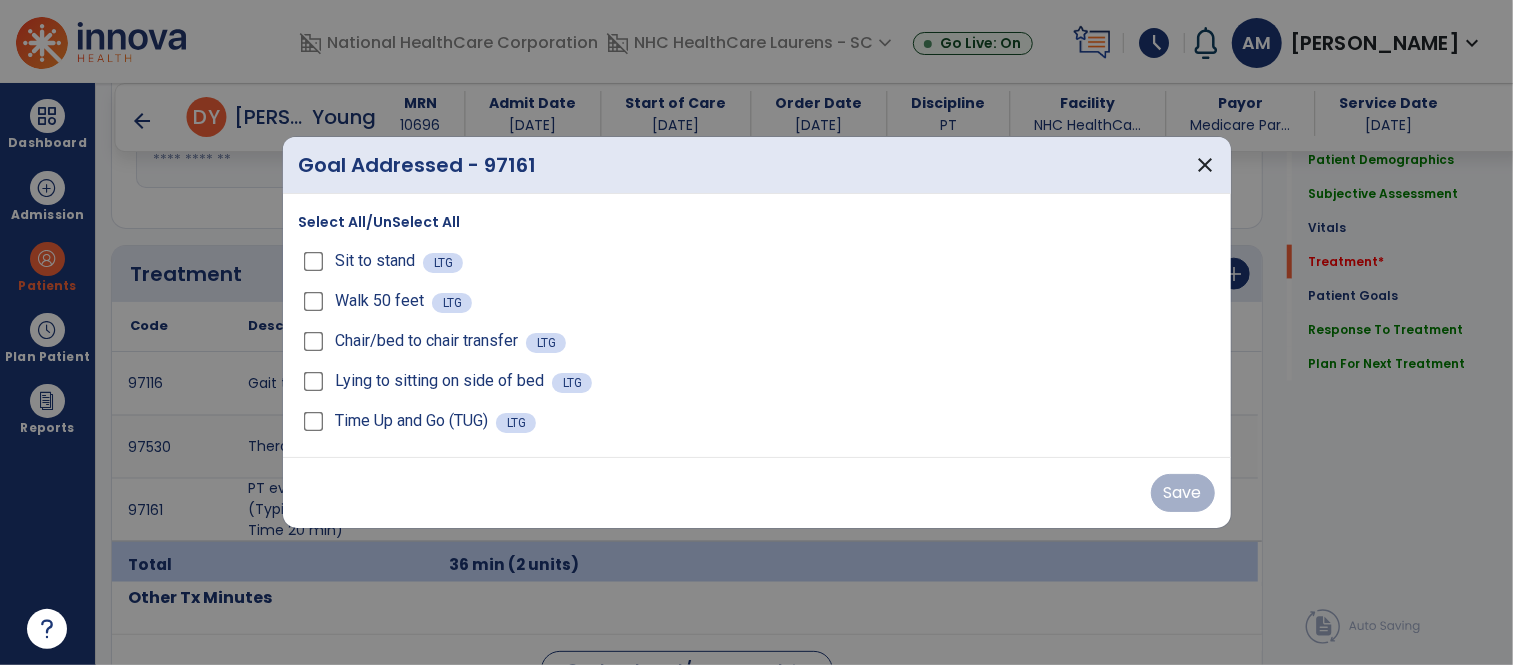 click on "Select All/UnSelect All" at bounding box center [380, 222] 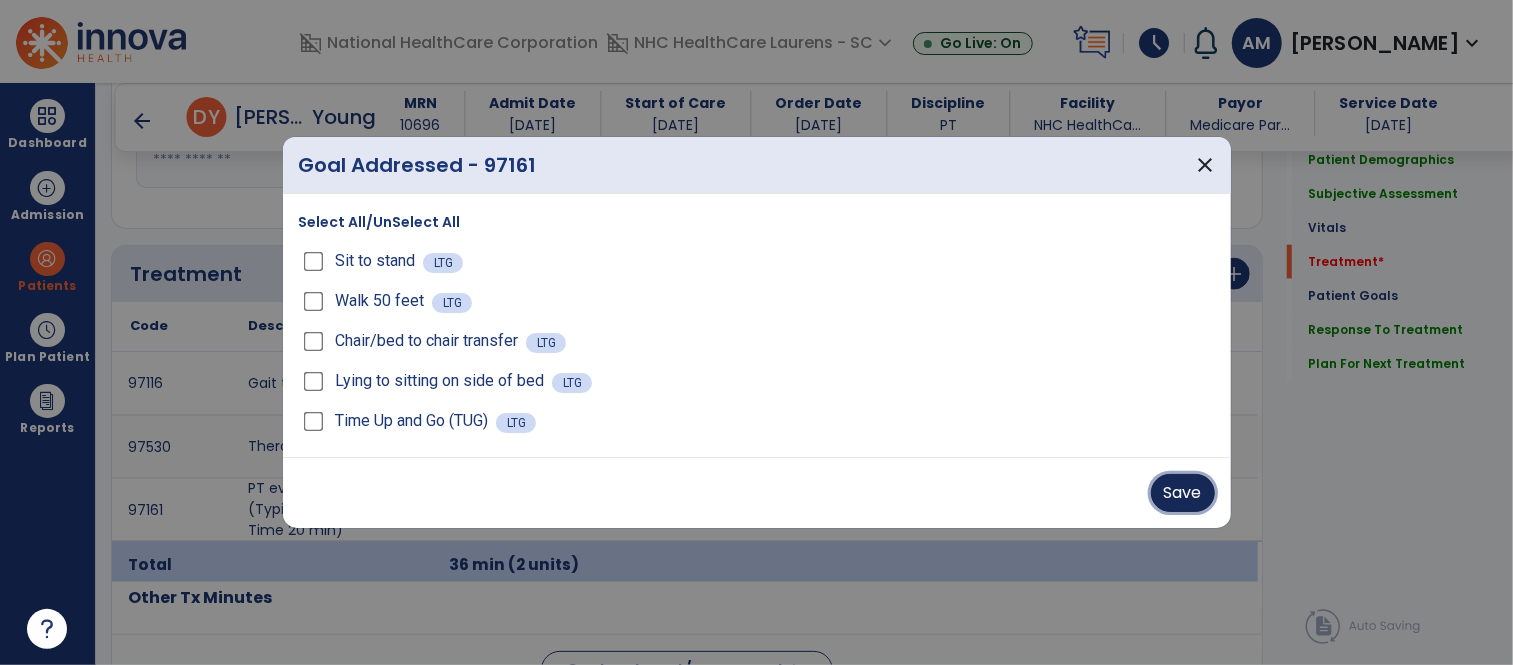 click on "Save" at bounding box center [1183, 493] 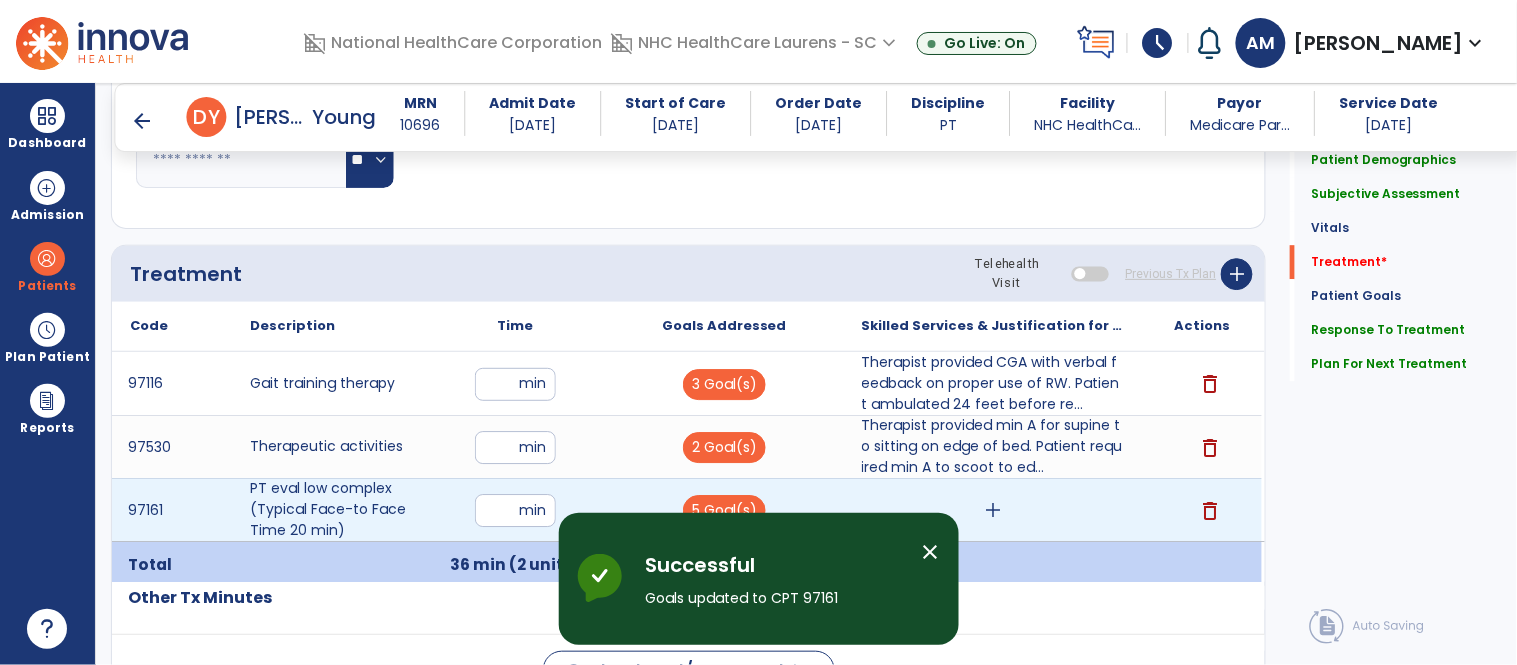 click on "add" at bounding box center (993, 510) 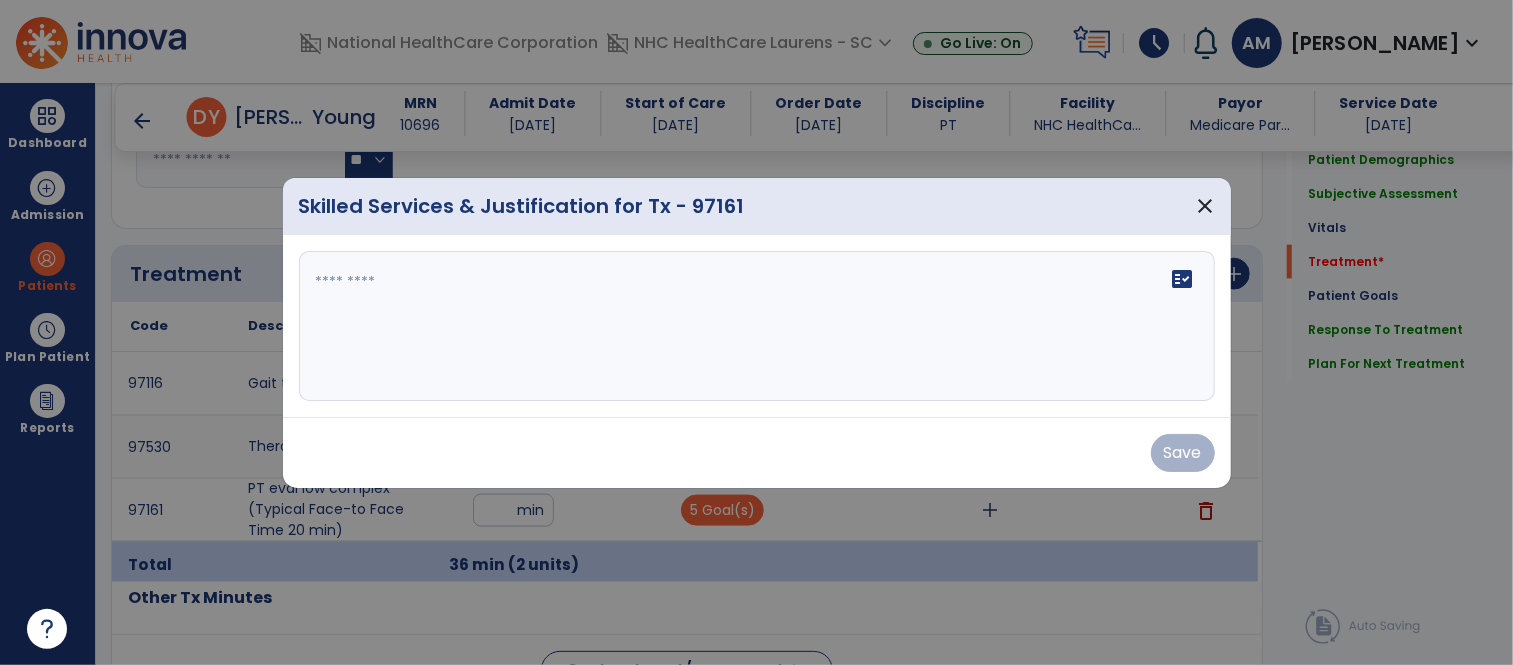 scroll, scrollTop: 1444, scrollLeft: 0, axis: vertical 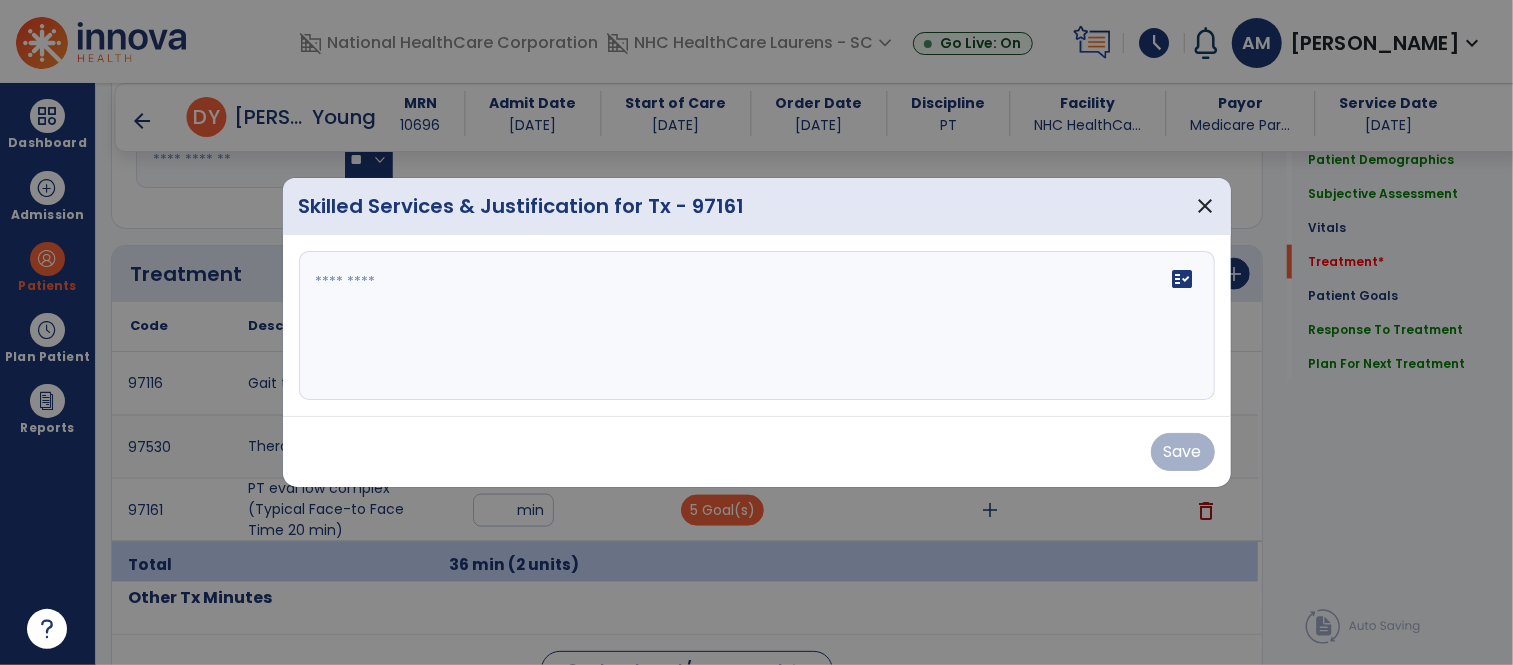 click on "fact_check" at bounding box center [757, 326] 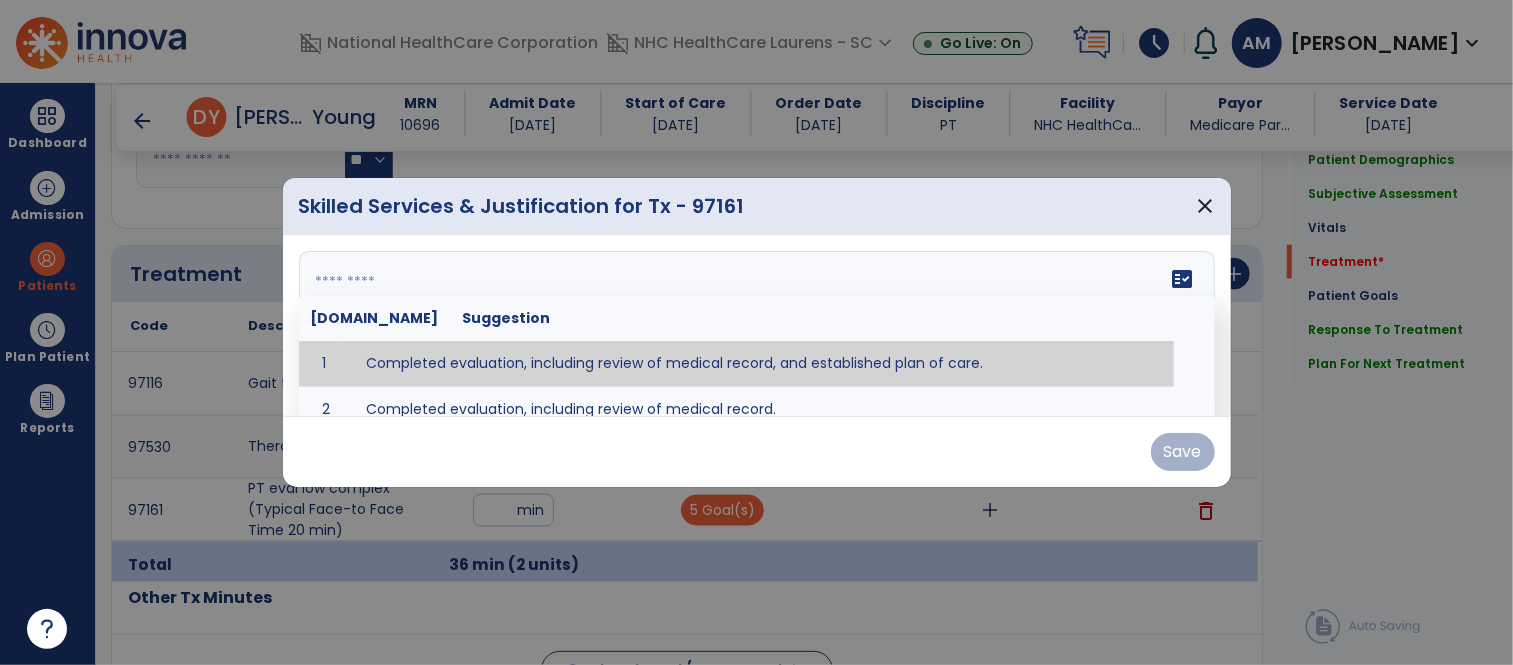 type on "**********" 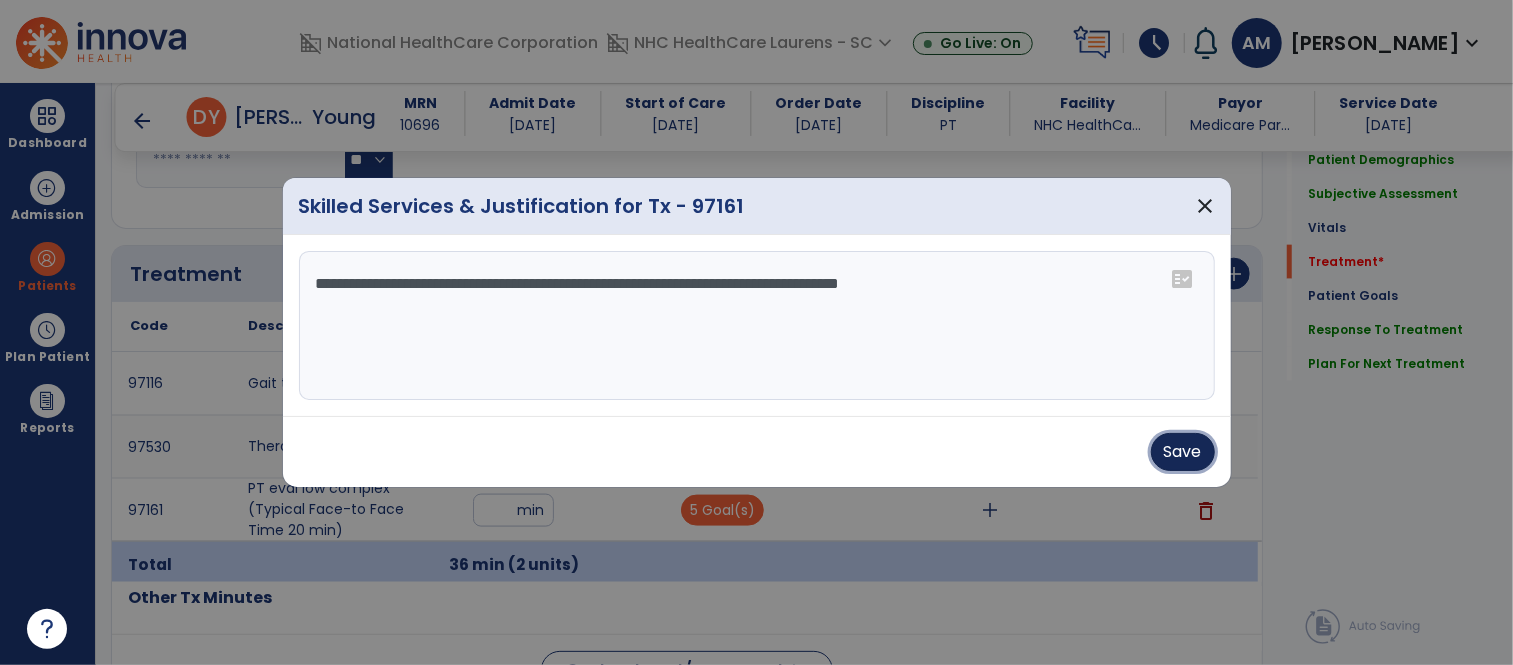 click on "Save" at bounding box center [1183, 452] 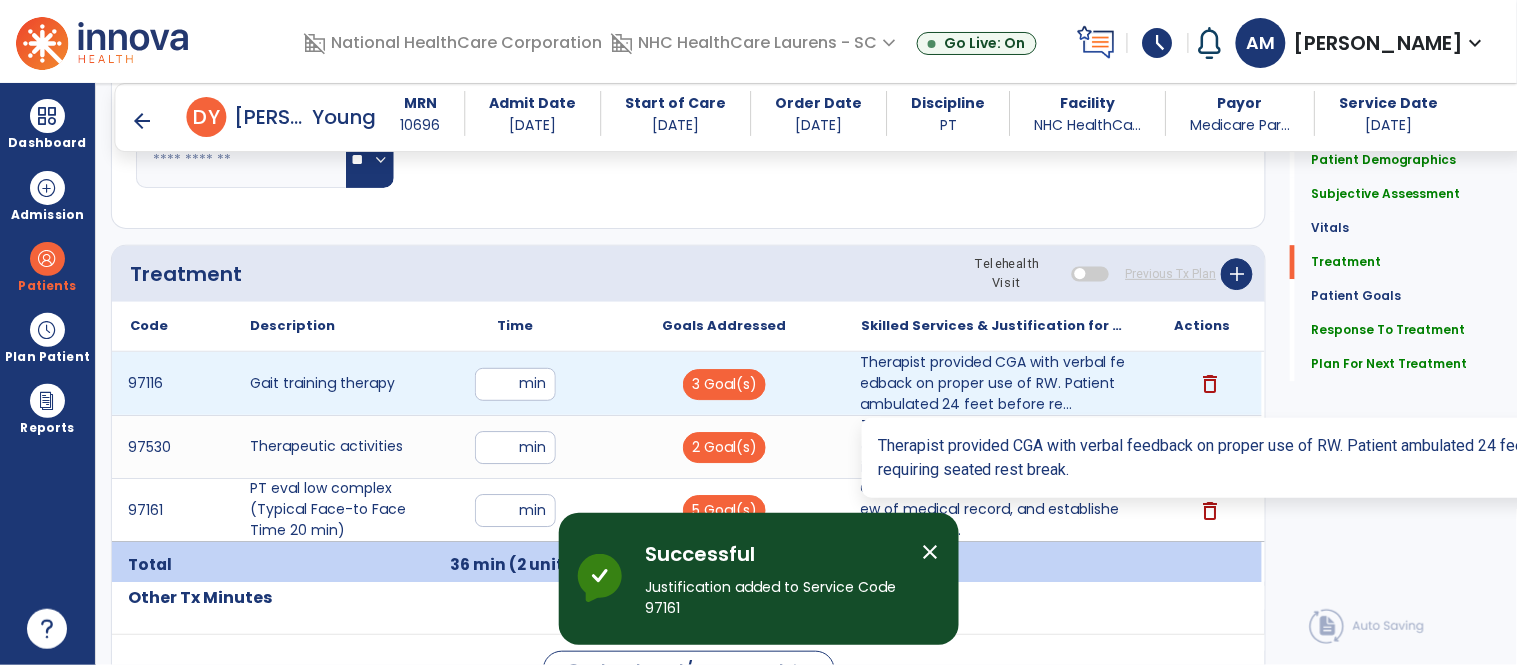 click on "Therapist provided CGA with verbal feedback on proper use of RW. Patient ambulated 24 feet before re..." at bounding box center [993, 383] 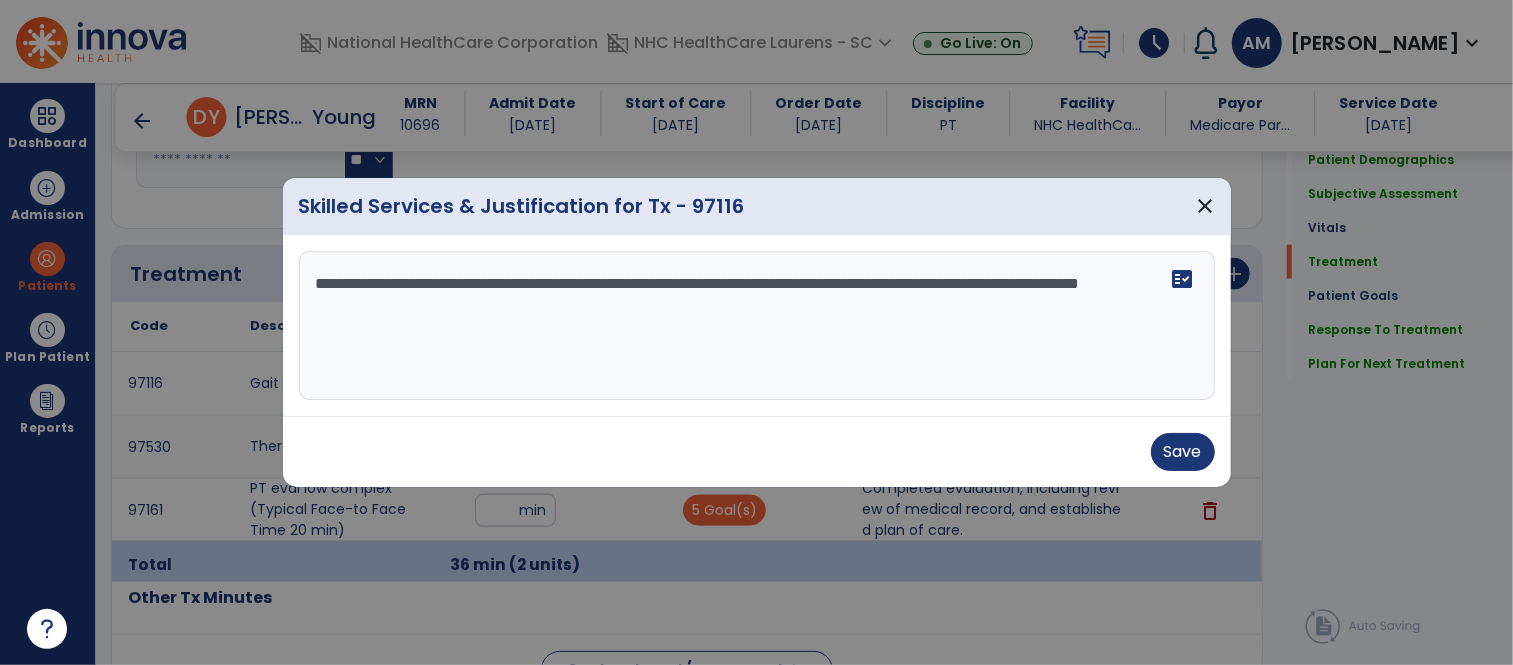 scroll, scrollTop: 1444, scrollLeft: 0, axis: vertical 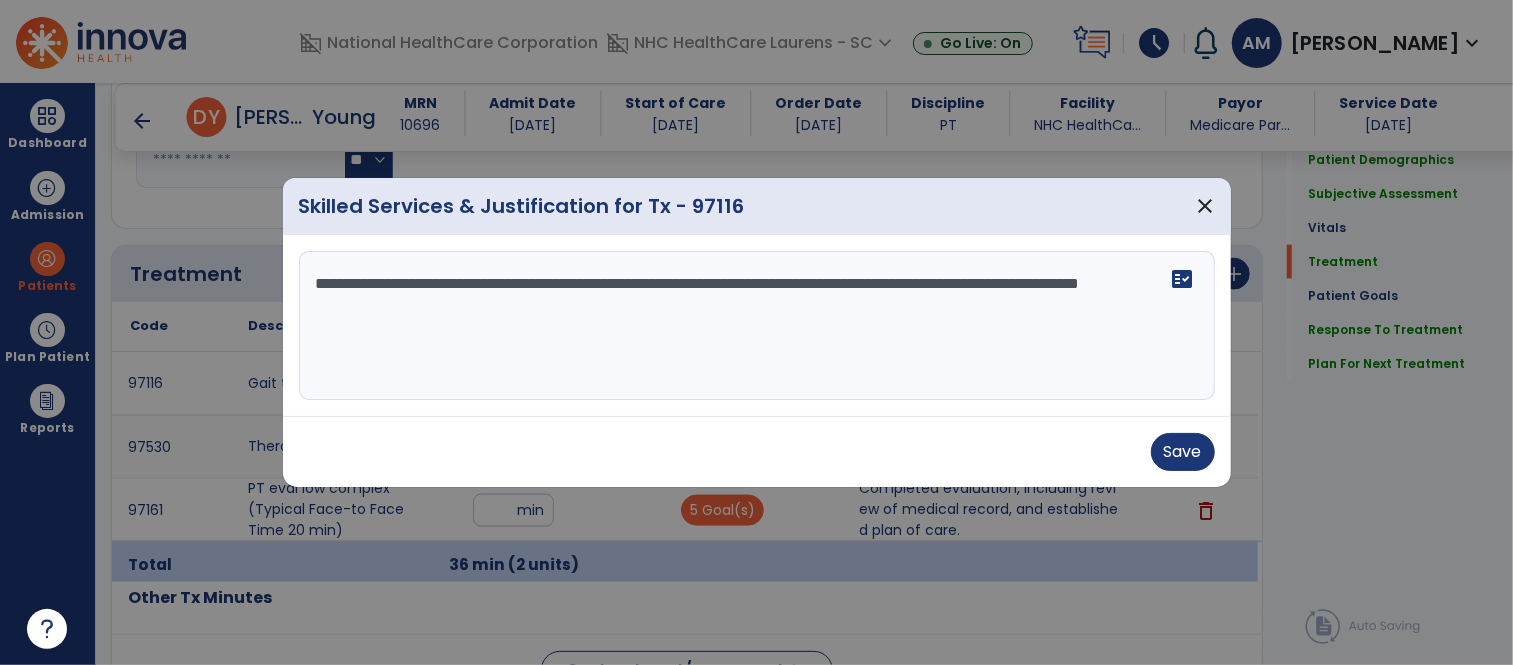 click on "**********" at bounding box center (757, 326) 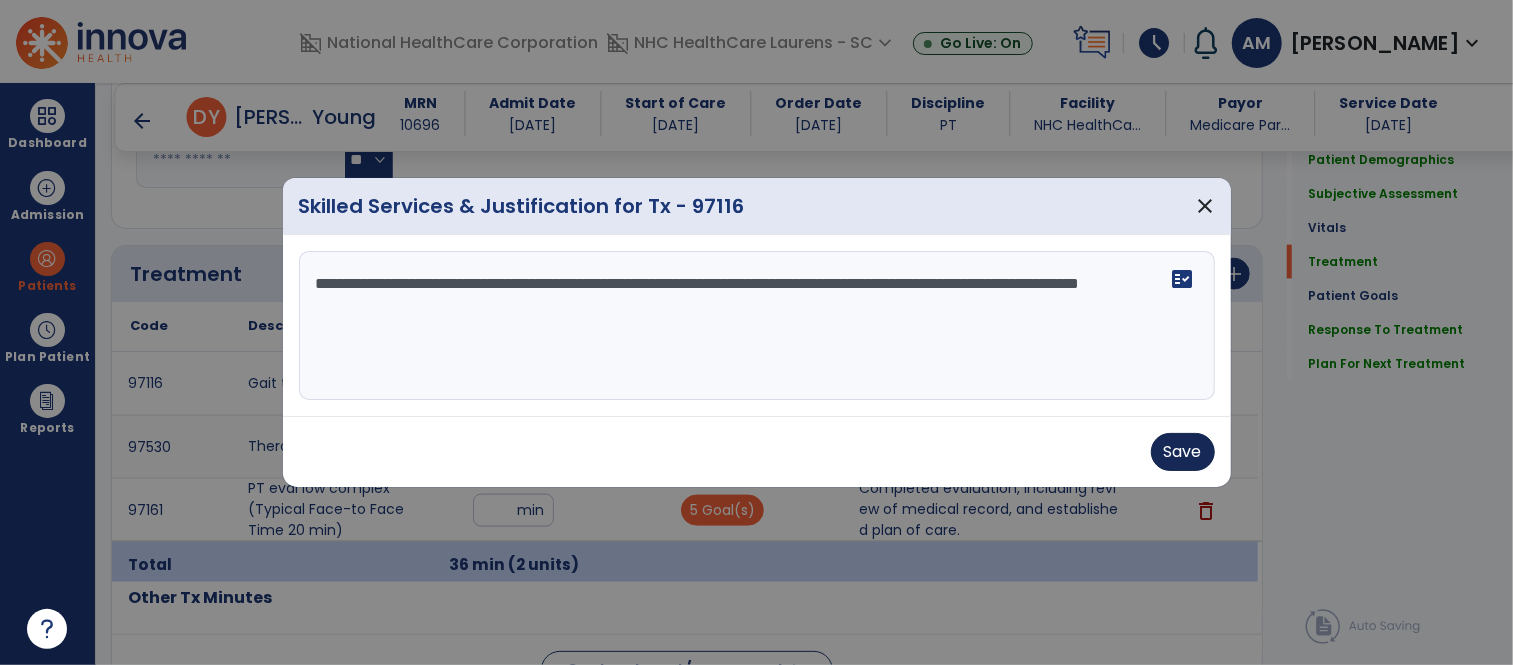 type on "**********" 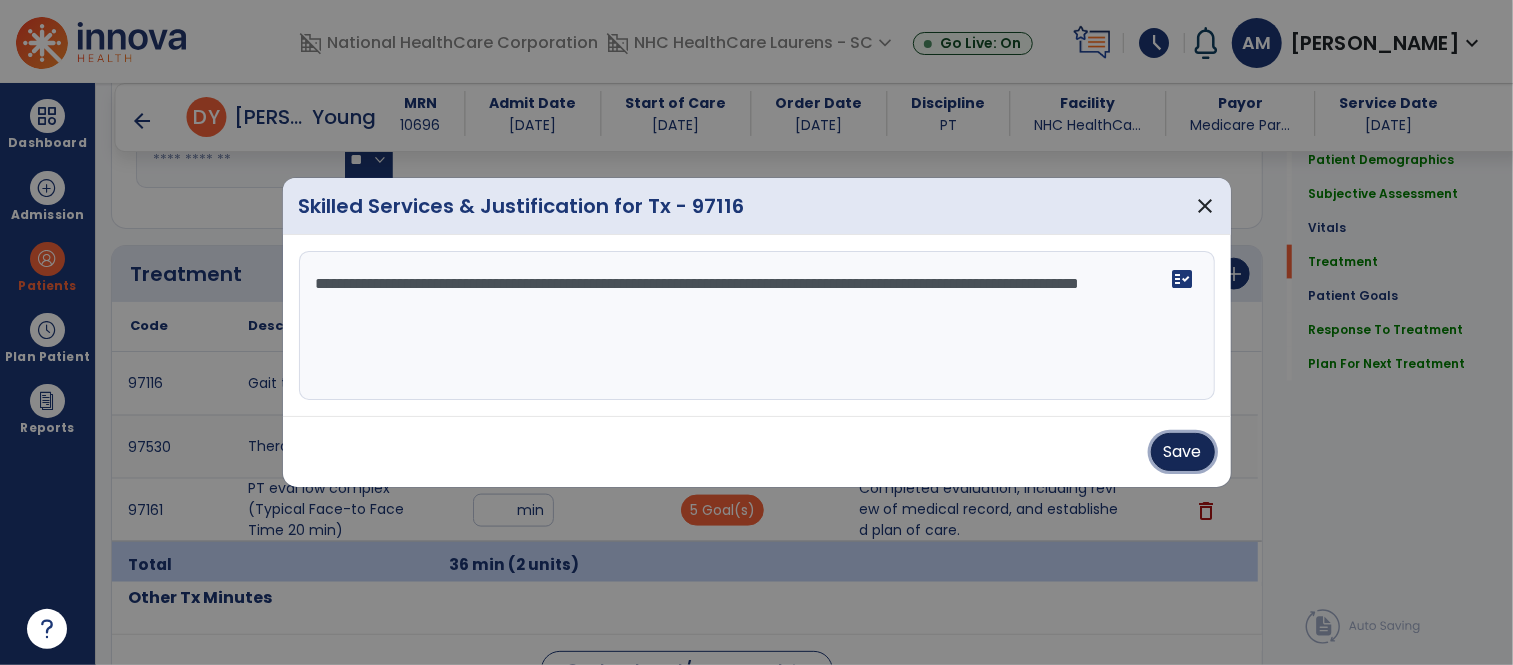 click on "Save" at bounding box center (1183, 452) 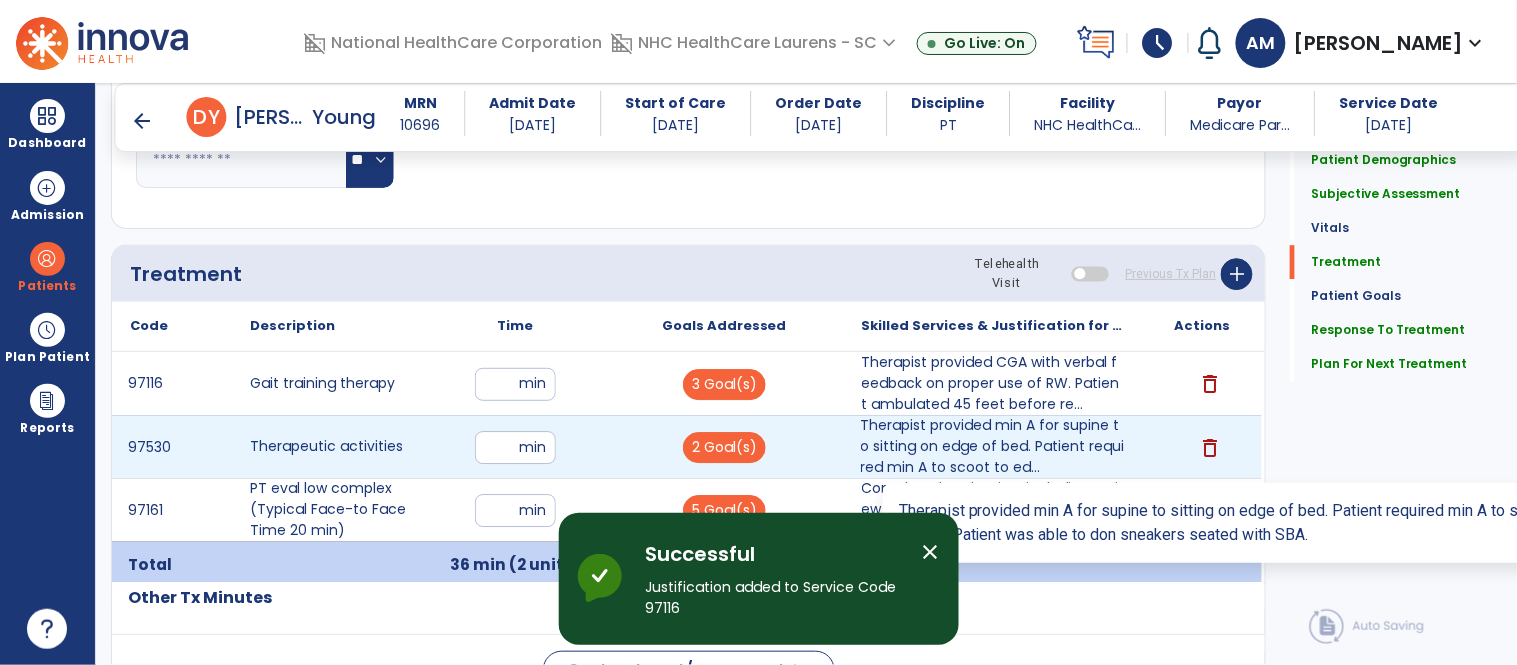 click on "Therapist provided min A for supine to sitting on edge of bed. Patient required min A to scoot to ed..." at bounding box center [993, 446] 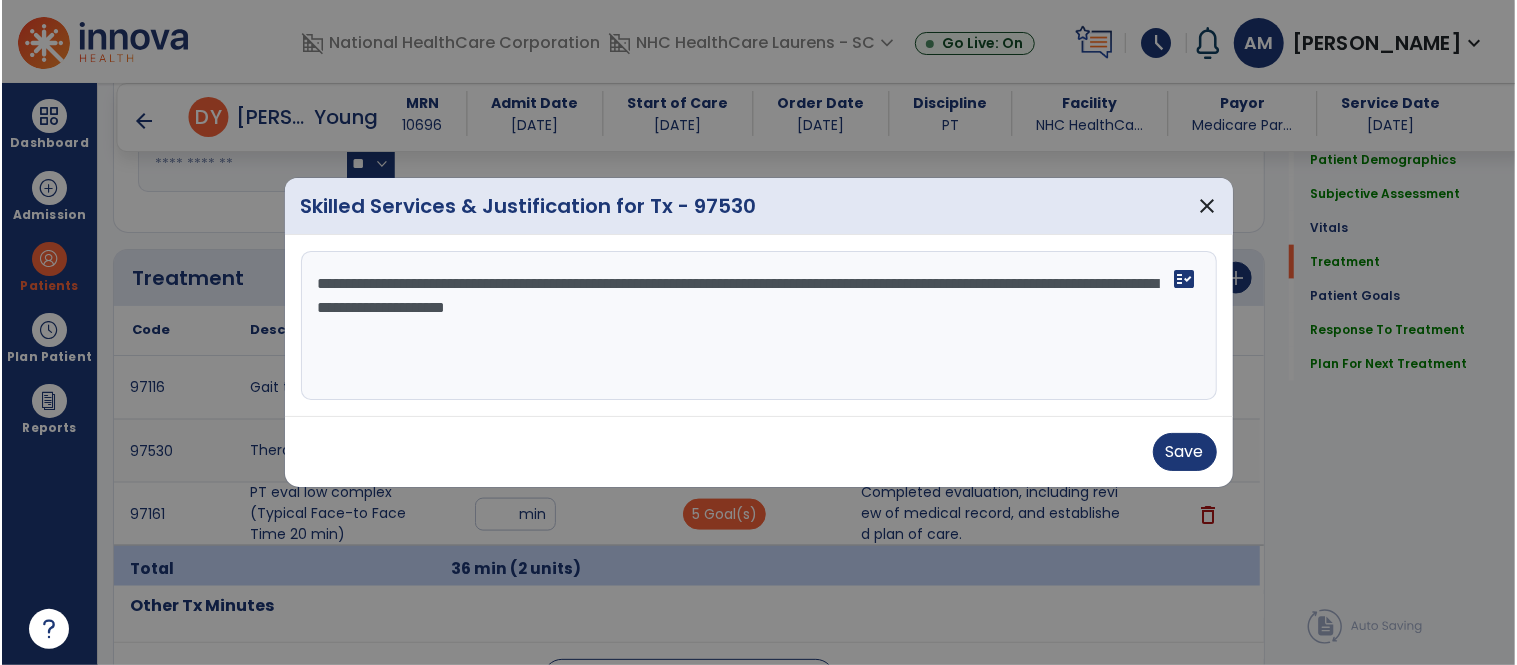 scroll, scrollTop: 1444, scrollLeft: 0, axis: vertical 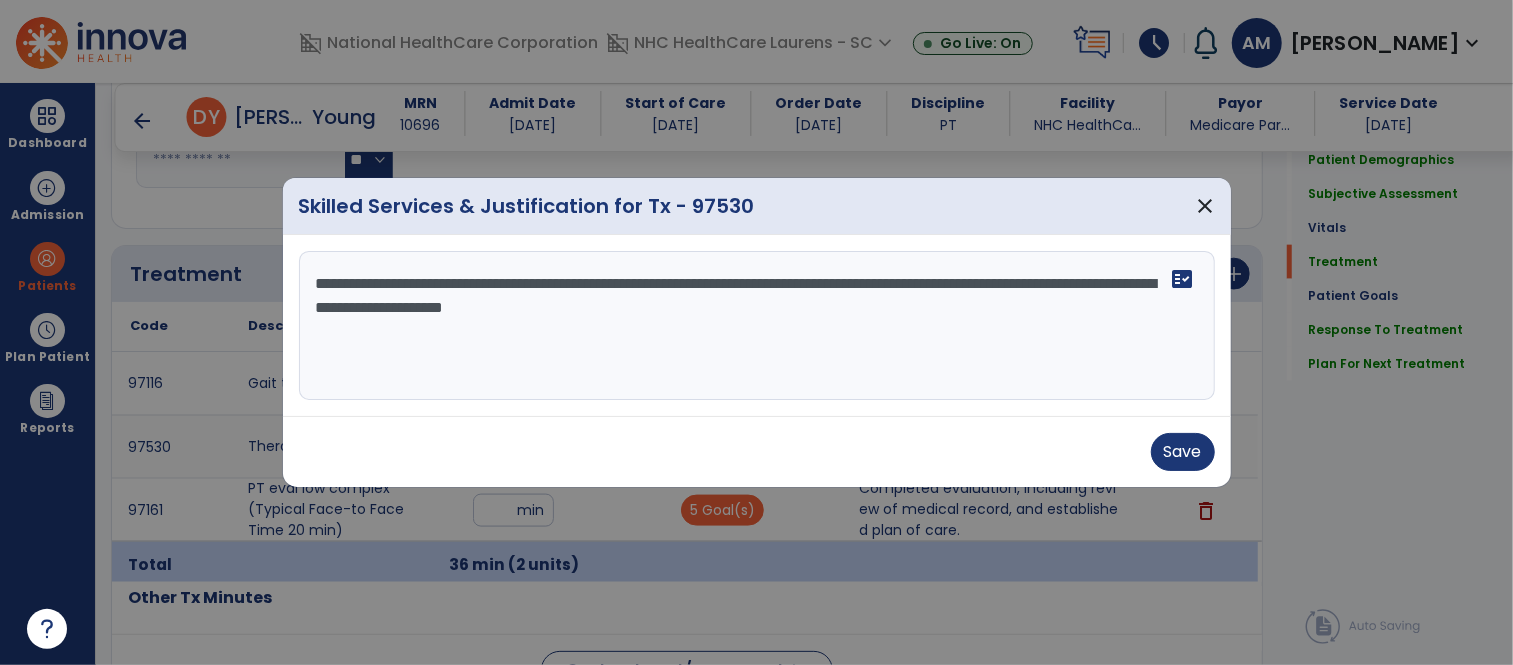 click on "**********" at bounding box center [757, 326] 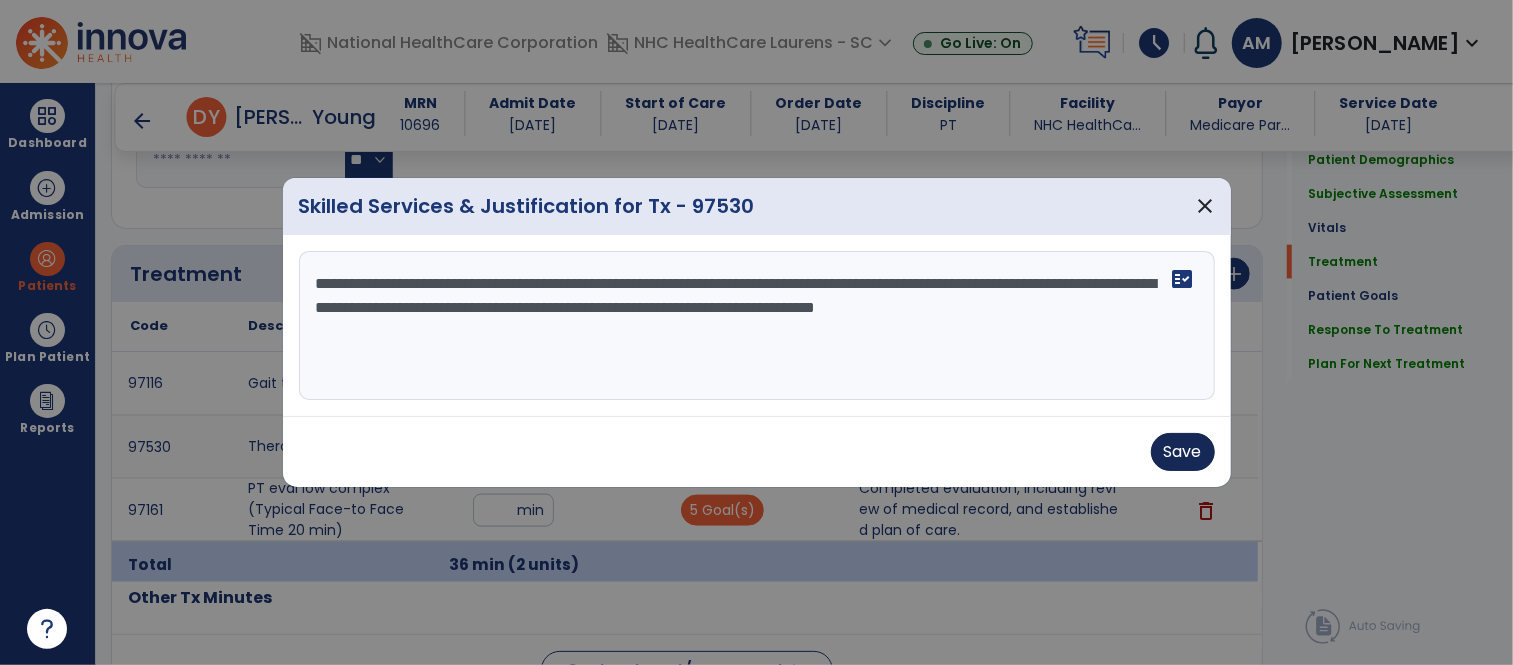 type on "**********" 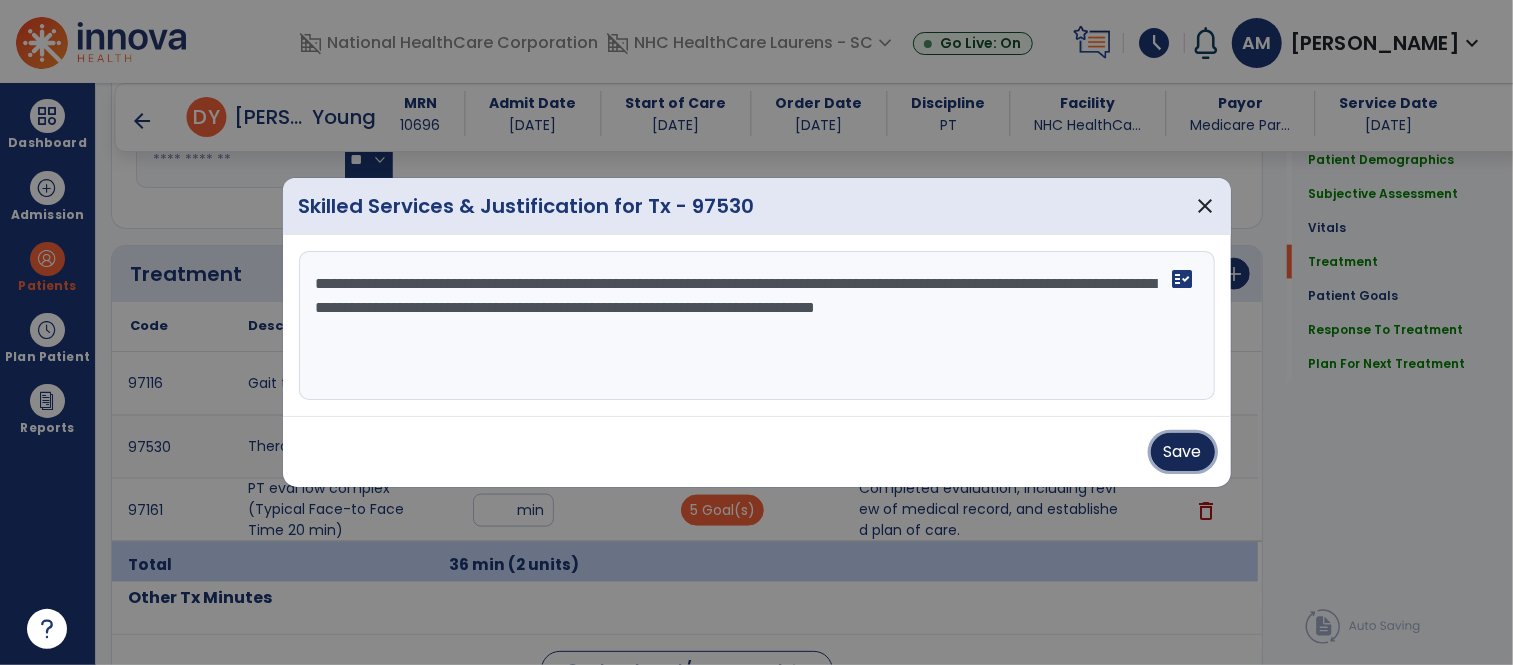 click on "Save" at bounding box center [1183, 452] 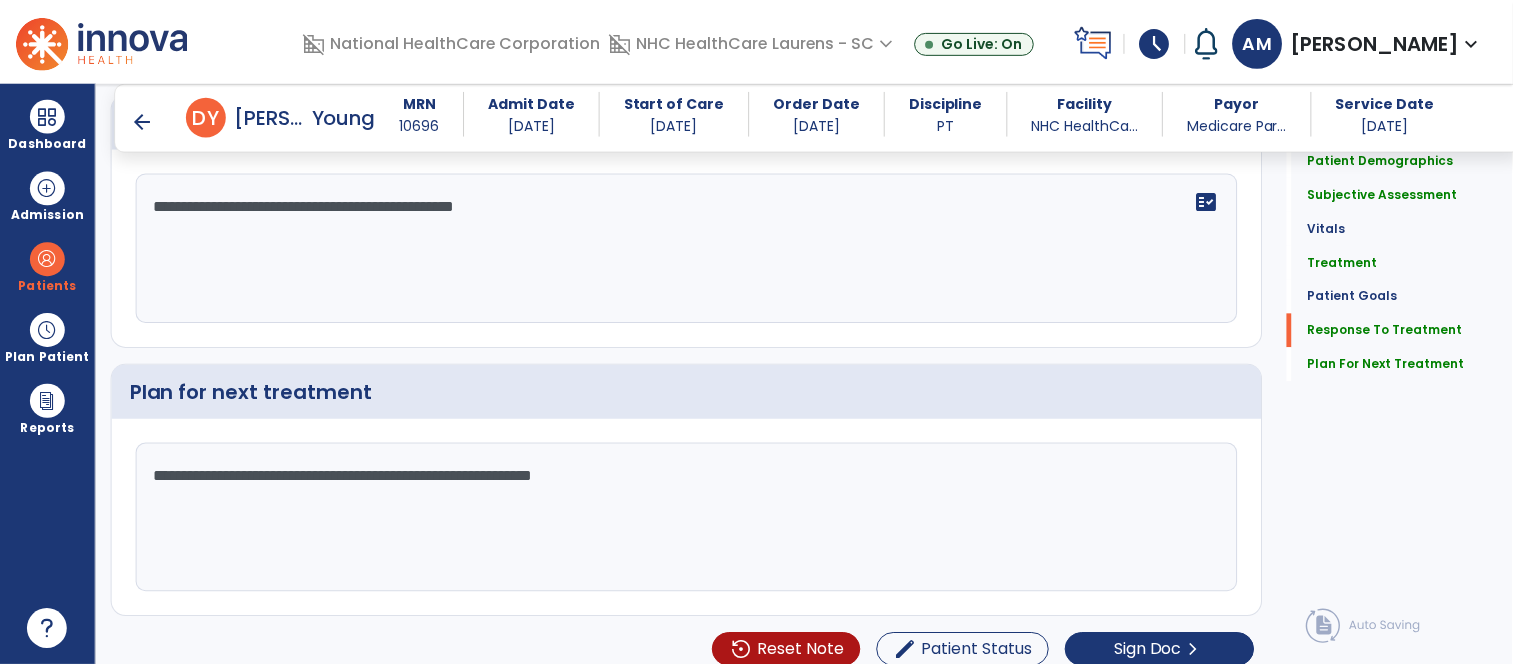 scroll, scrollTop: 3174, scrollLeft: 0, axis: vertical 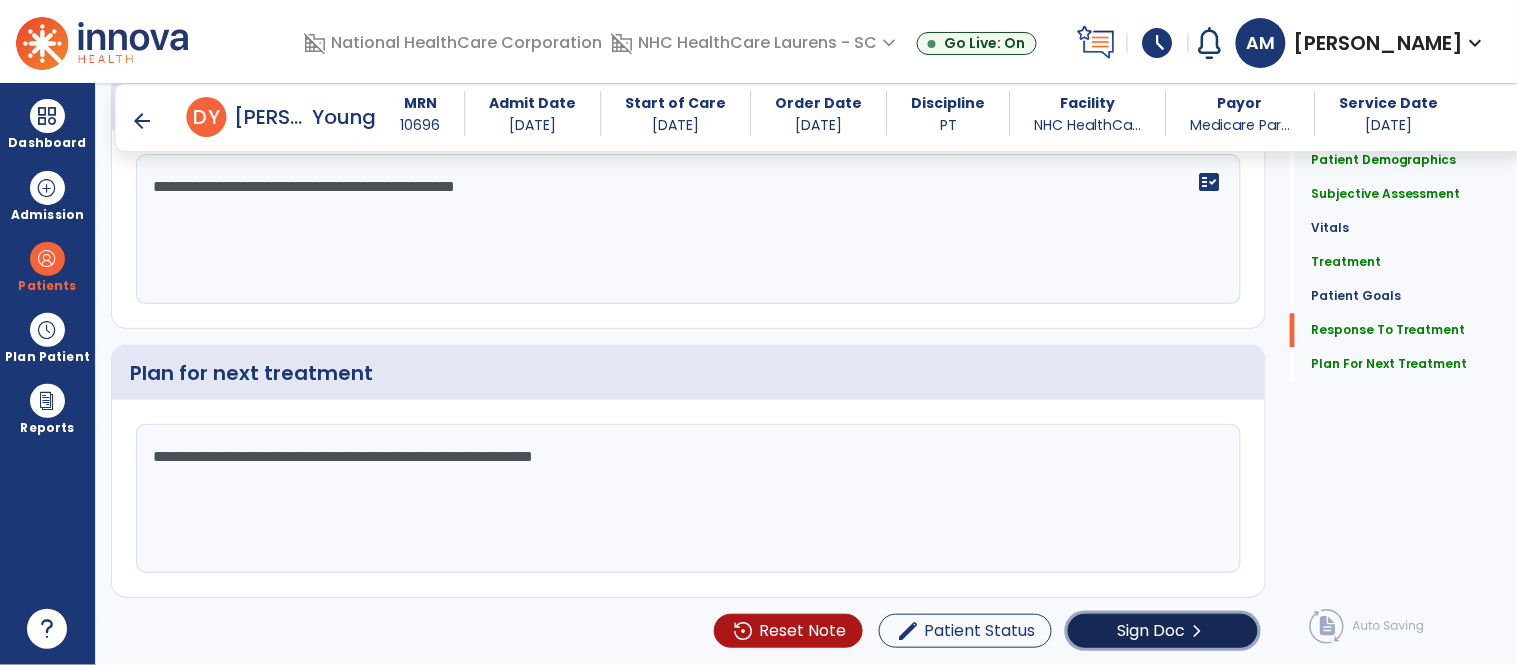 click on "Sign Doc" 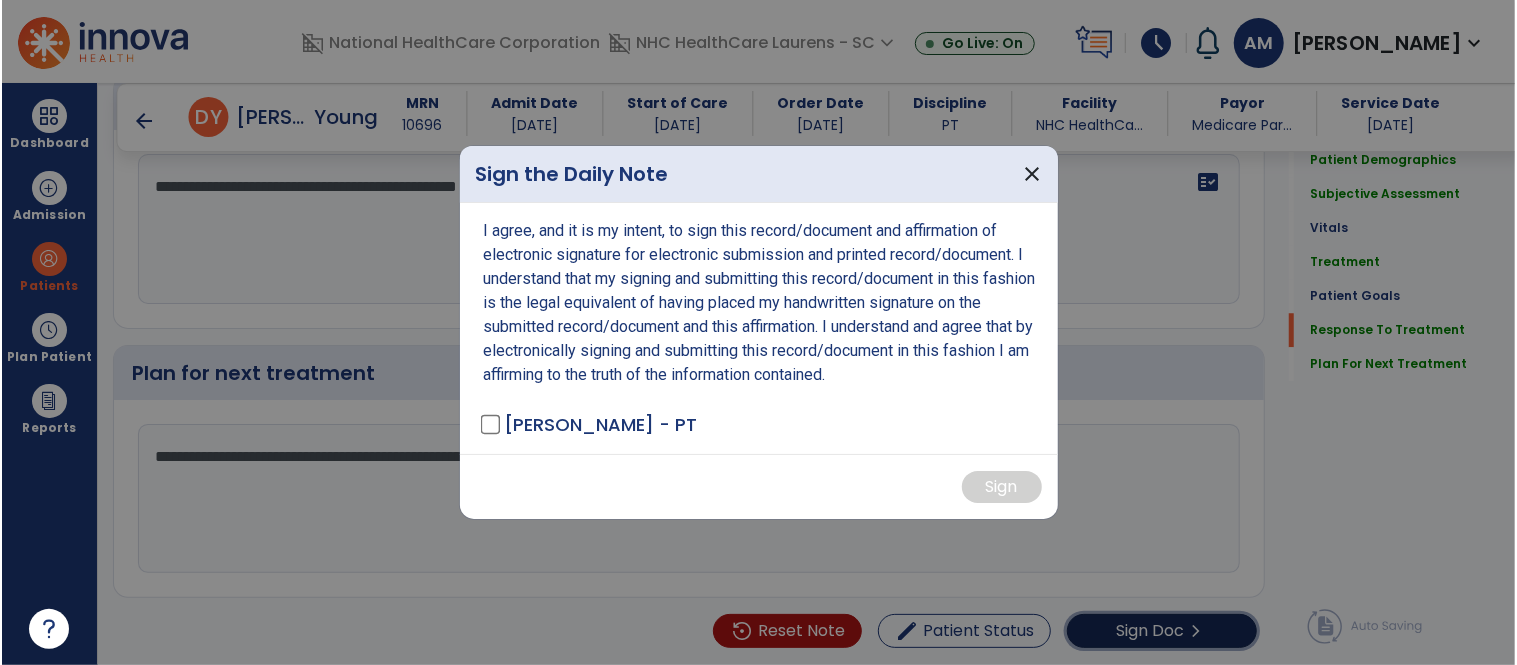 scroll, scrollTop: 3174, scrollLeft: 0, axis: vertical 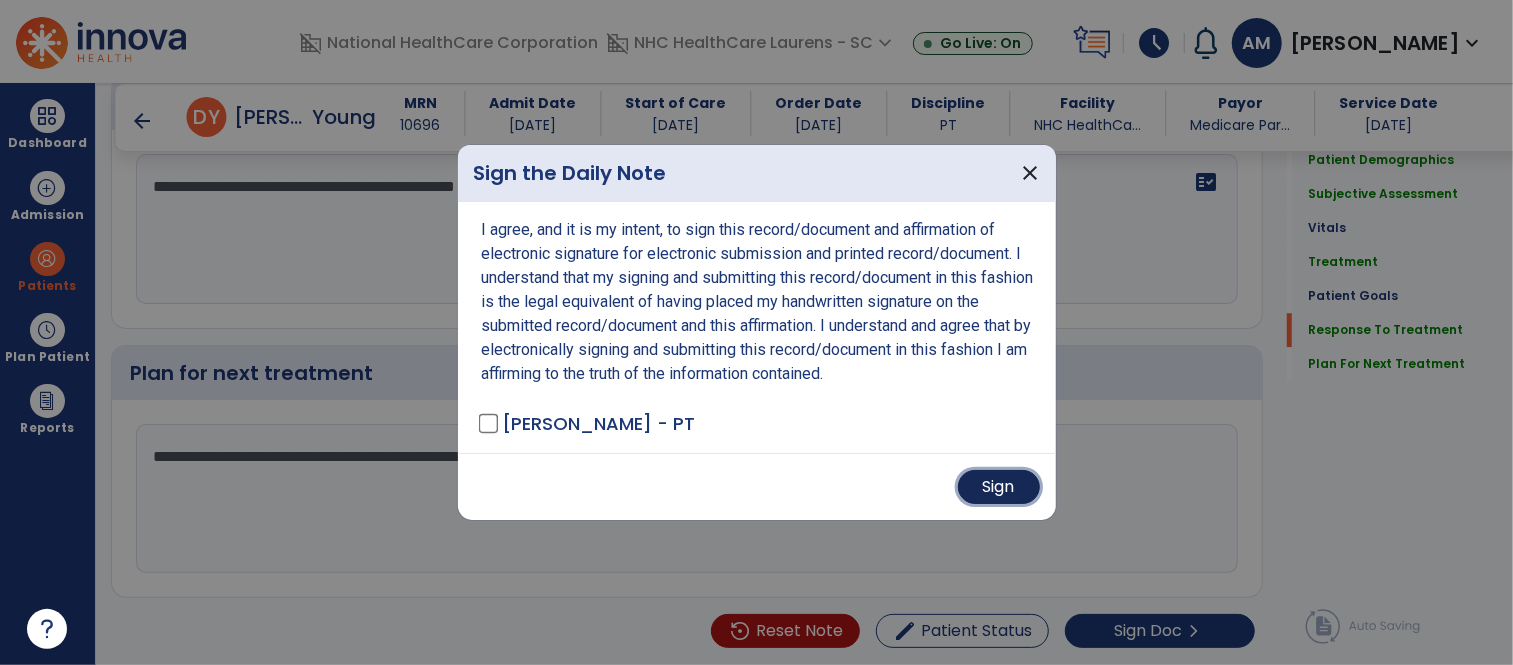 click on "Sign" at bounding box center [999, 487] 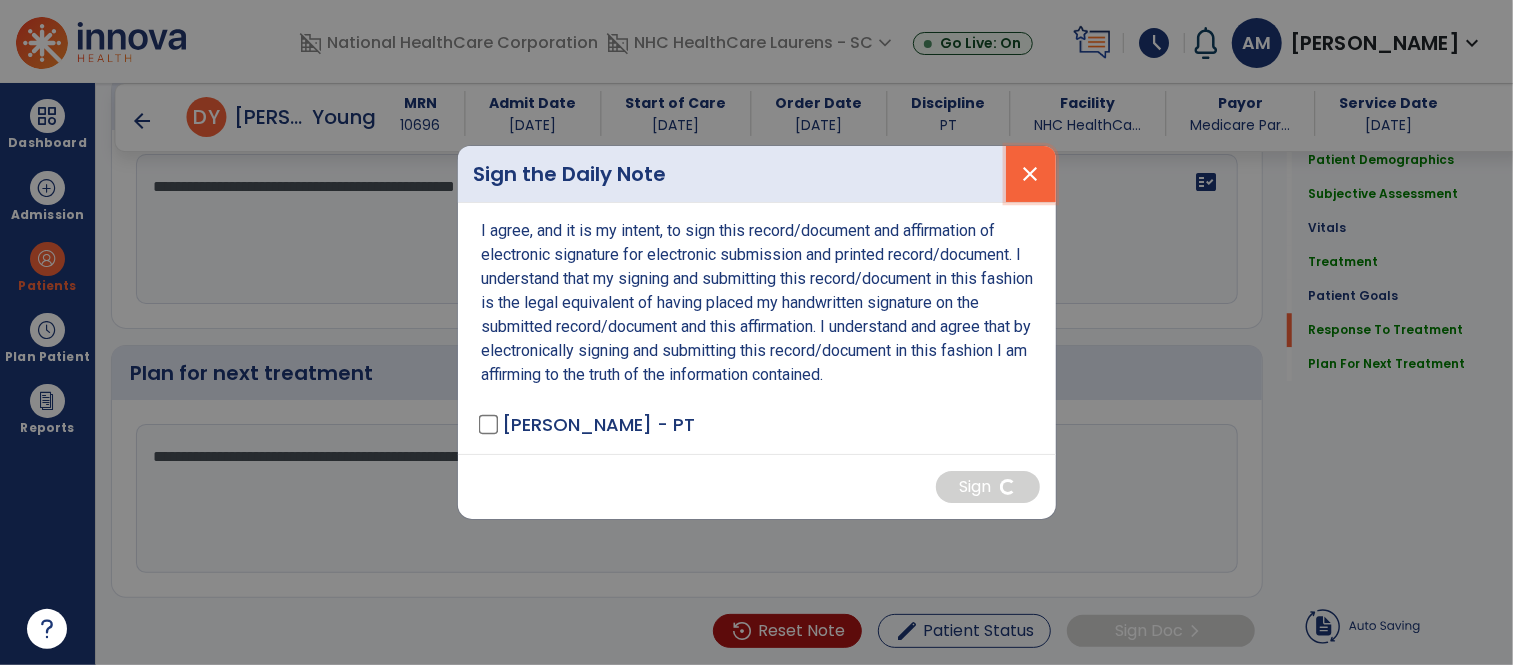 click on "close" at bounding box center (1031, 174) 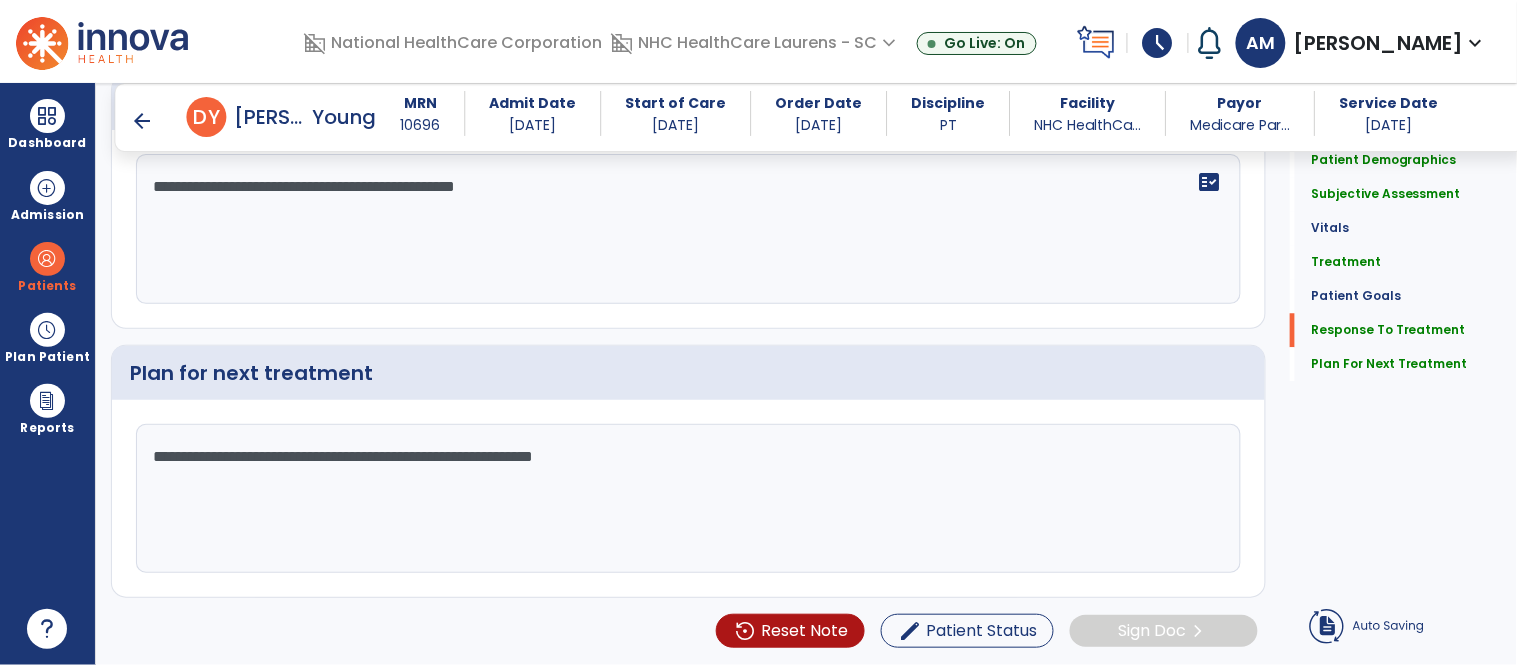 click on "**********" 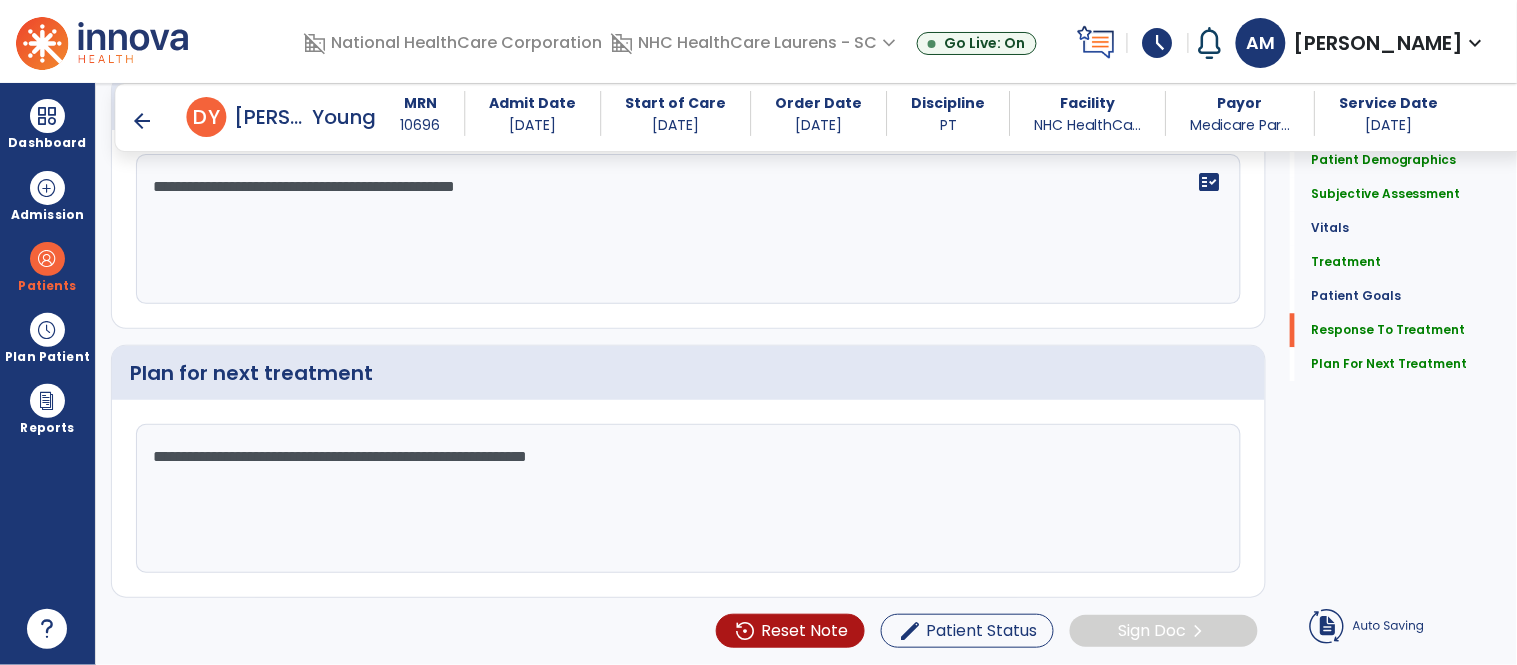 type on "**********" 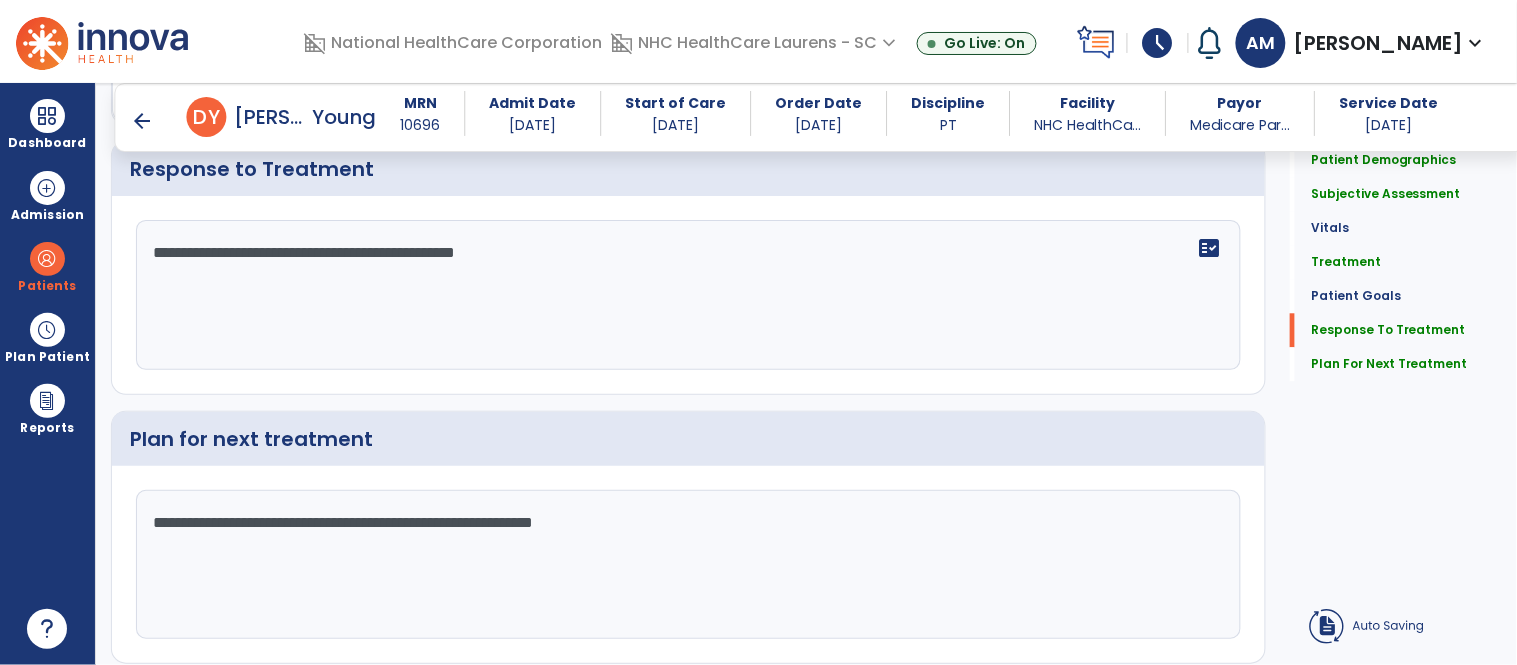 scroll, scrollTop: 3174, scrollLeft: 0, axis: vertical 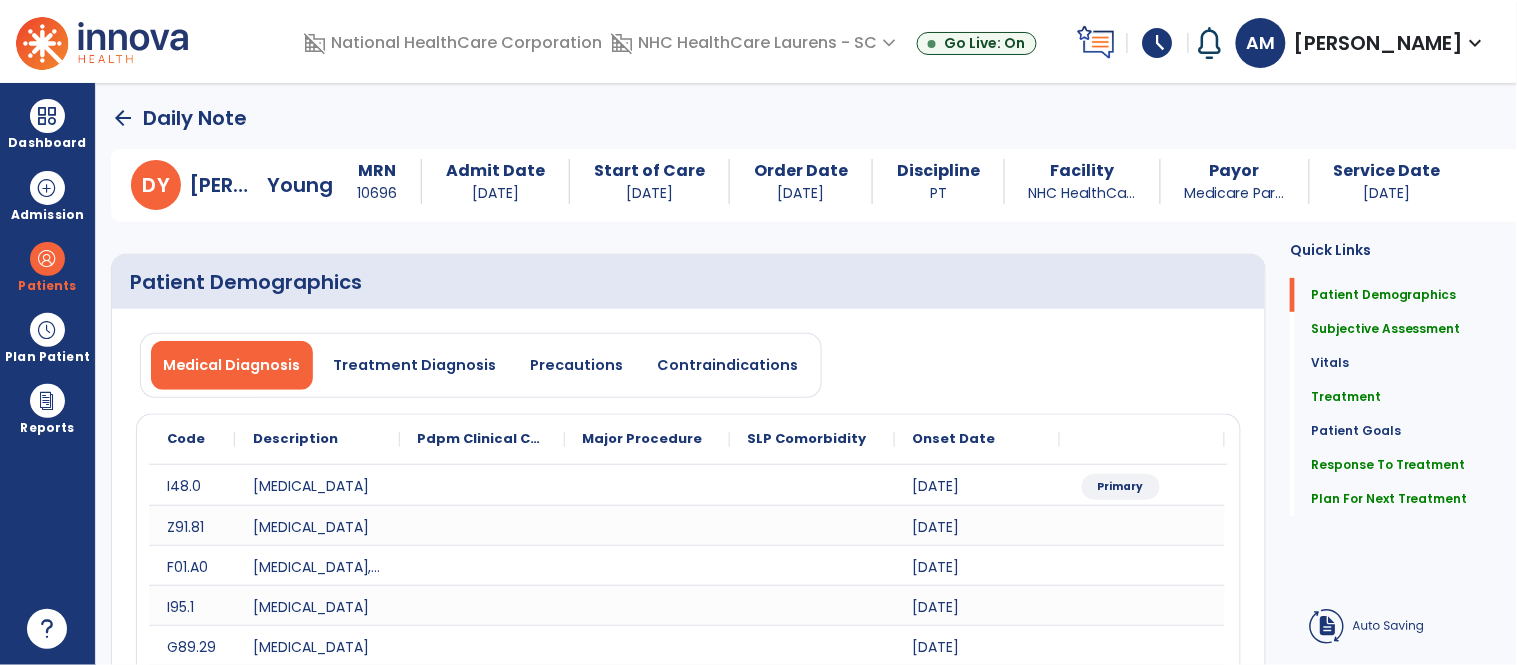 click on "arrow_back" 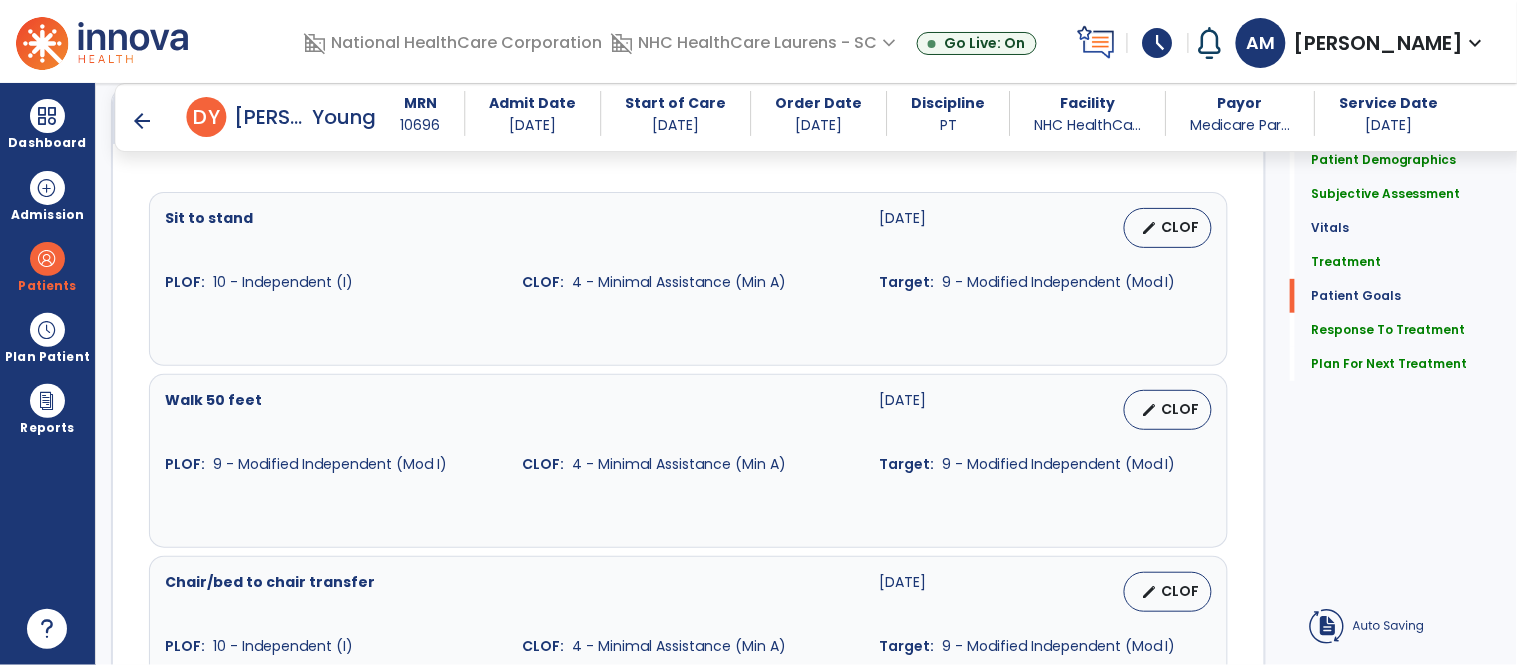 scroll, scrollTop: 1952, scrollLeft: 0, axis: vertical 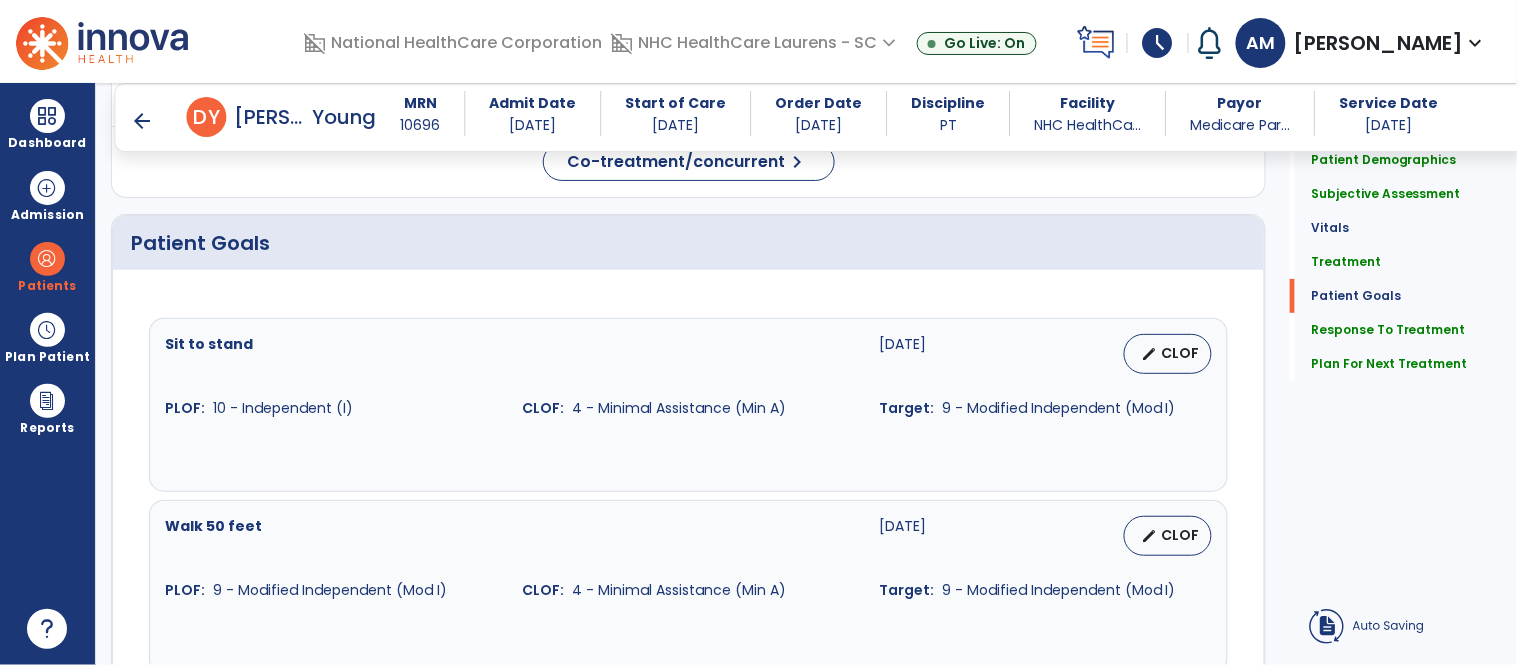 click on "arrow_back" at bounding box center [143, 121] 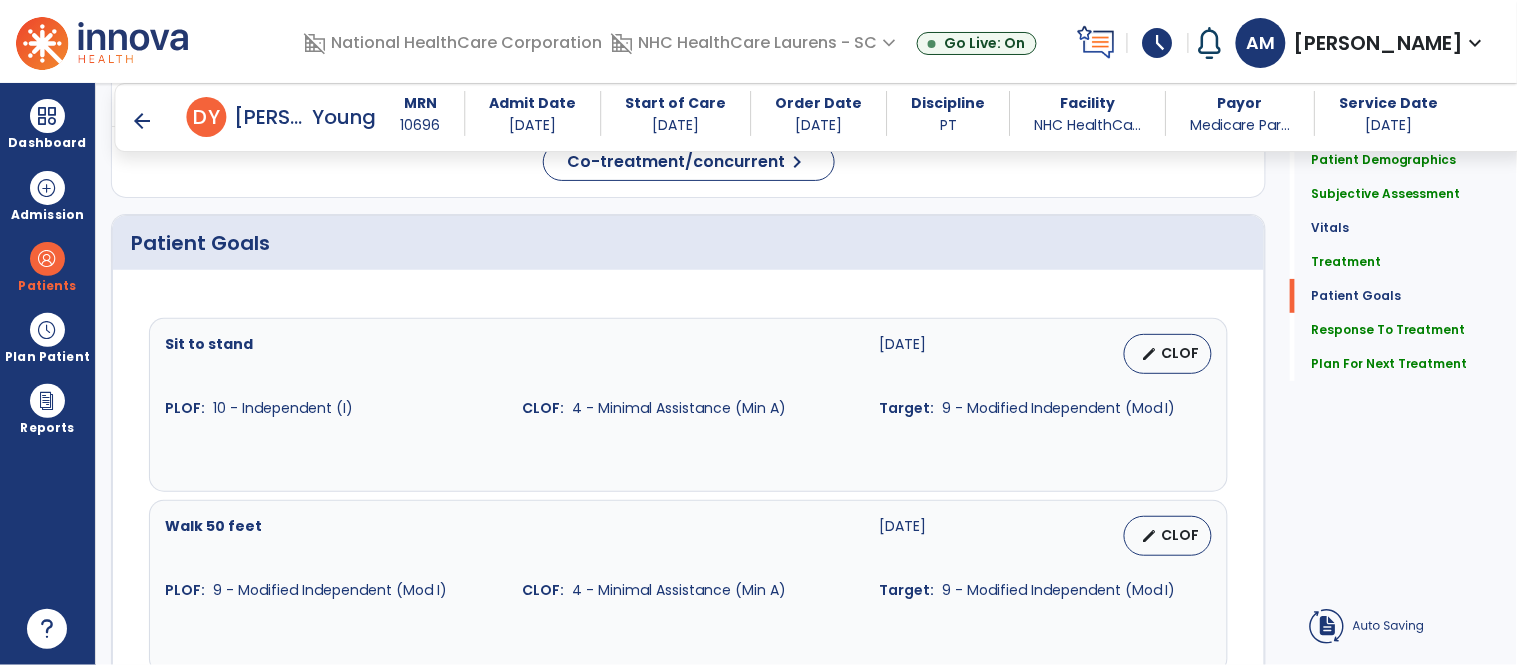 click on "arrow_back" at bounding box center [143, 121] 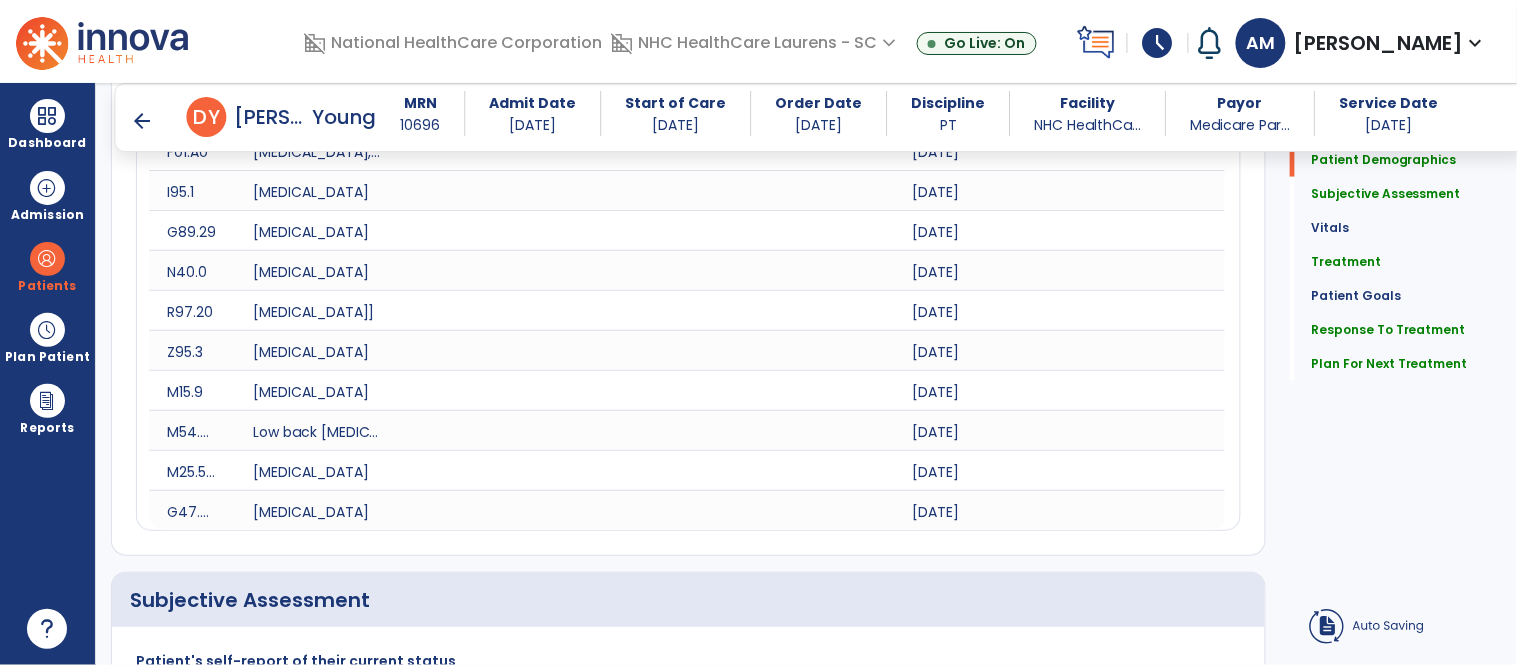 scroll, scrollTop: 0, scrollLeft: 0, axis: both 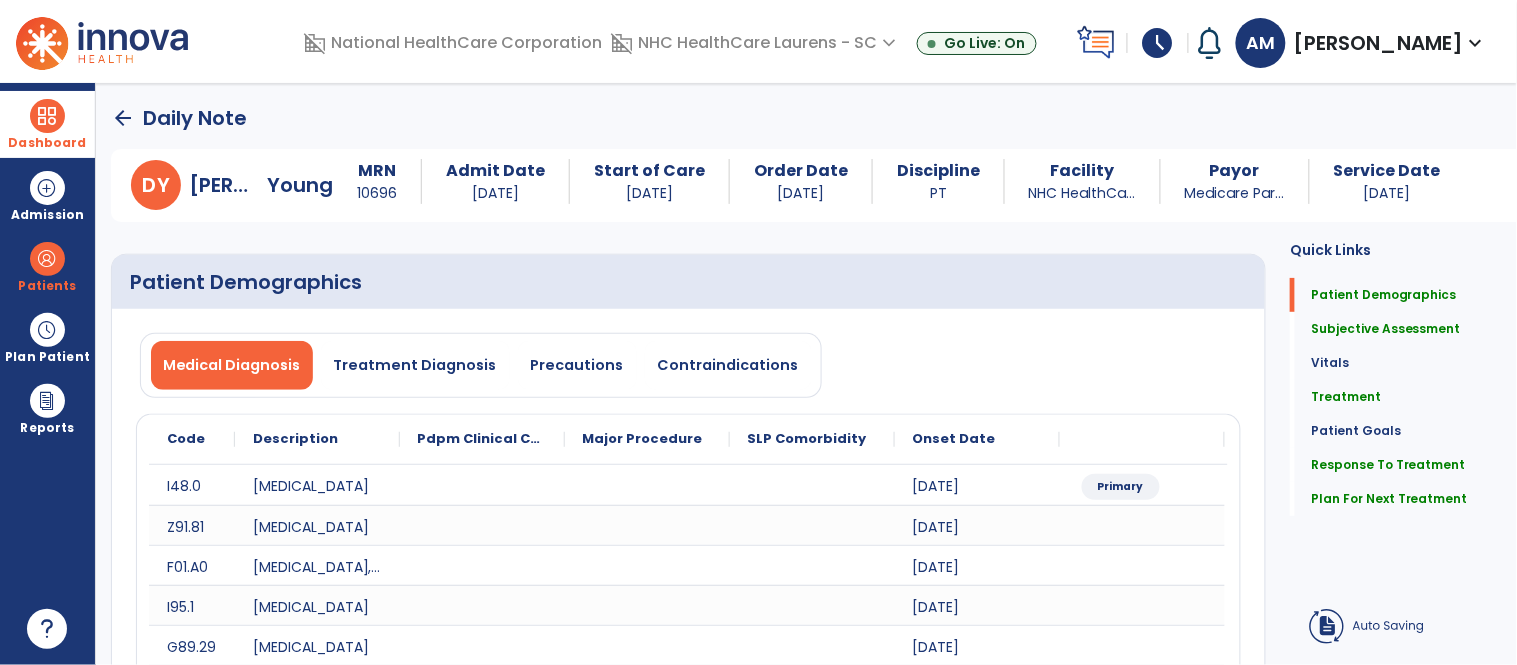 click on "Dashboard" at bounding box center [47, 124] 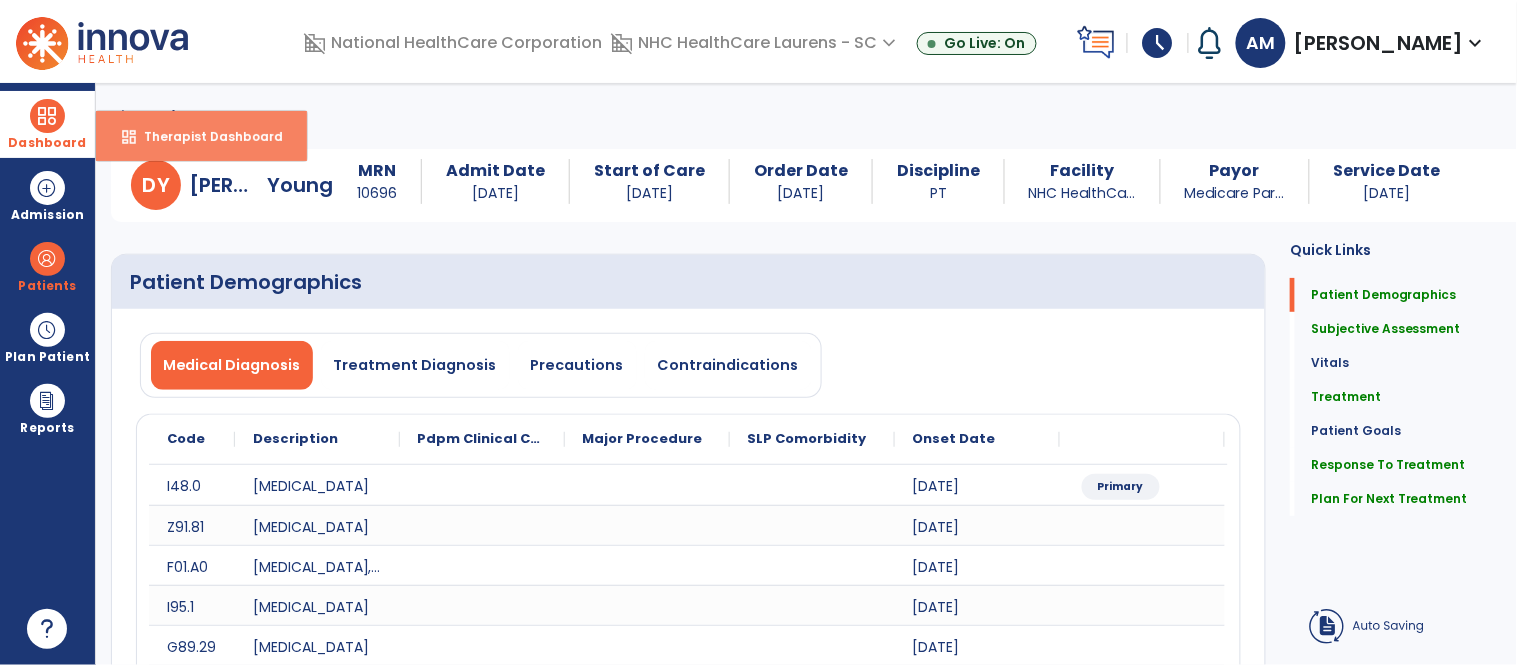click on "Therapist Dashboard" at bounding box center (205, 136) 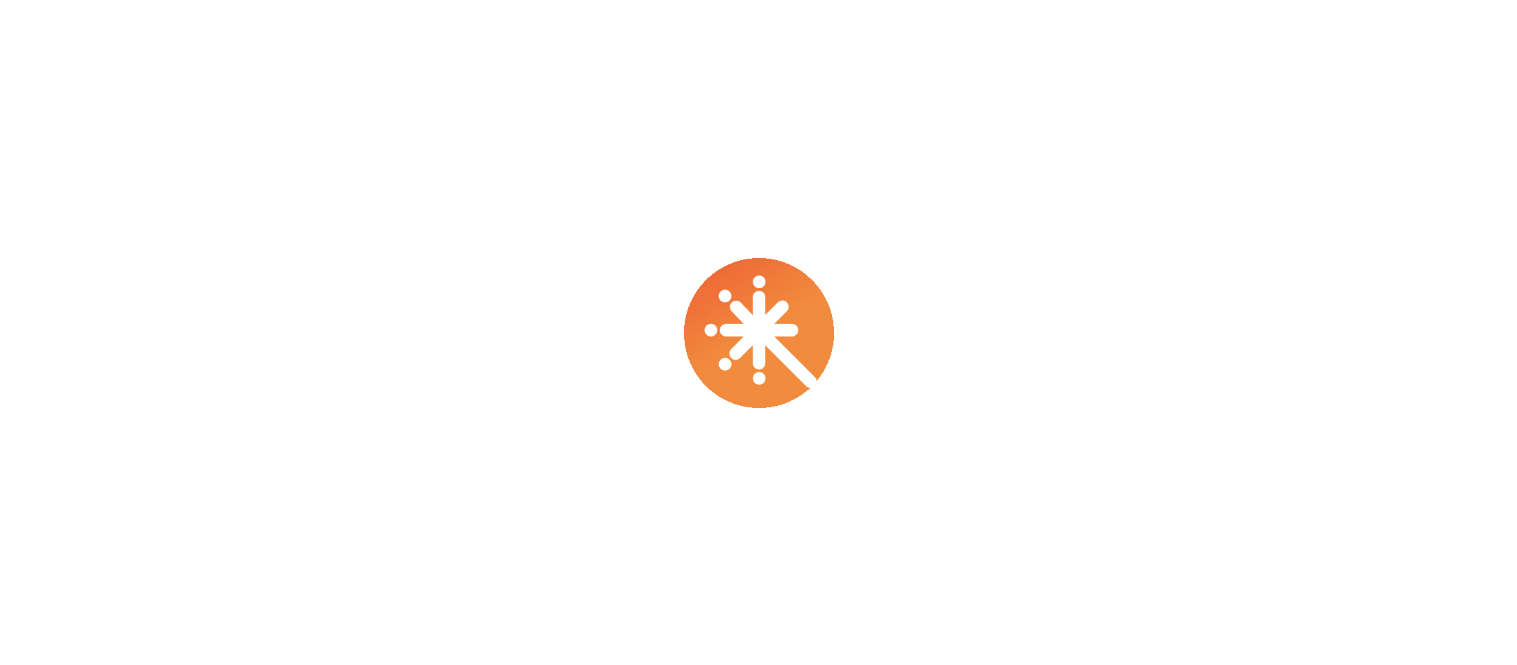scroll, scrollTop: 0, scrollLeft: 0, axis: both 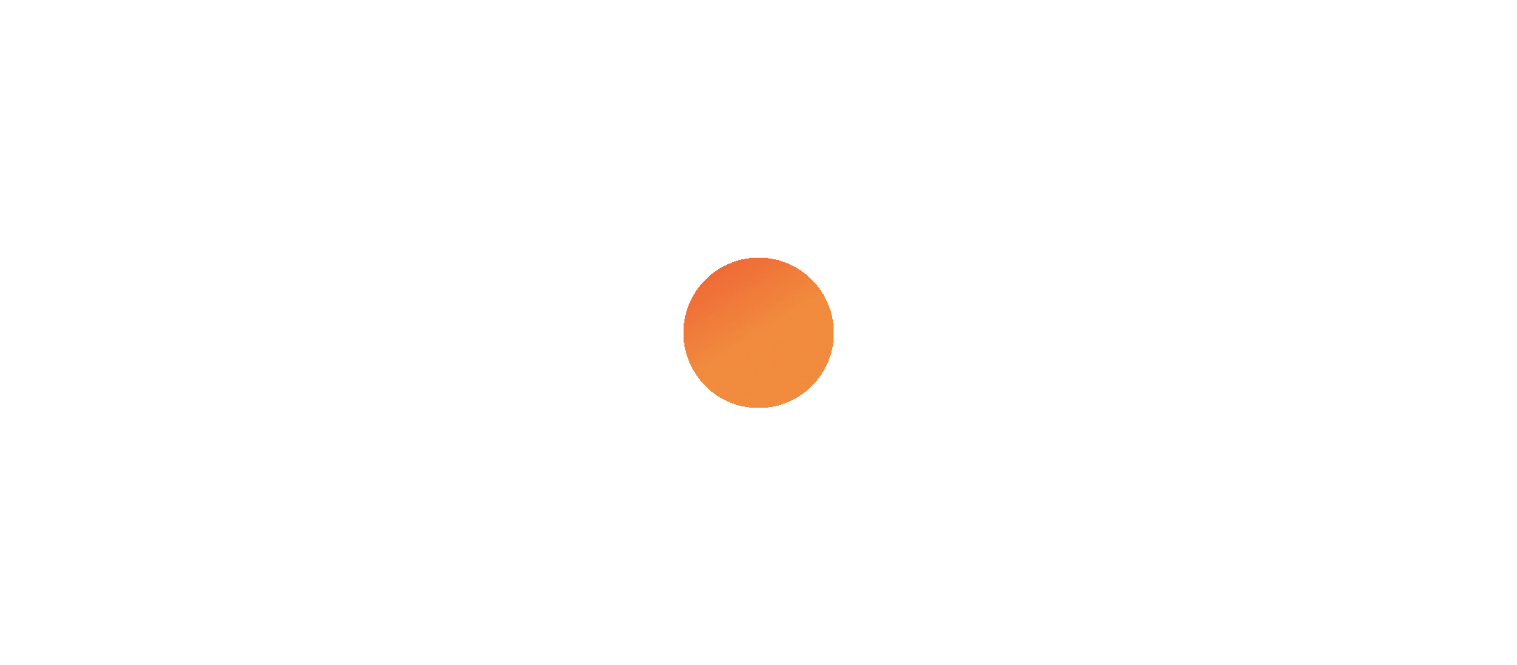 select on "****" 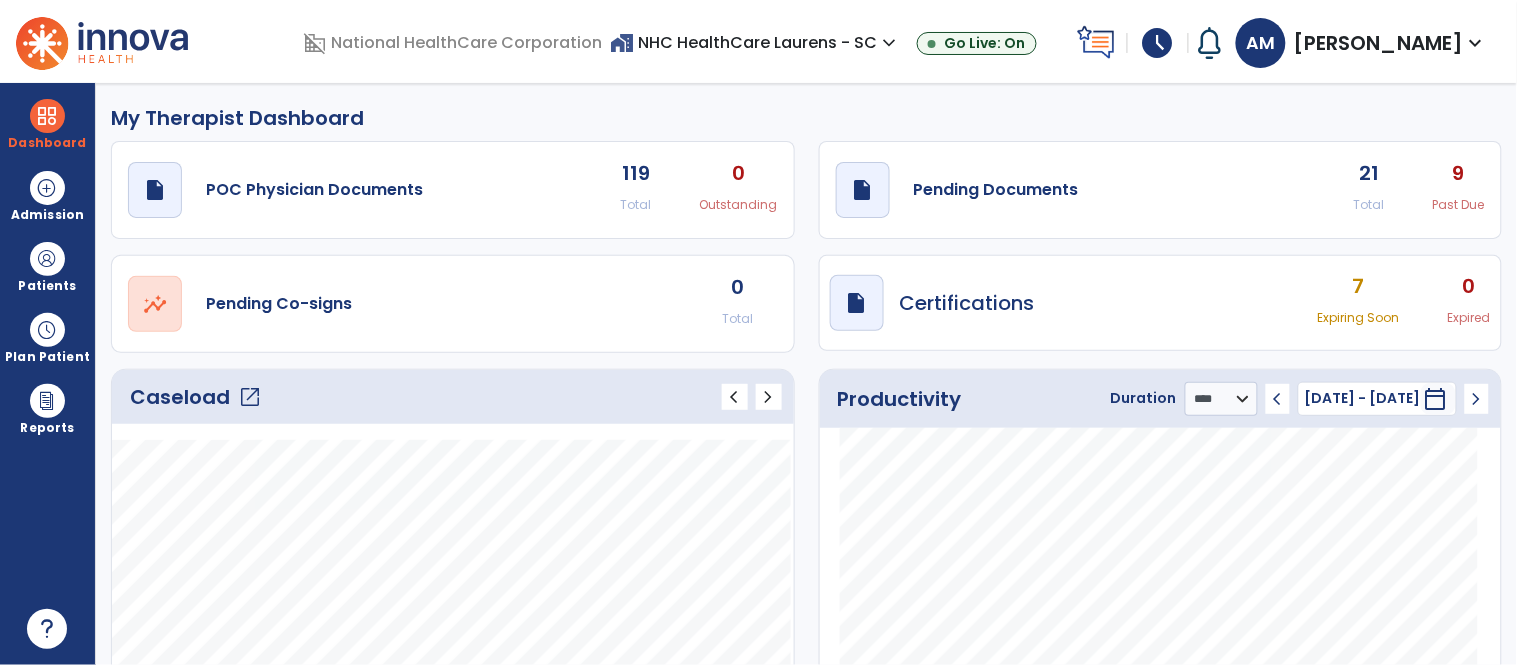 click on "draft   open_in_new  Pending Documents 21 Total 9 Past Due" 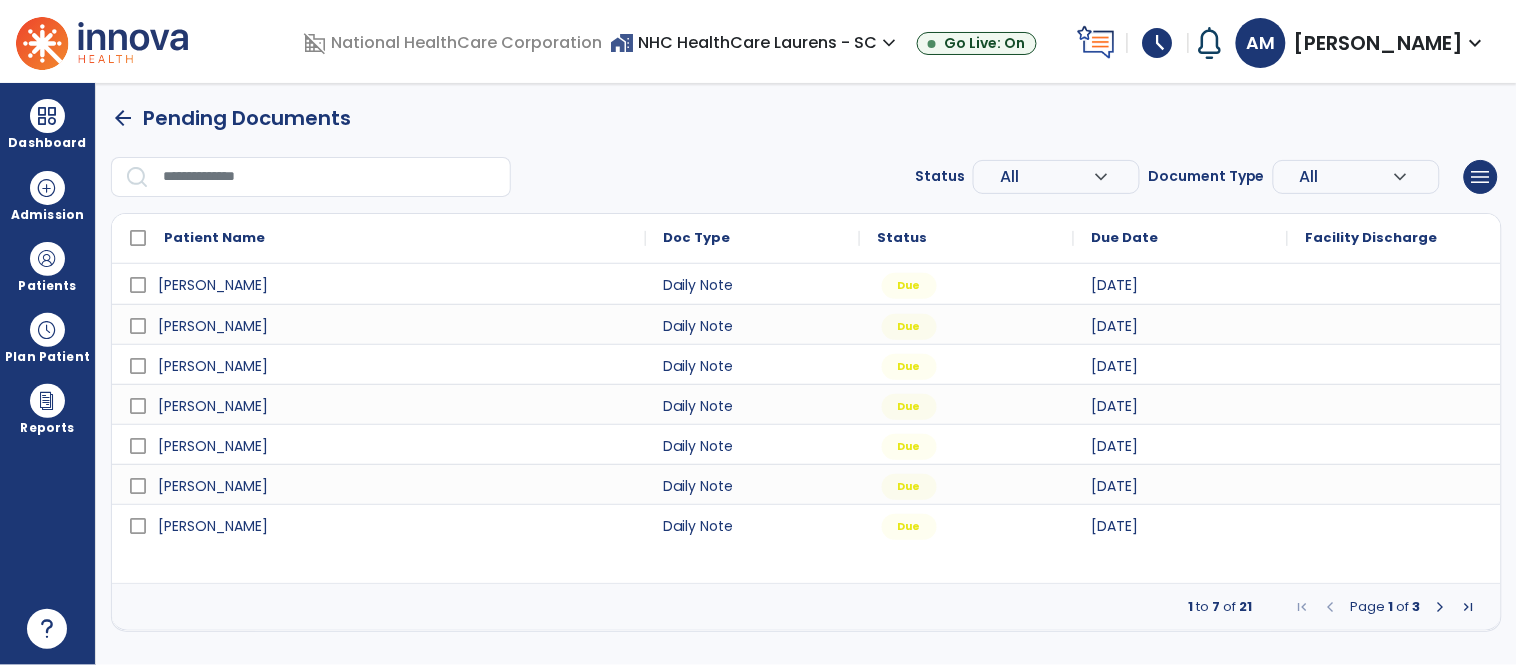 click at bounding box center [1441, 607] 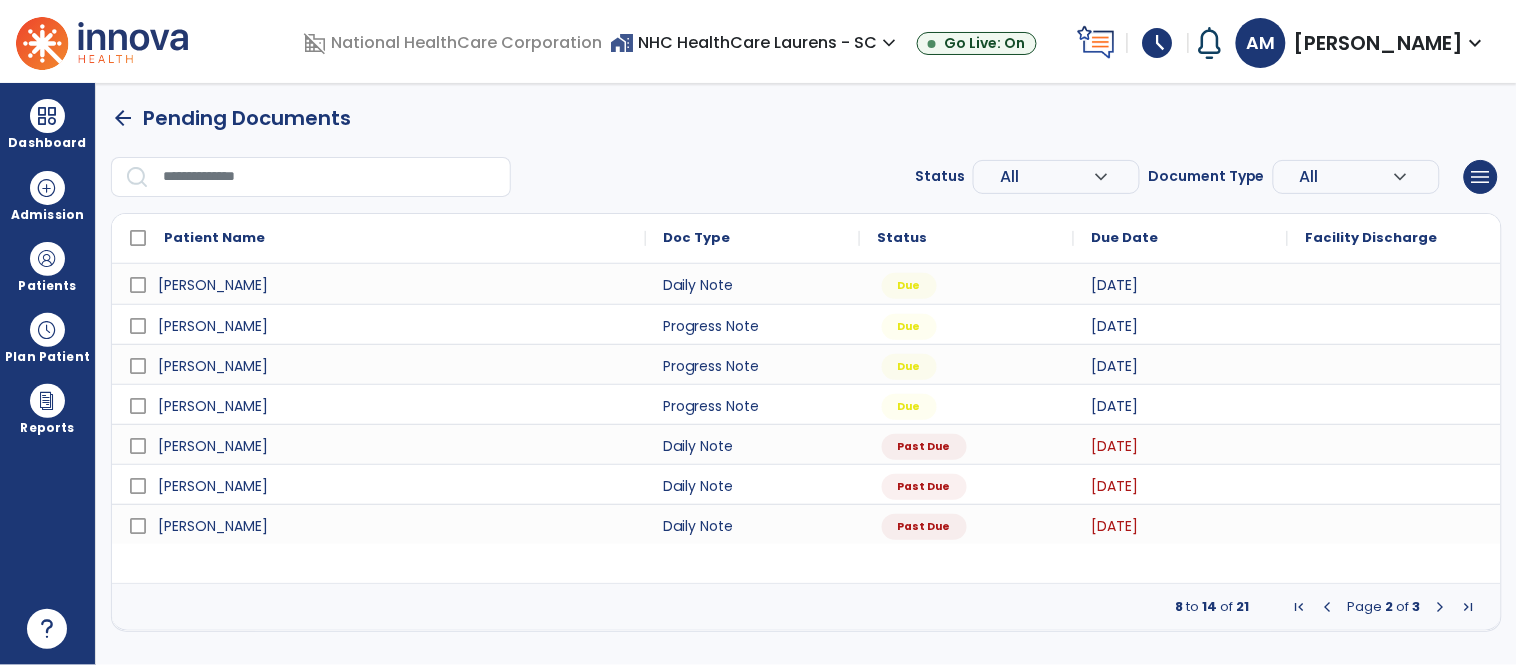 click at bounding box center [1441, 607] 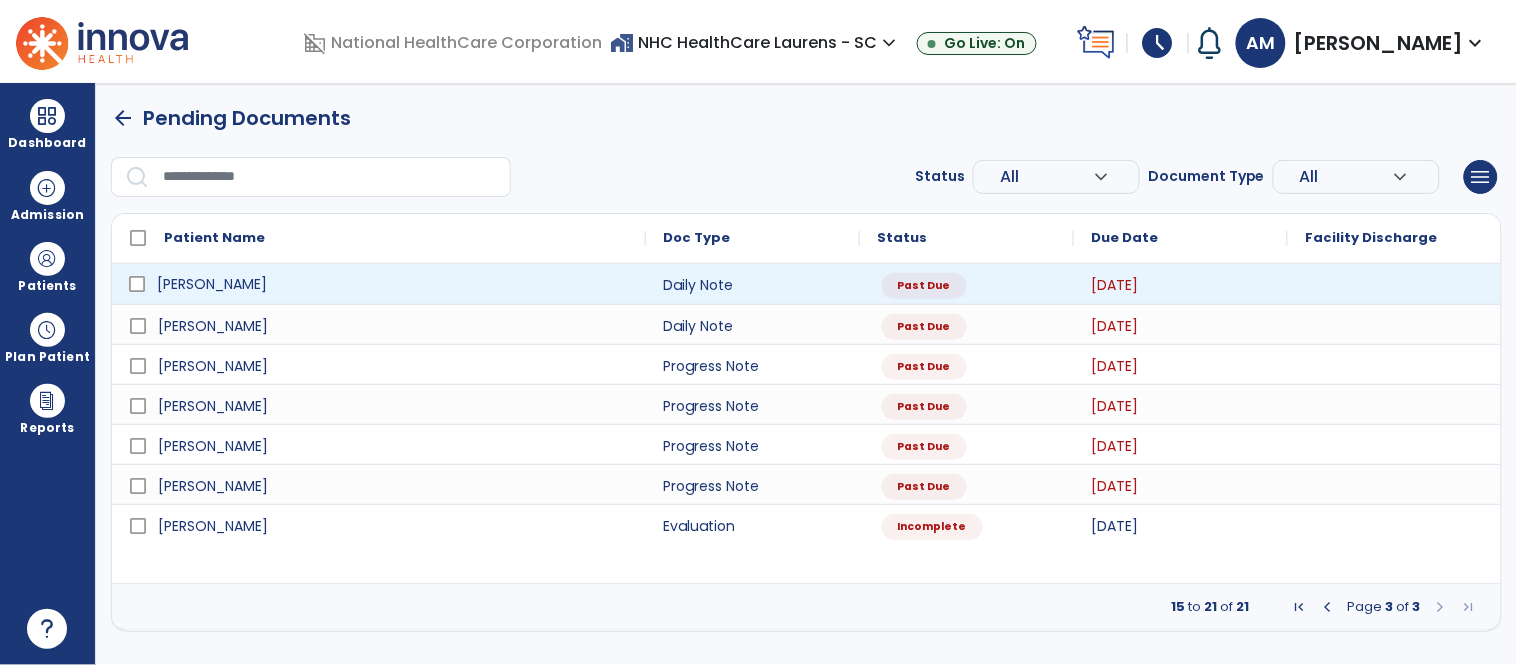 click on "[PERSON_NAME]" at bounding box center [393, 284] 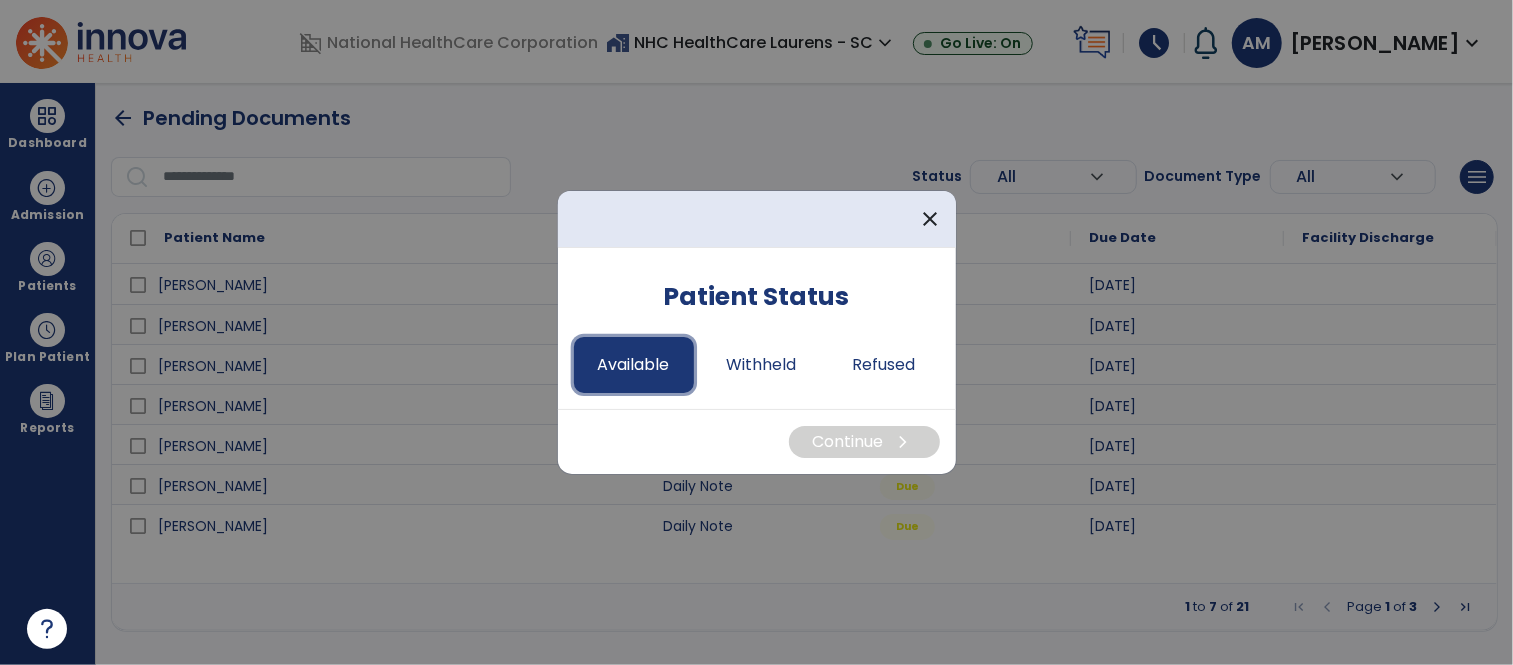 click on "Available" at bounding box center [634, 365] 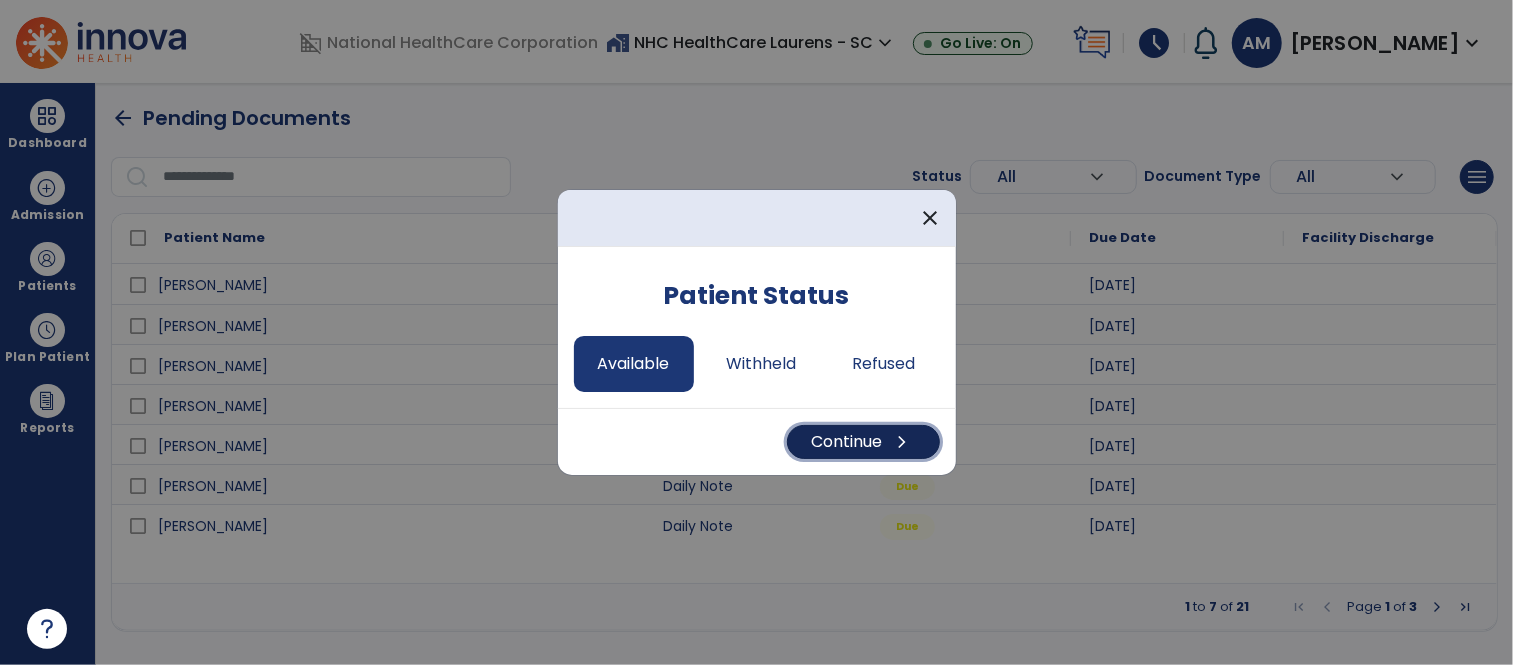 click on "Continue   chevron_right" at bounding box center [863, 442] 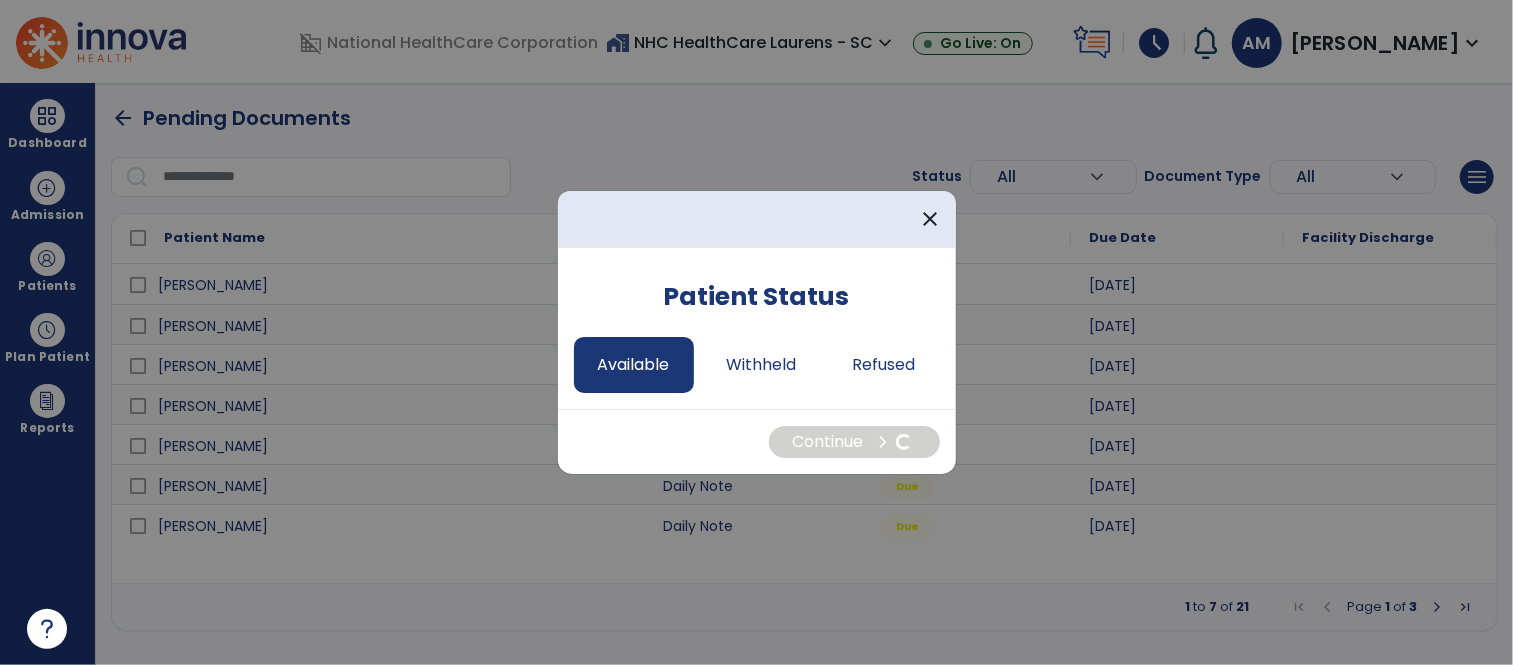 select on "*" 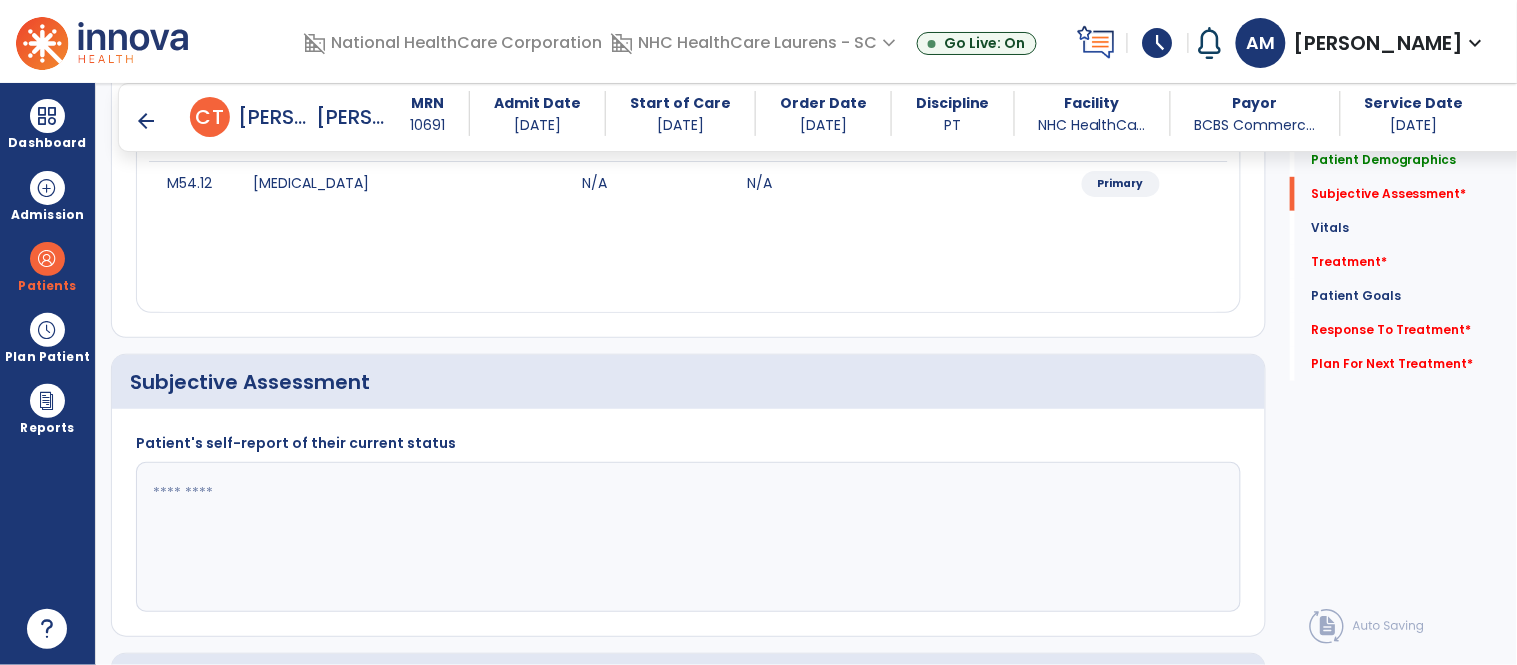scroll, scrollTop: 333, scrollLeft: 0, axis: vertical 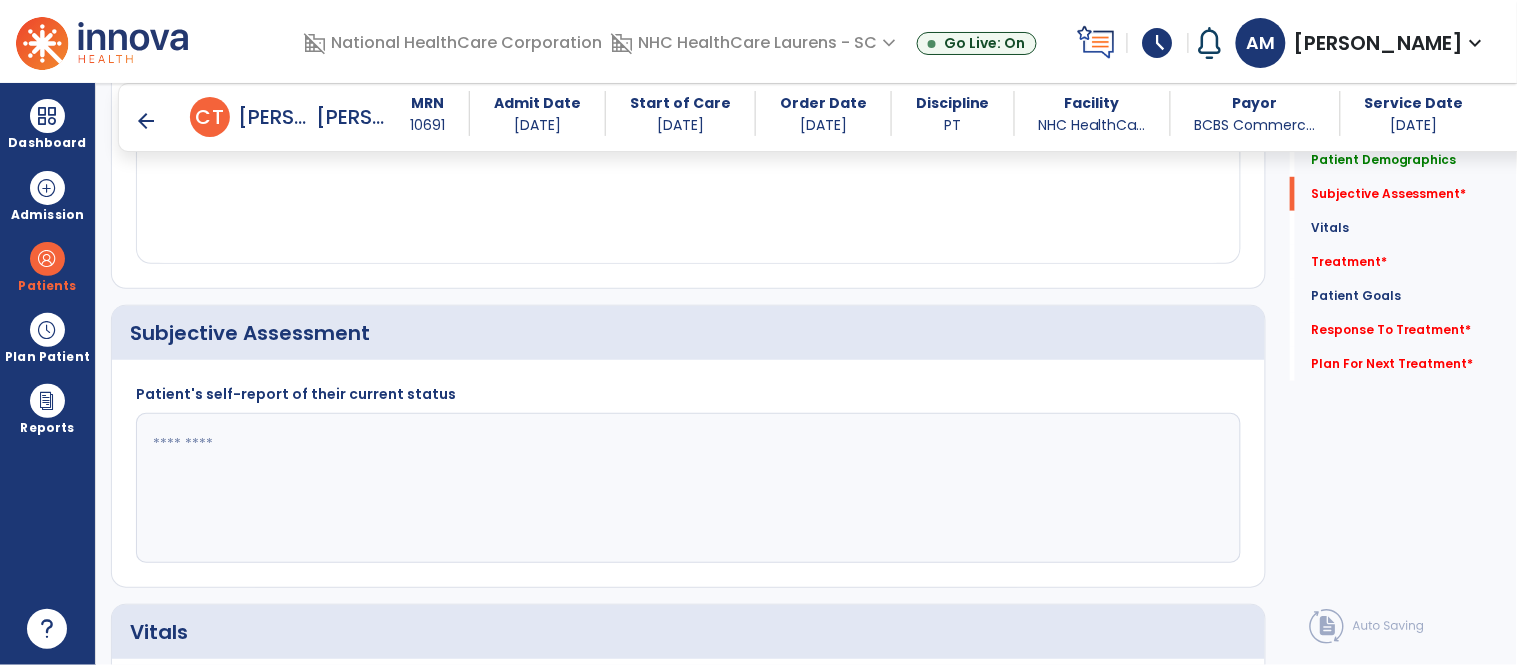 click 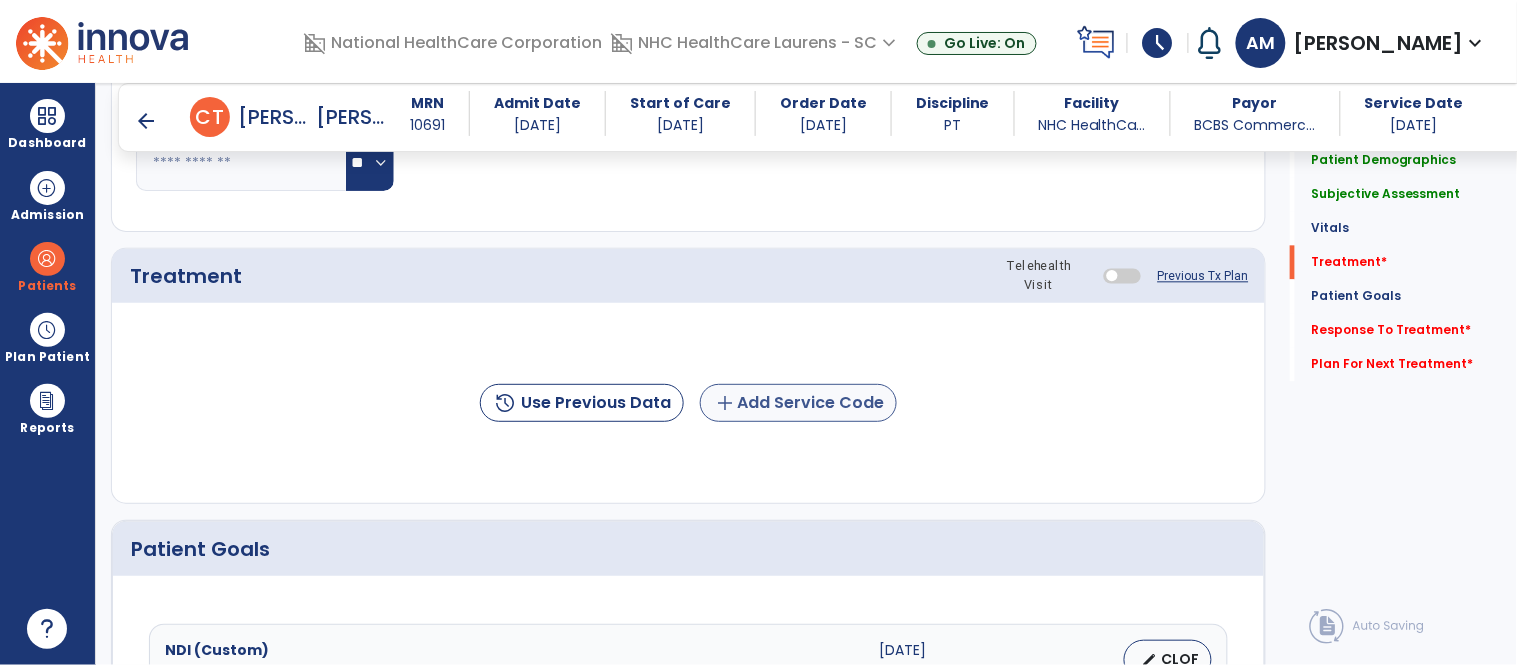 type on "**********" 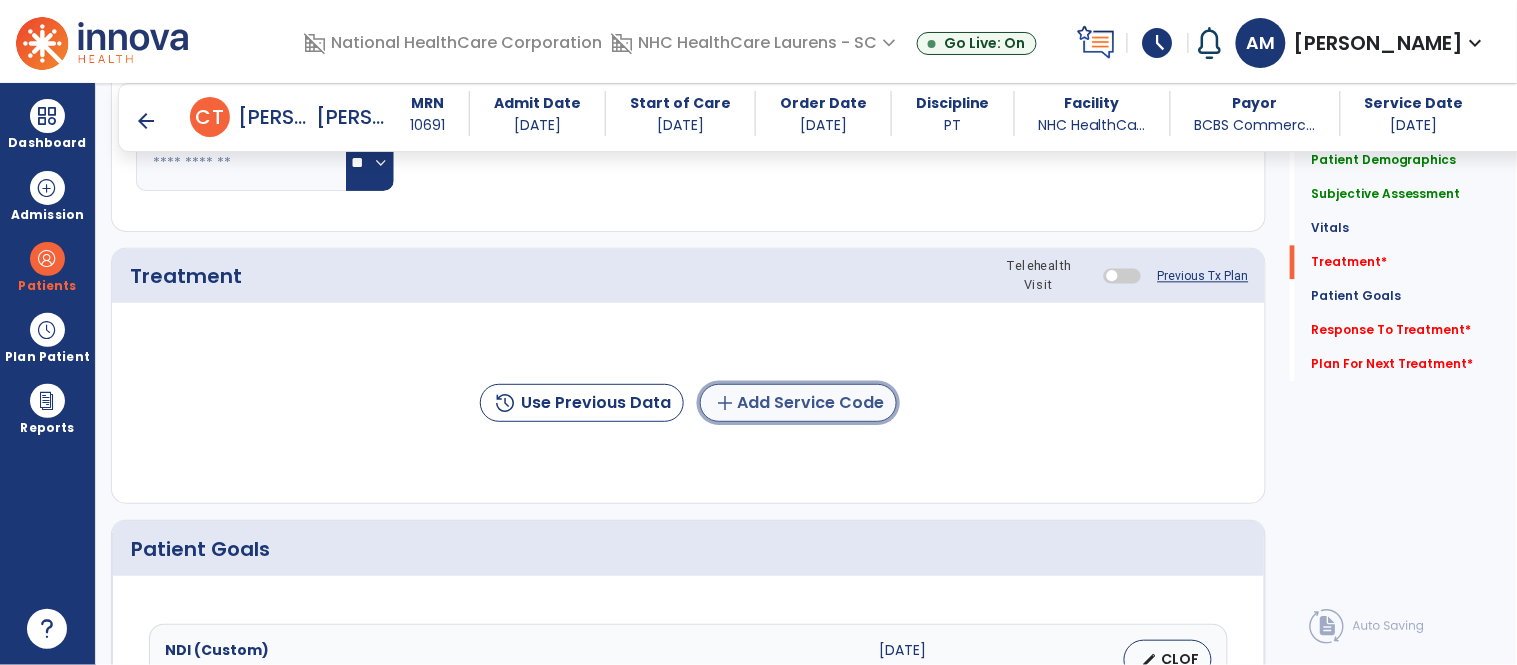 click on "add  Add Service Code" 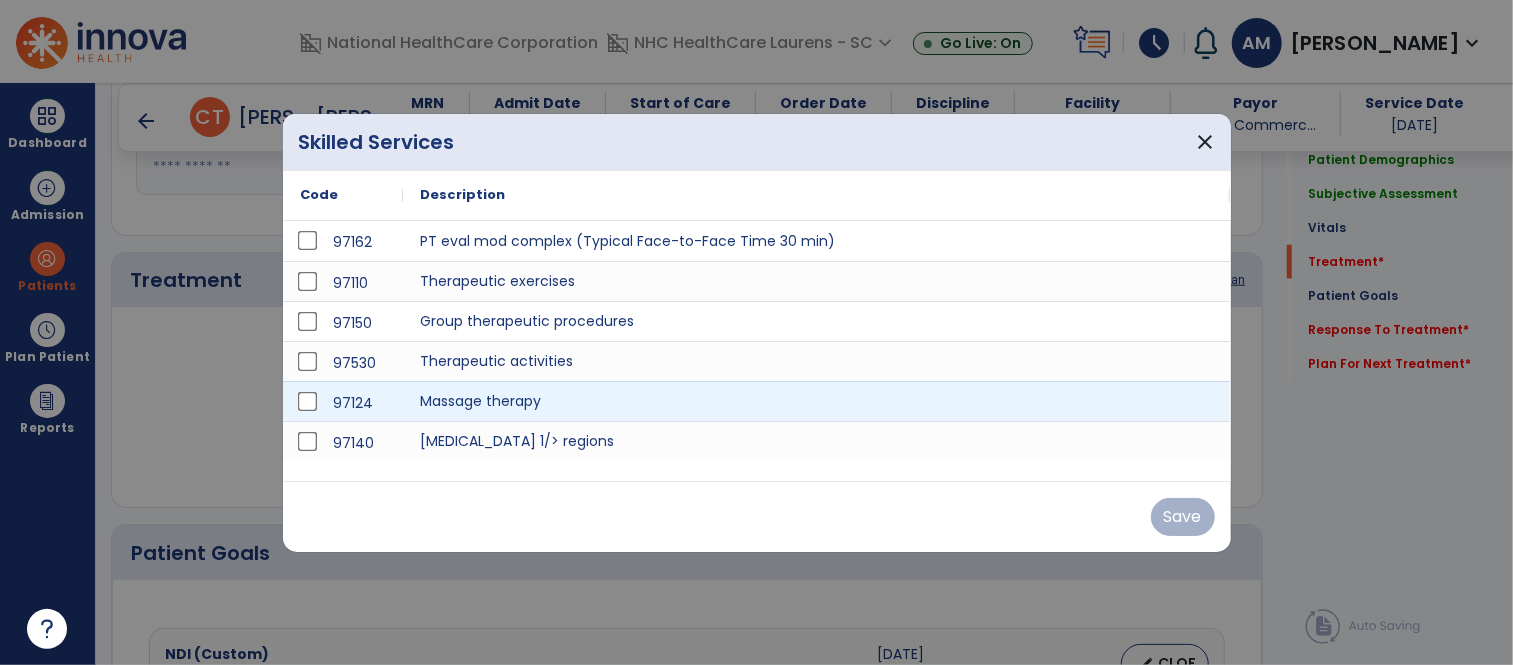scroll, scrollTop: 1111, scrollLeft: 0, axis: vertical 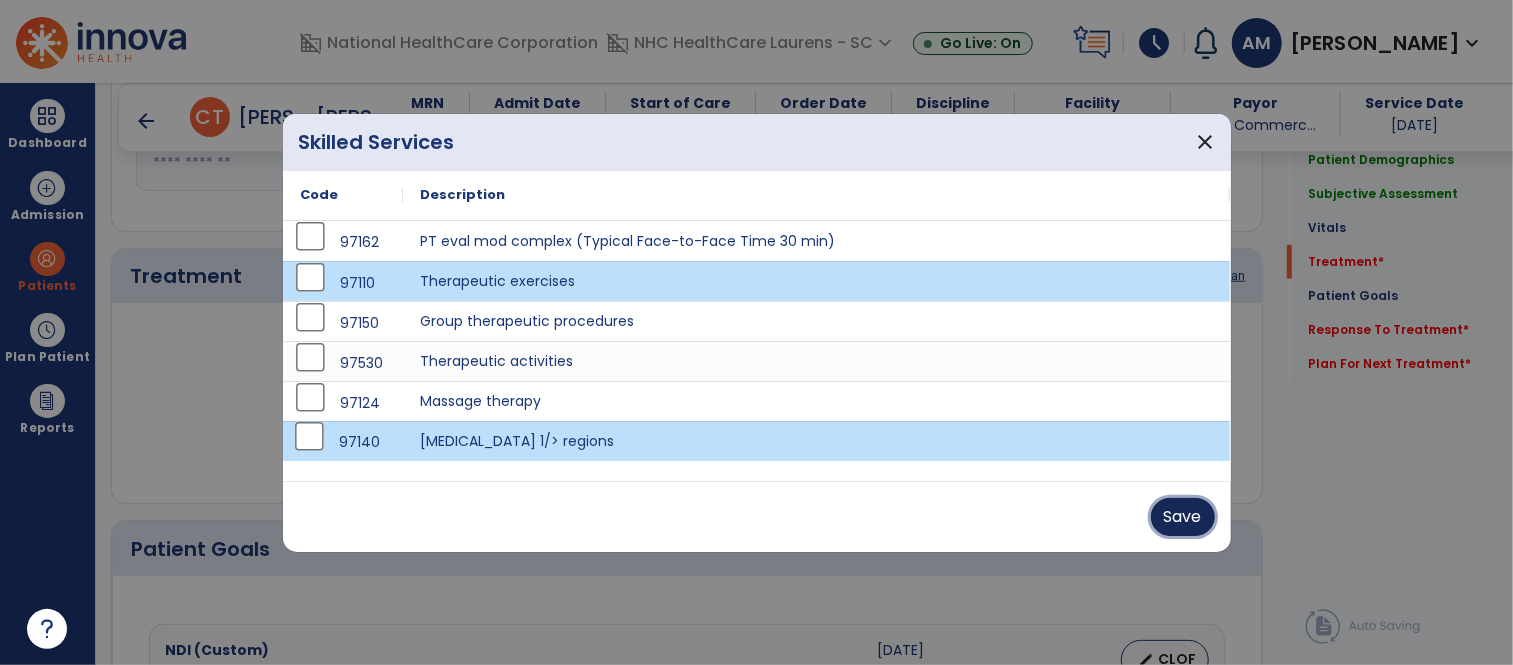click on "Save" at bounding box center (1183, 517) 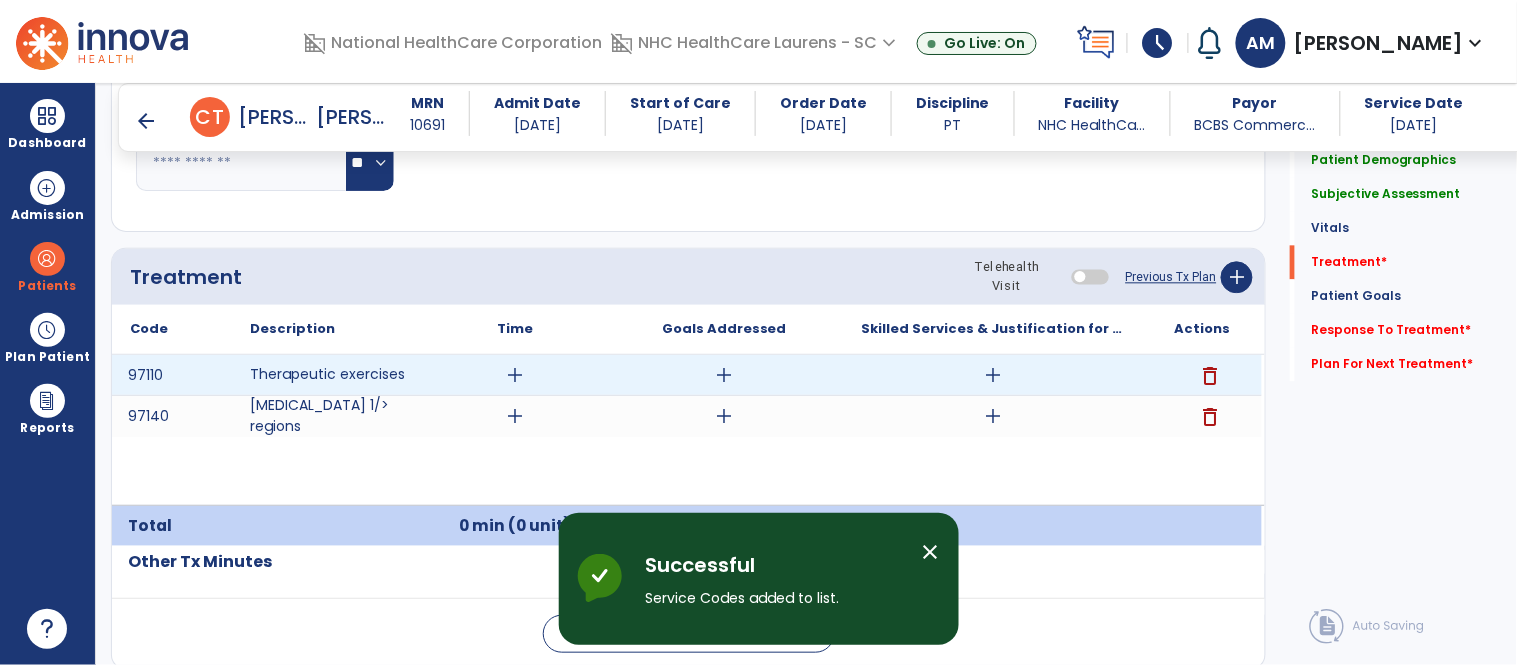 click on "add" at bounding box center [515, 375] 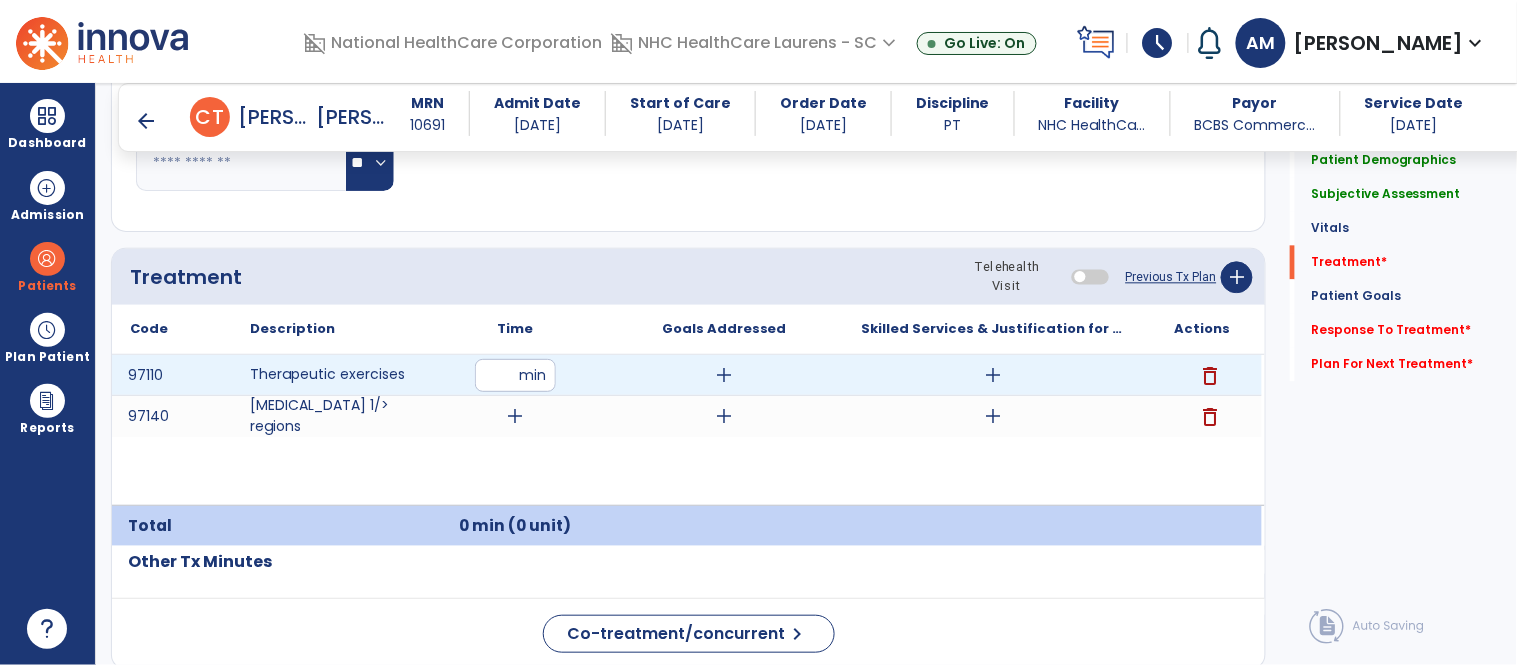 type on "**" 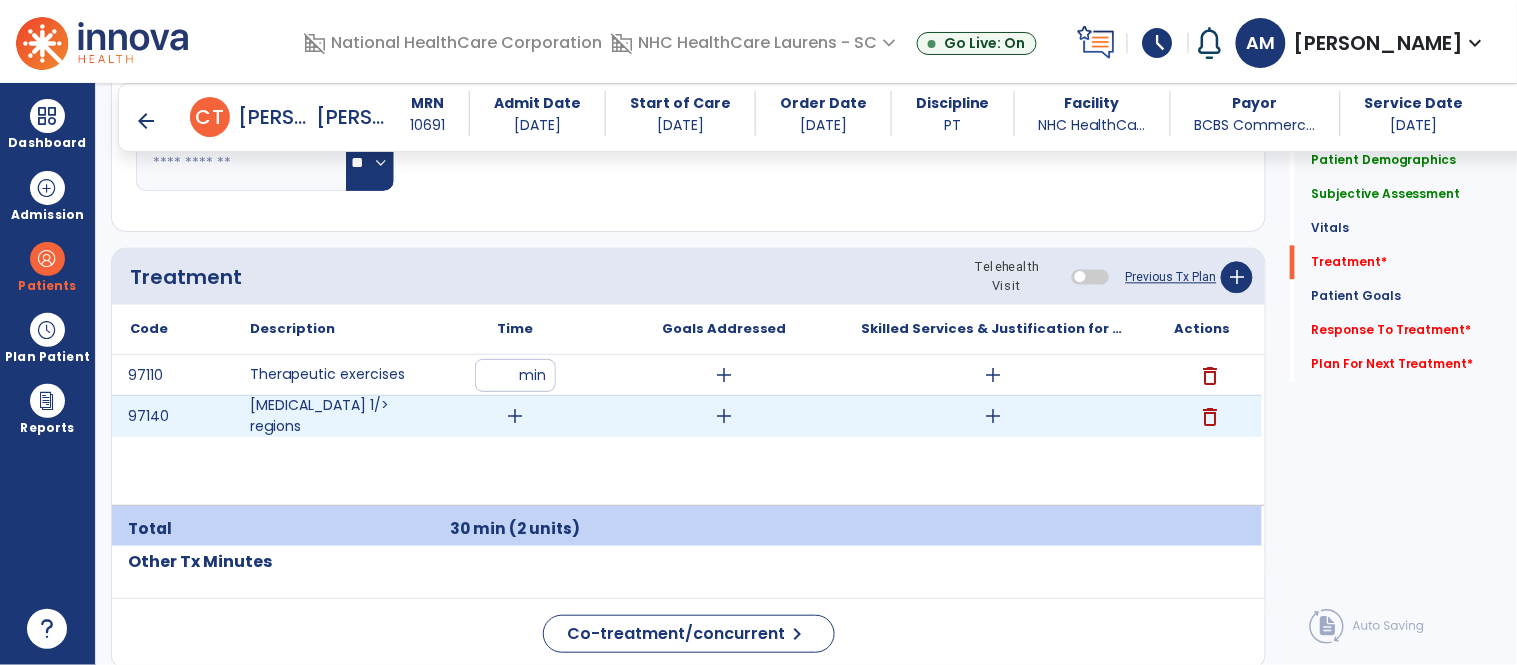 click on "add" at bounding box center [515, 416] 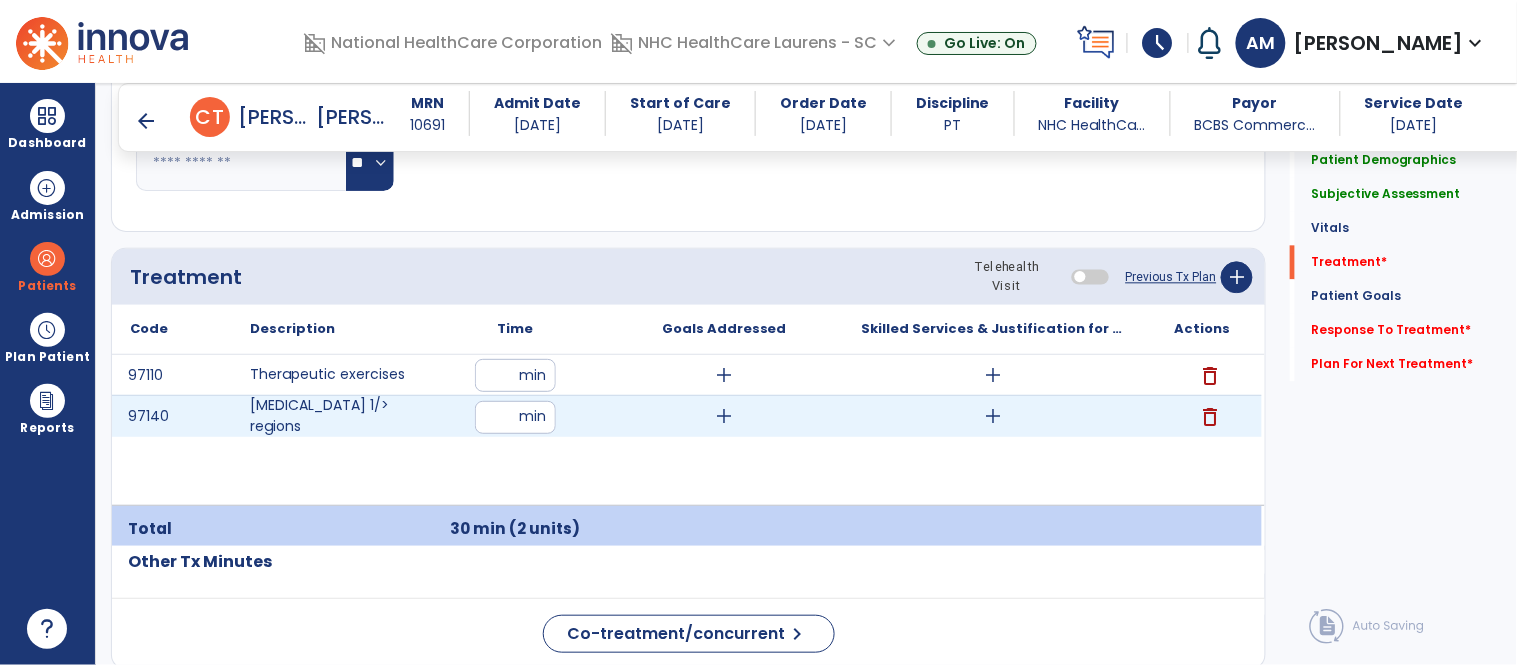 type on "**" 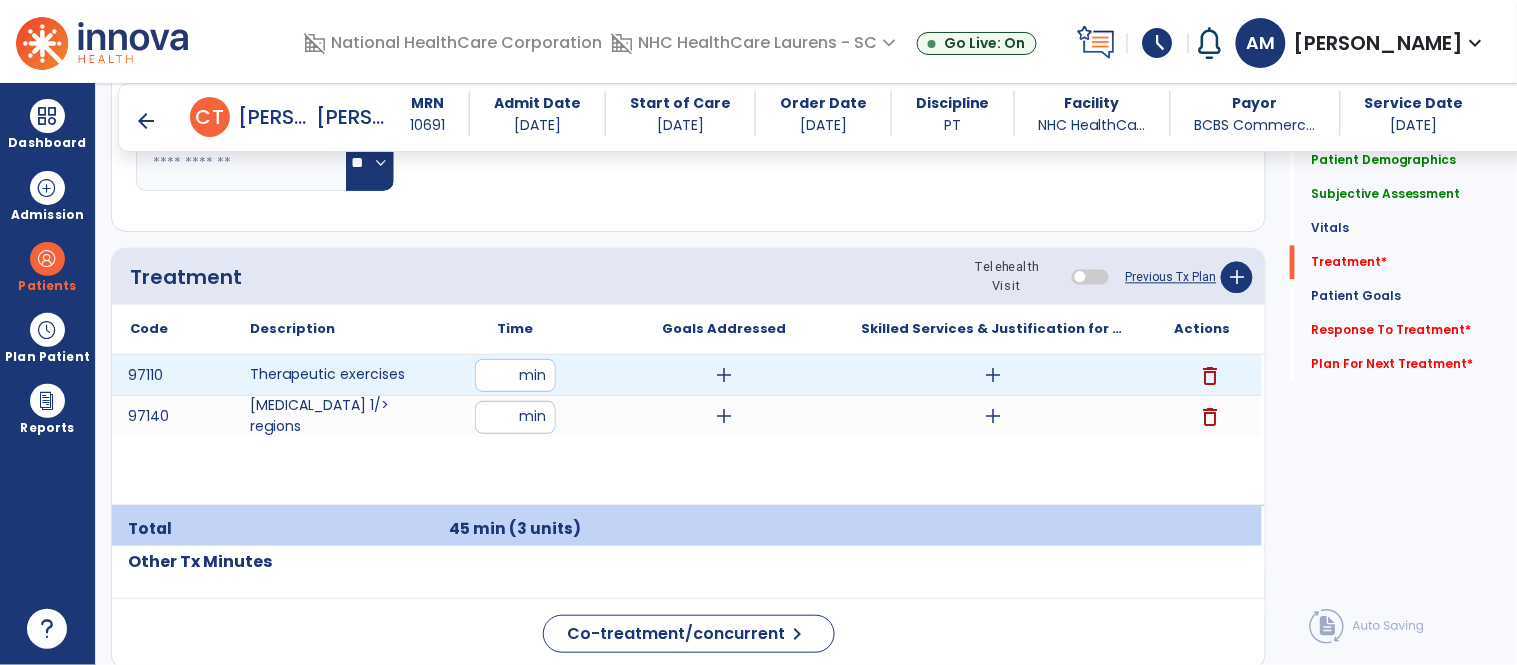 click on "add" at bounding box center (724, 375) 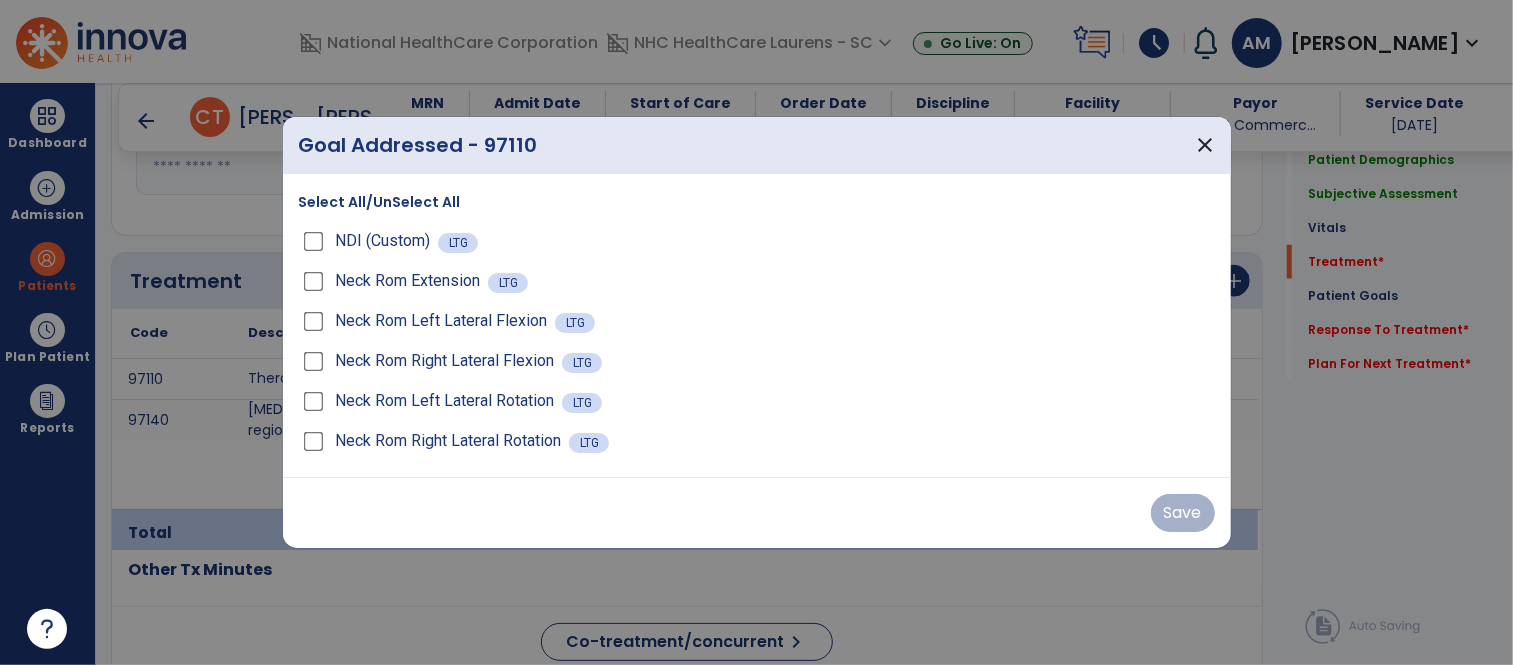 scroll, scrollTop: 1111, scrollLeft: 0, axis: vertical 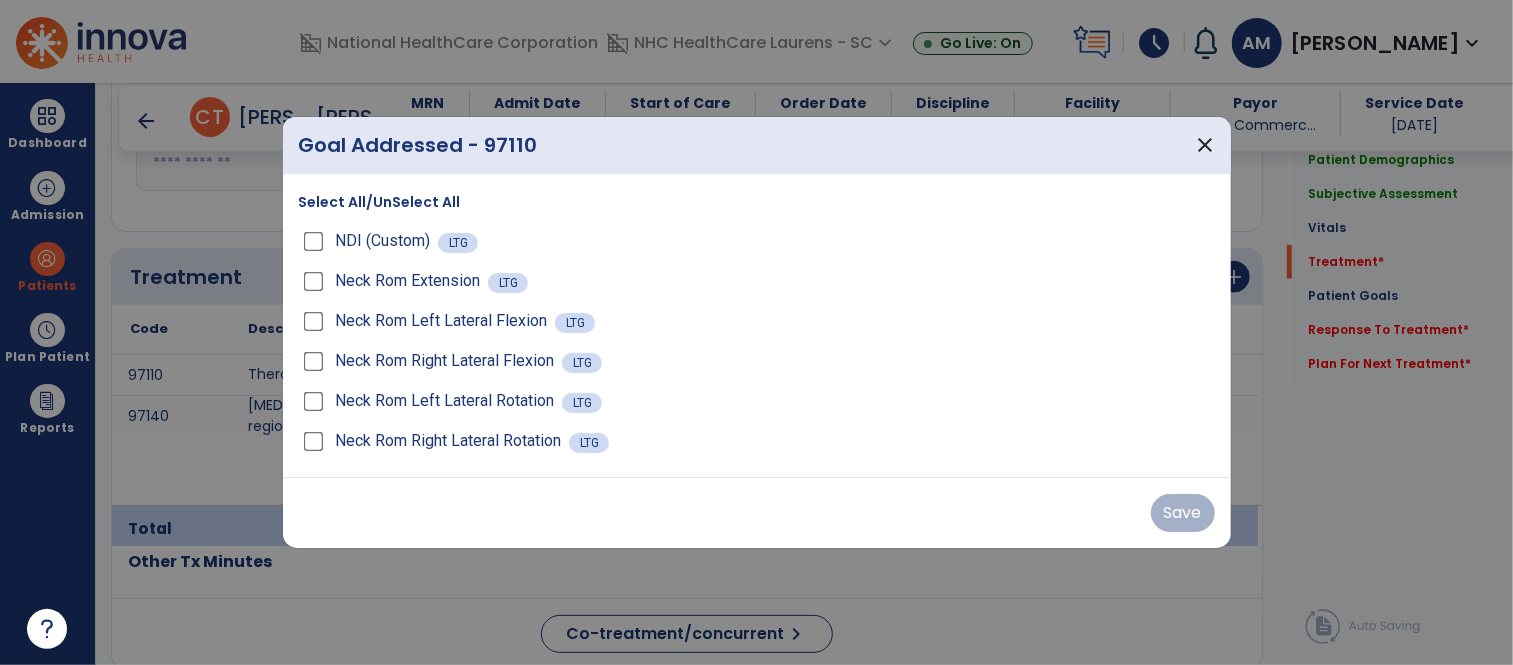 click on "Select All/UnSelect All" at bounding box center [380, 202] 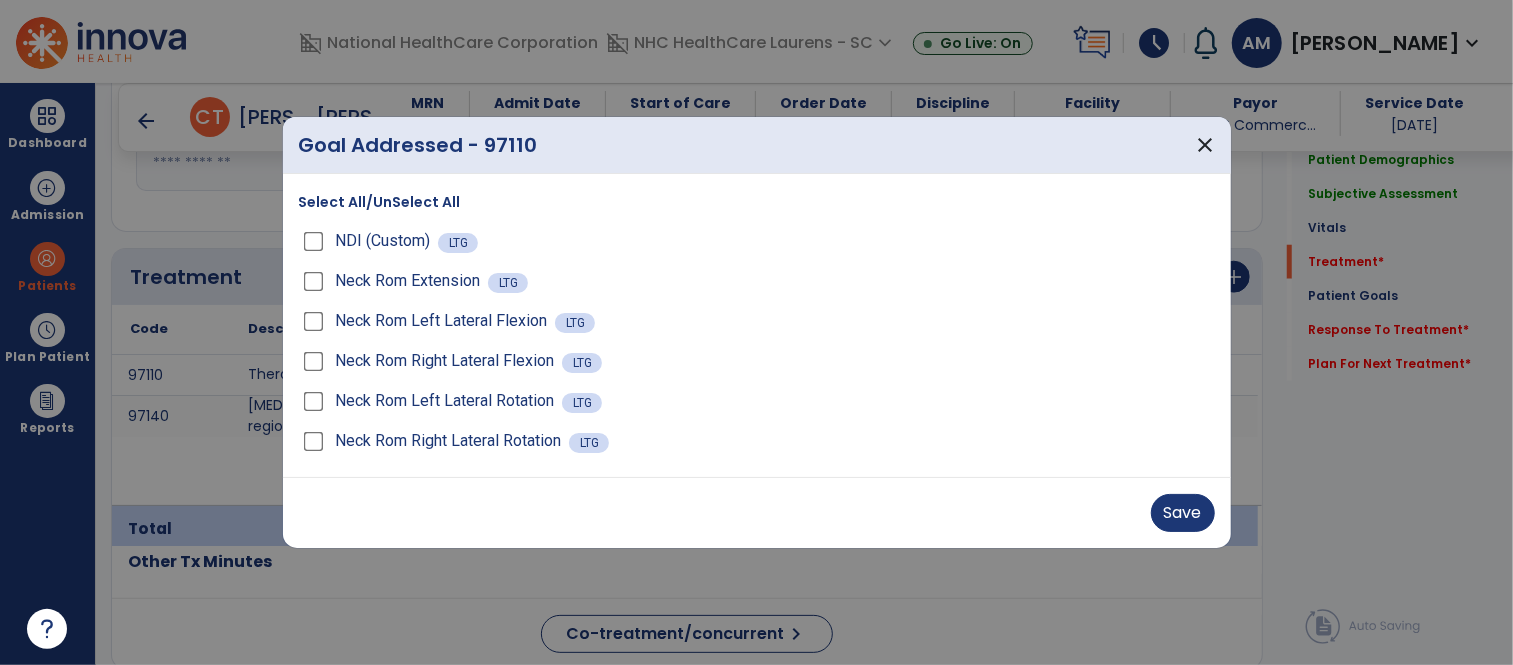 click on "Save" at bounding box center [757, 512] 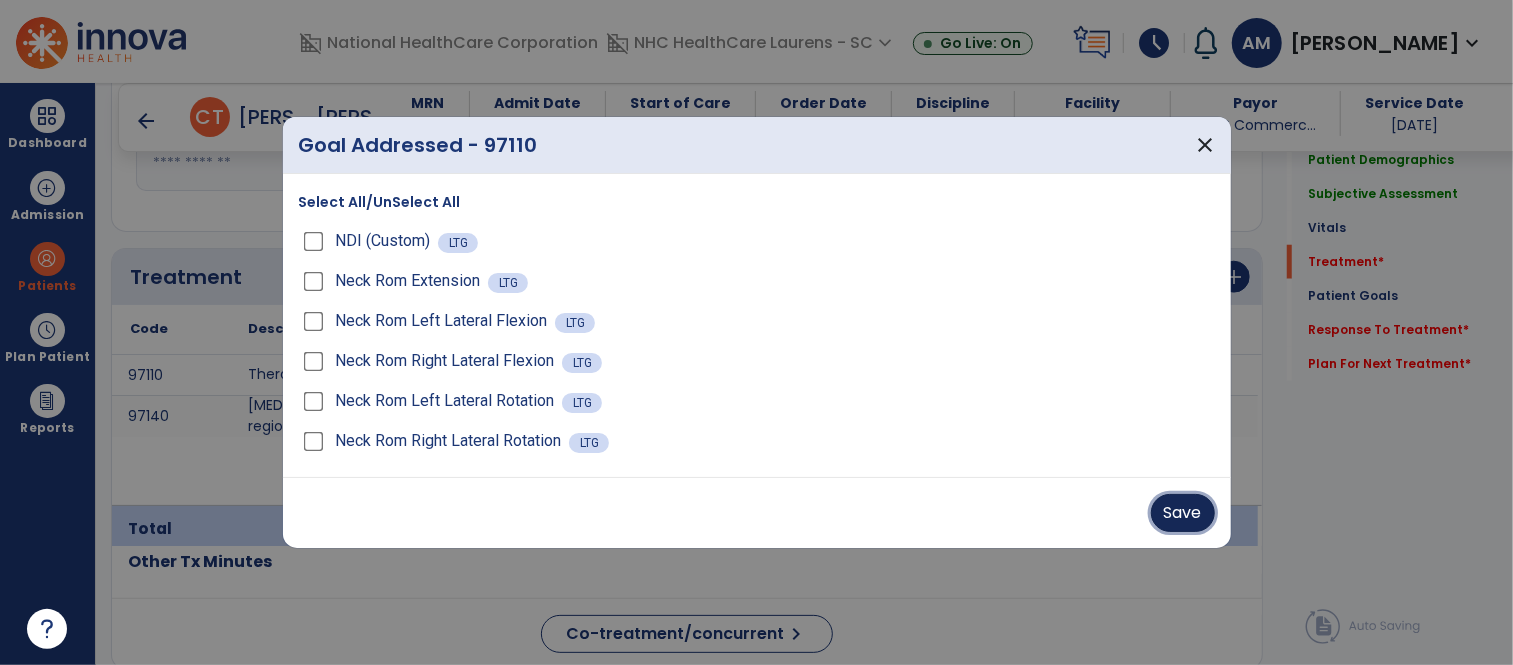 click on "Save" at bounding box center [1183, 513] 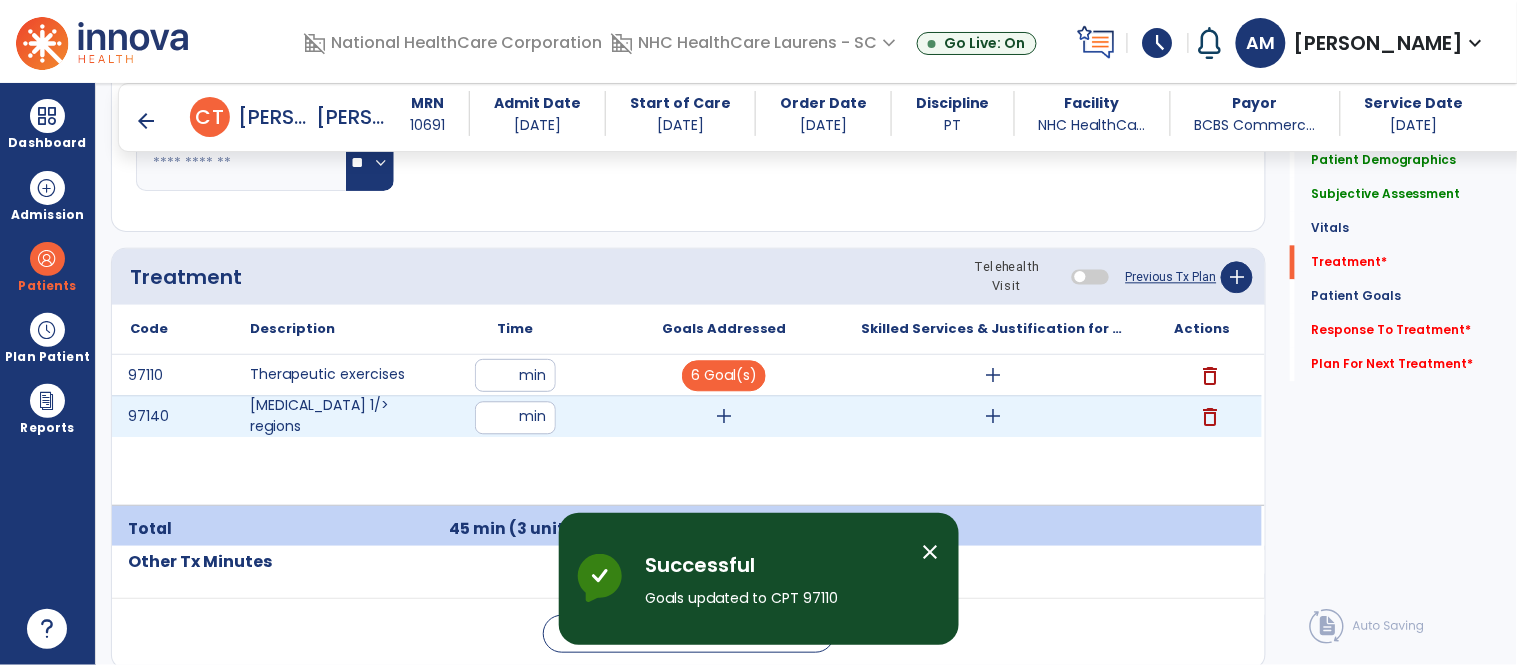 click on "add" at bounding box center (724, 416) 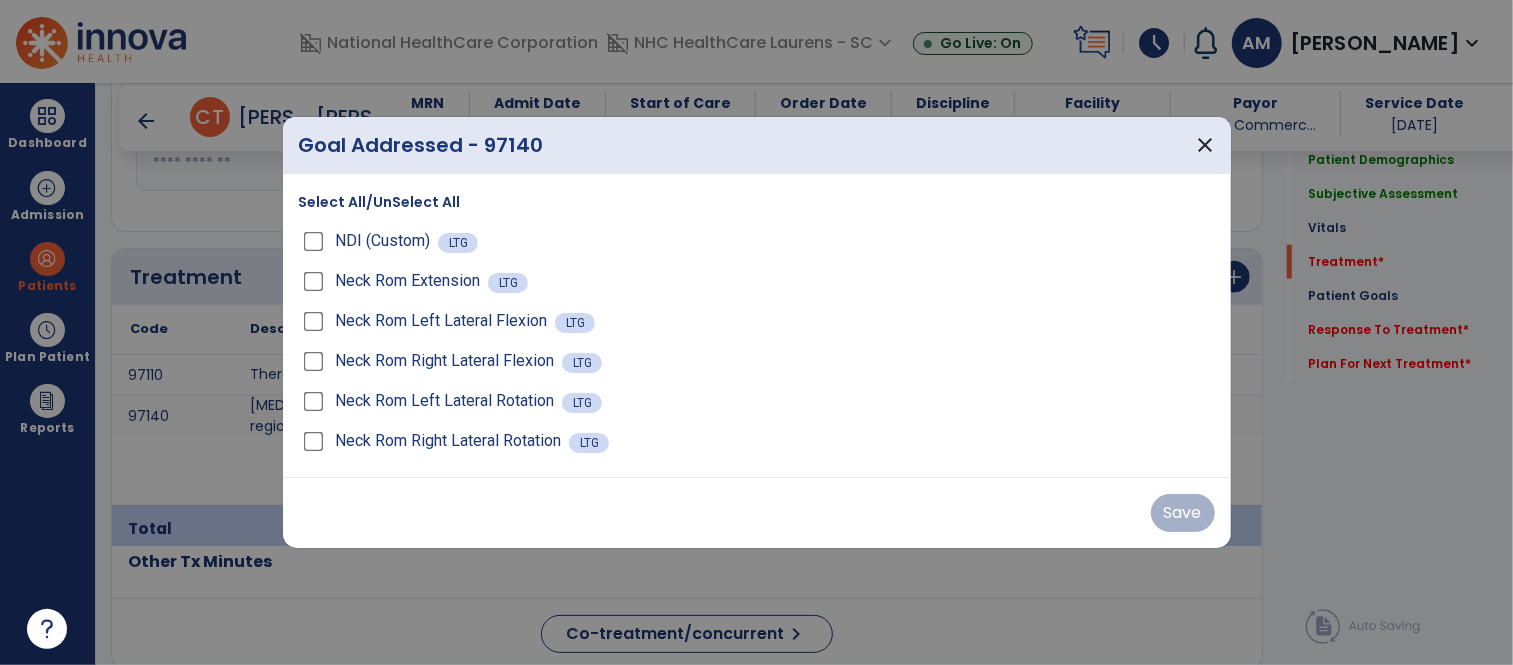 scroll, scrollTop: 1111, scrollLeft: 0, axis: vertical 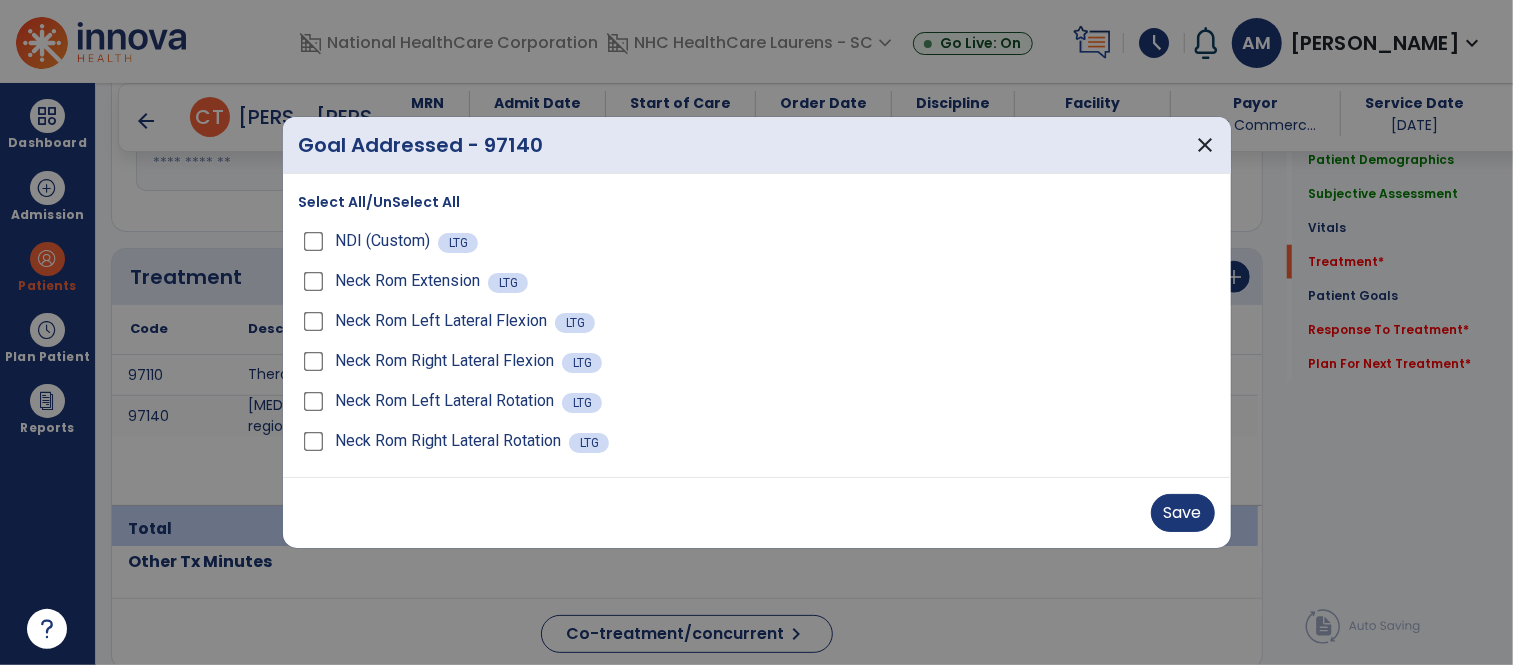 click on "Neck Rom Left Lateral Rotation  LTG" at bounding box center [757, 401] 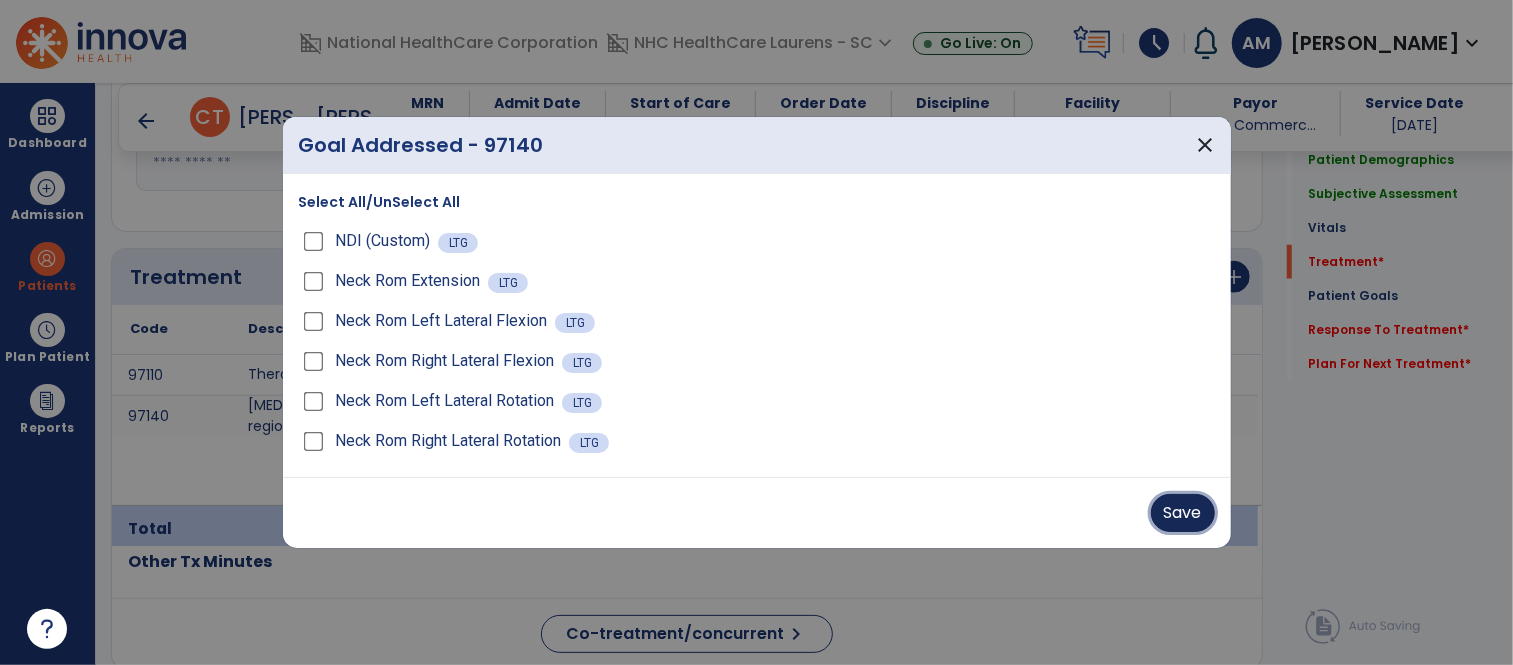 click on "Save" at bounding box center (1183, 513) 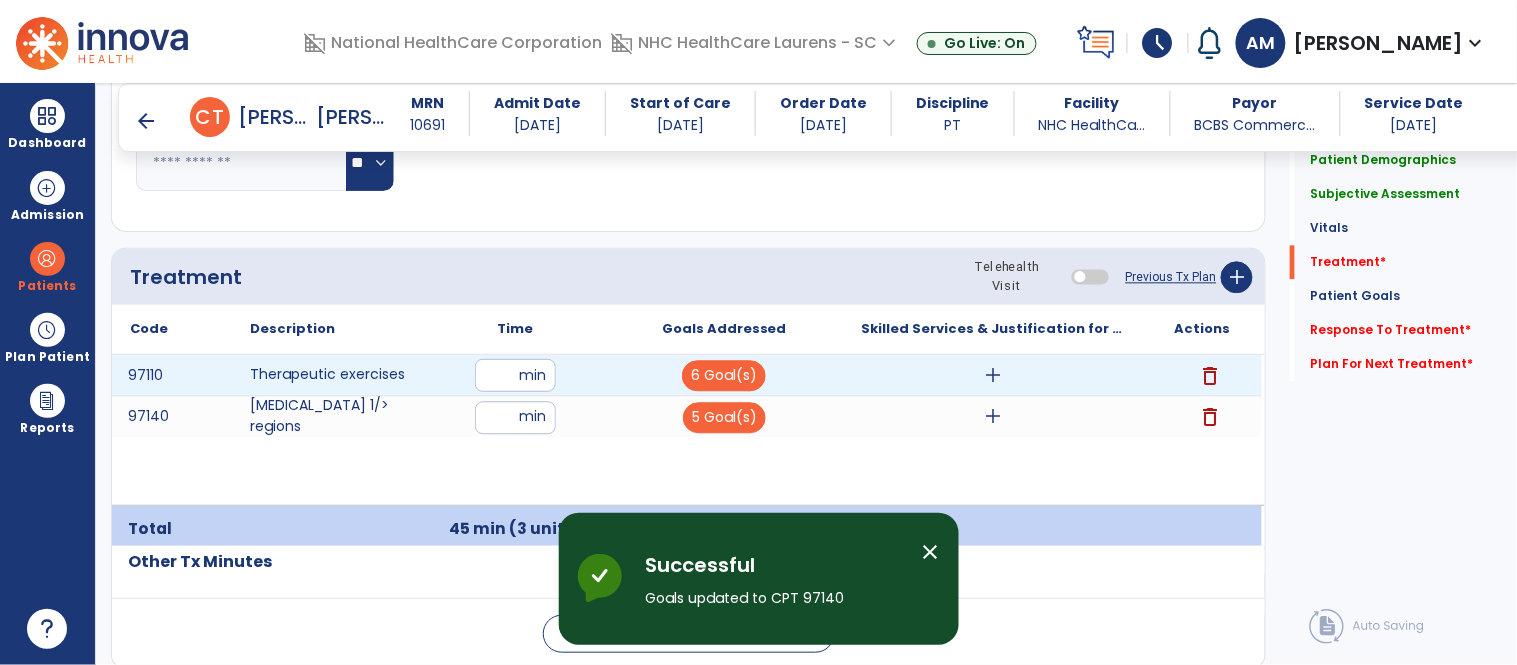 click on "add" at bounding box center [993, 375] 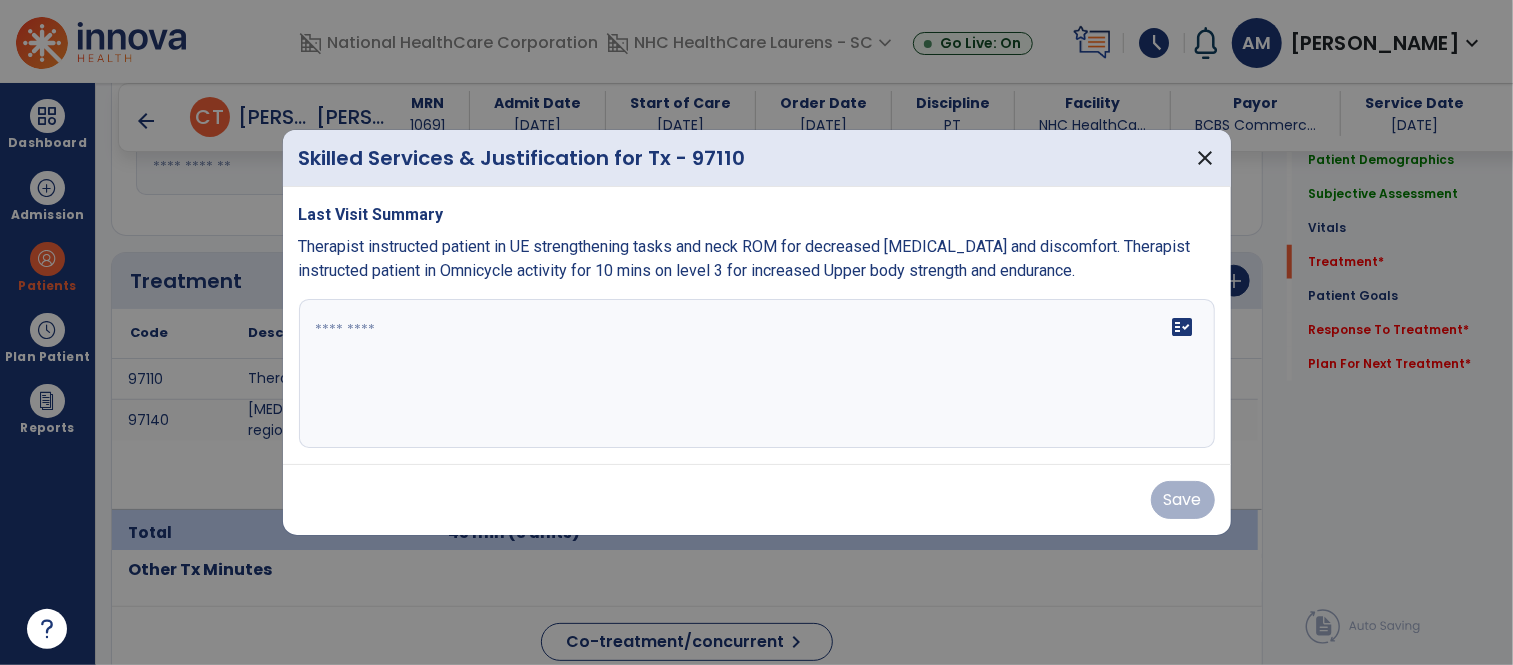 scroll, scrollTop: 1111, scrollLeft: 0, axis: vertical 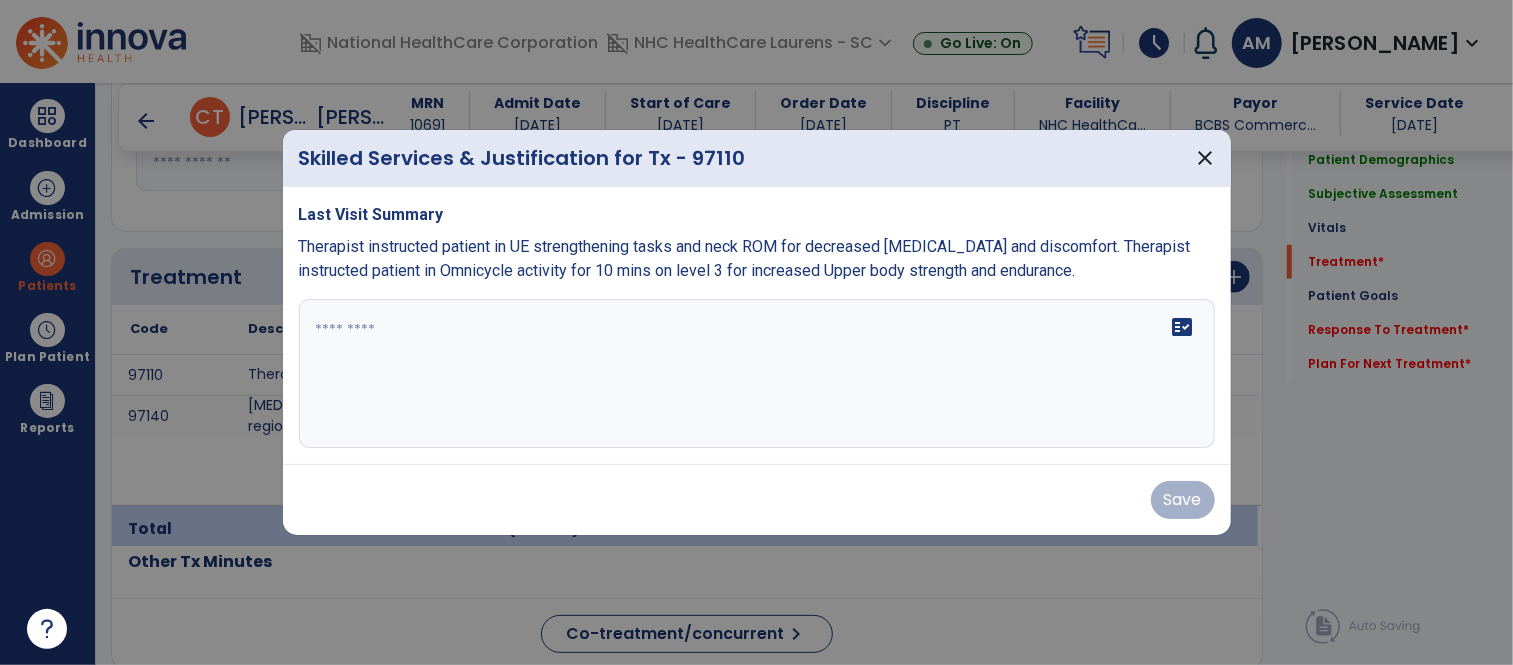 click on "fact_check" at bounding box center [757, 374] 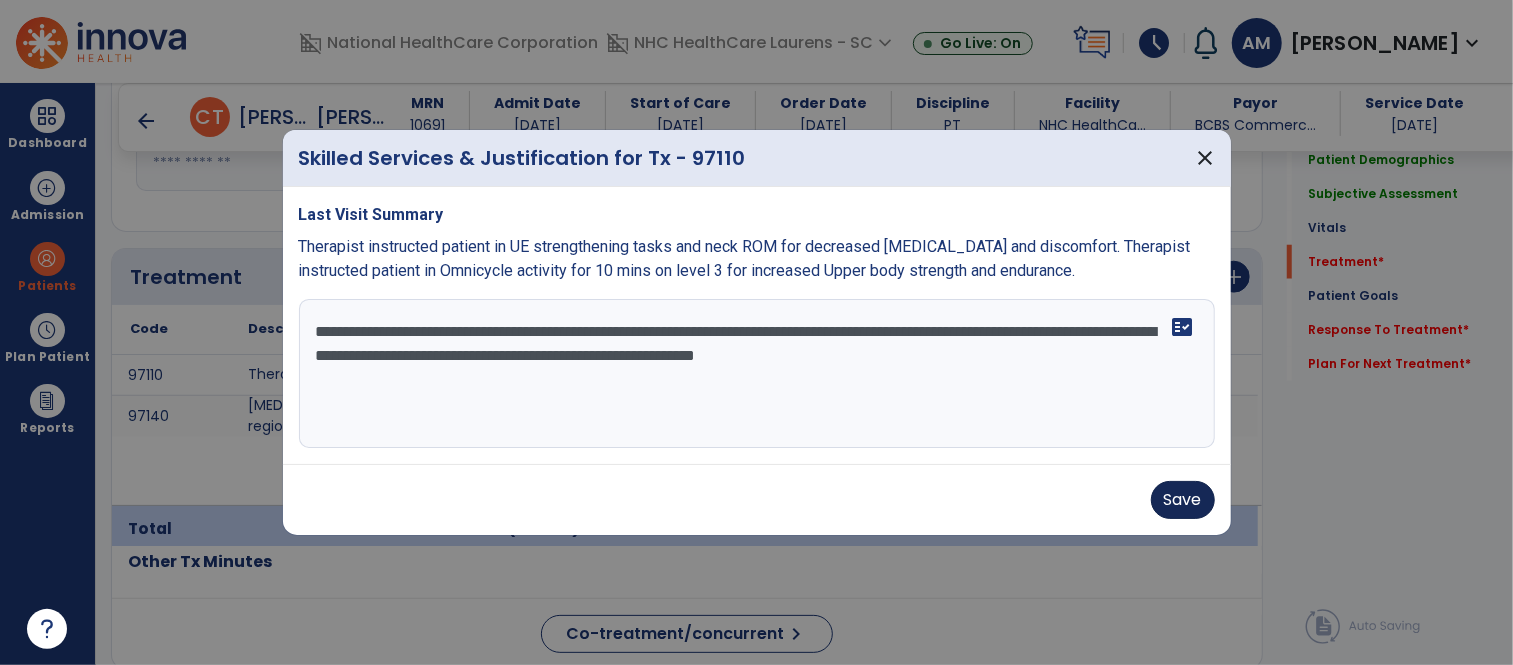 type on "**********" 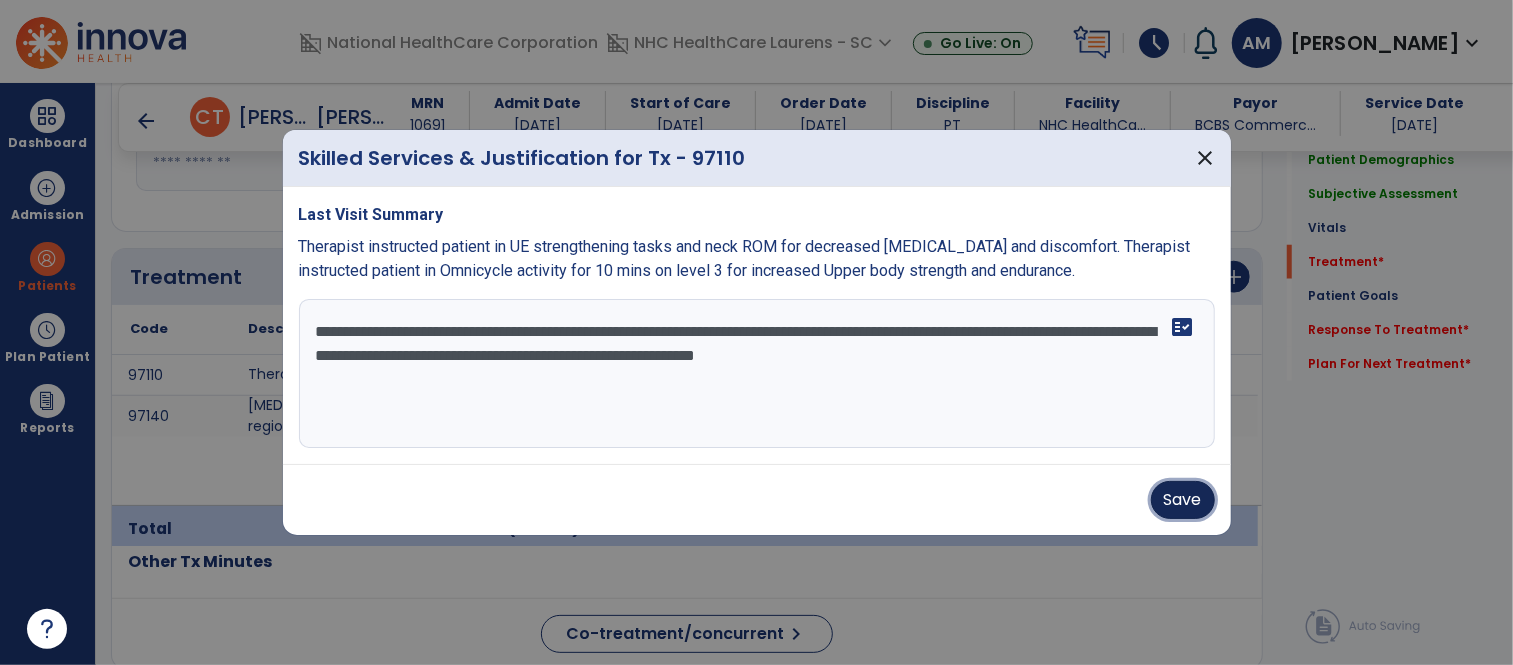 click on "Save" at bounding box center (1183, 500) 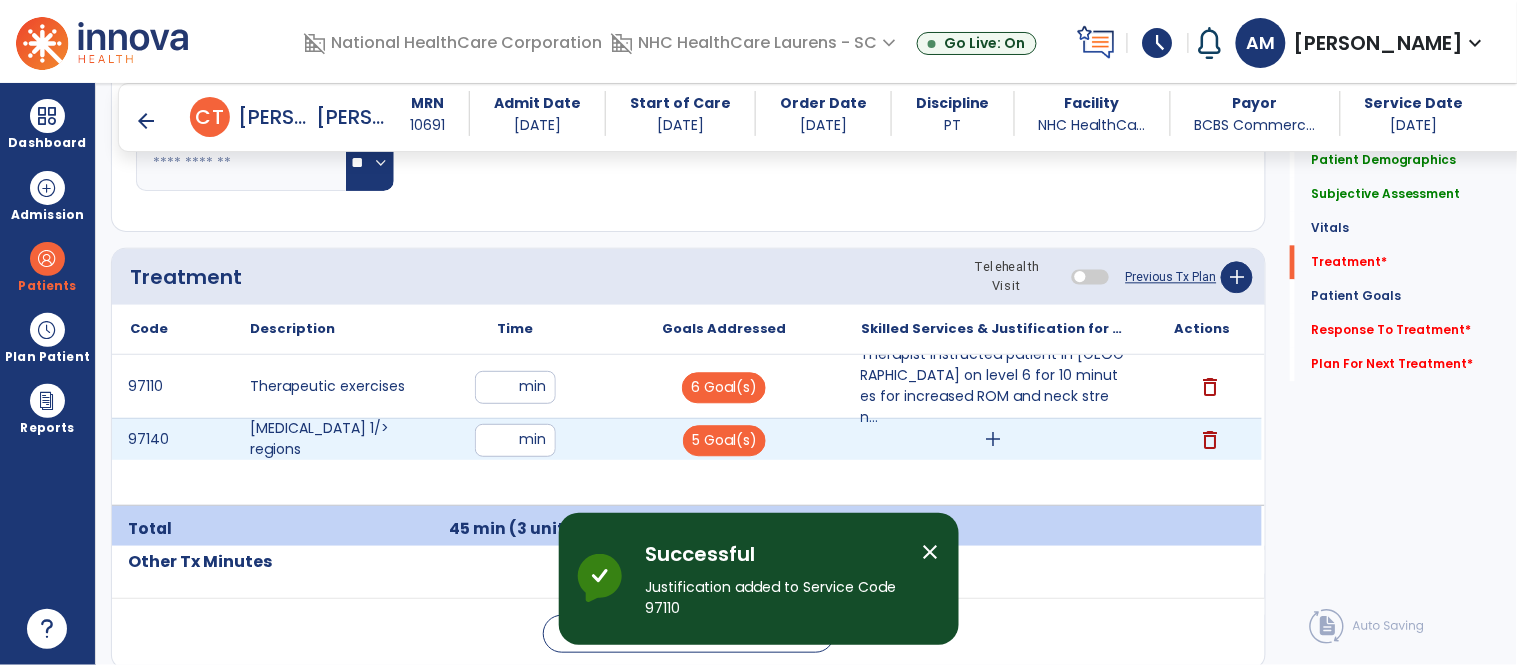 click on "add" at bounding box center (993, 439) 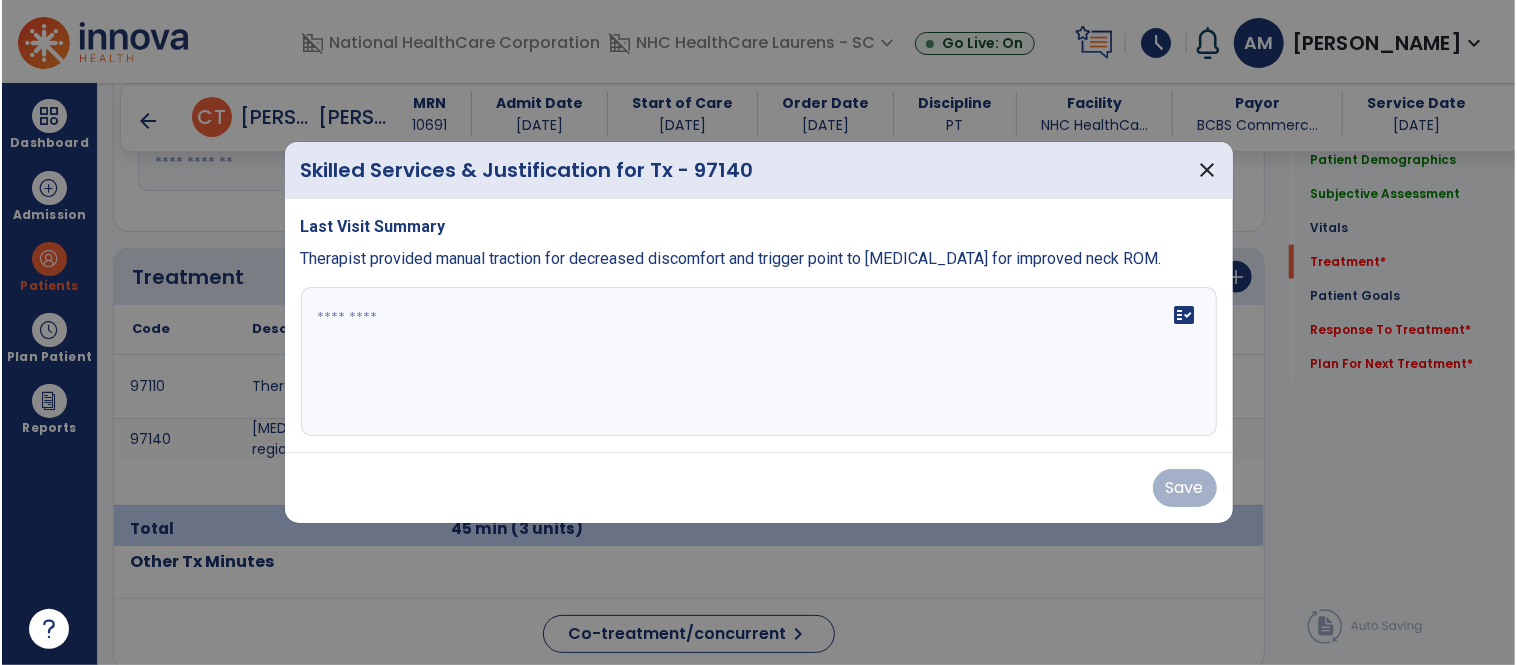 scroll, scrollTop: 1111, scrollLeft: 0, axis: vertical 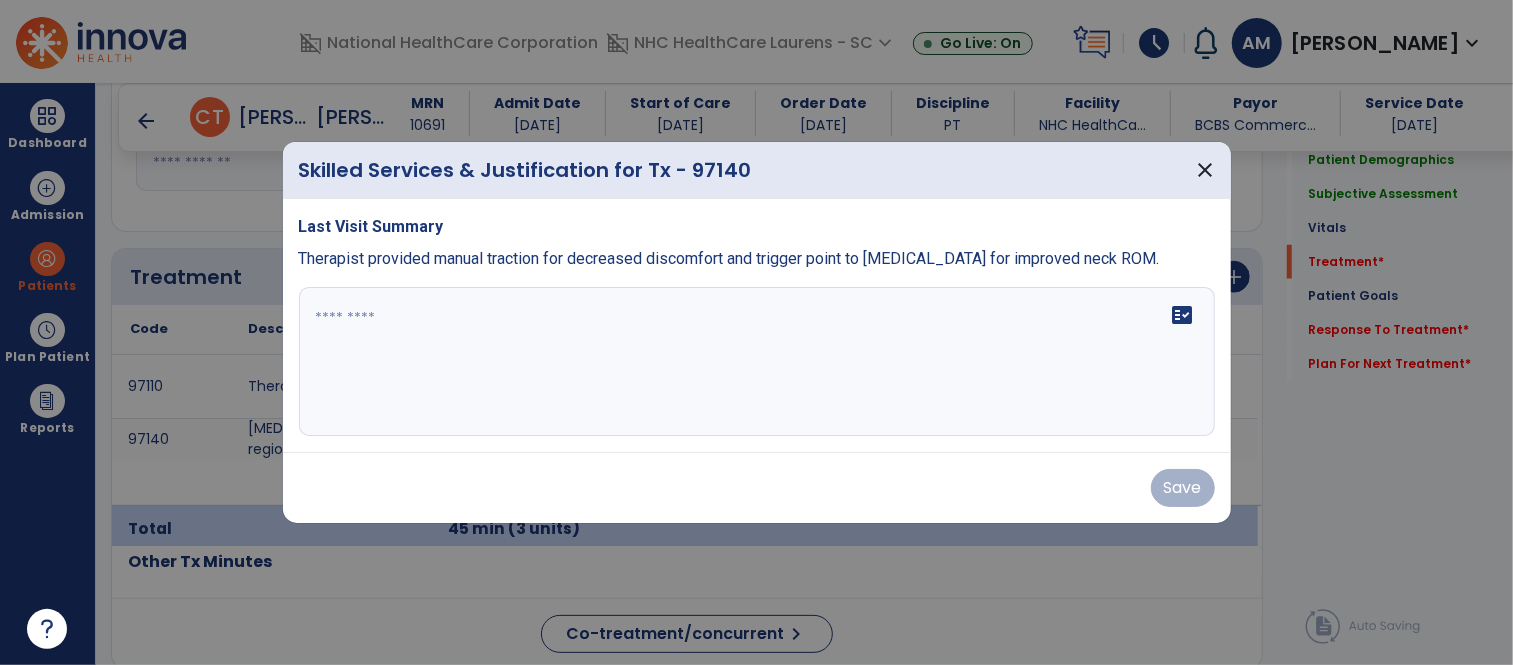 click on "fact_check" at bounding box center [757, 362] 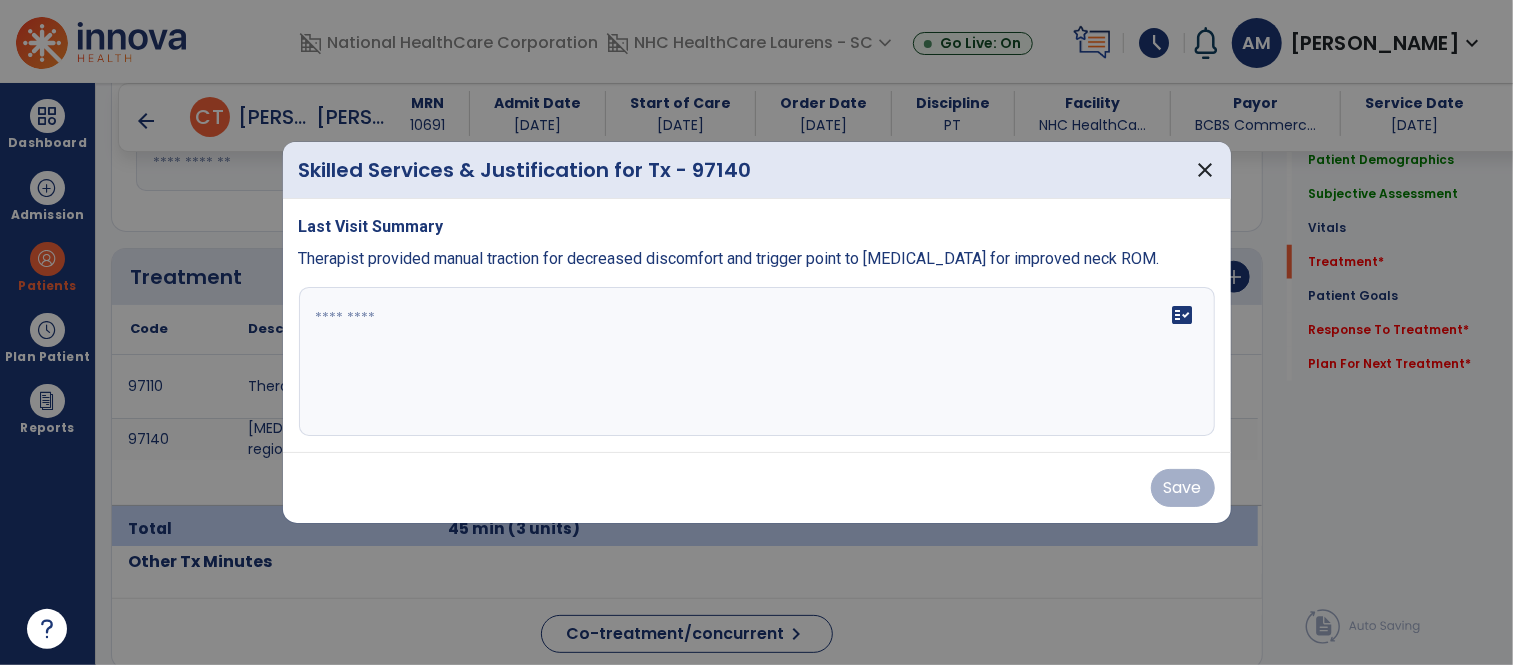 drag, startPoint x: 301, startPoint y: 258, endPoint x: 1216, endPoint y: 267, distance: 915.04425 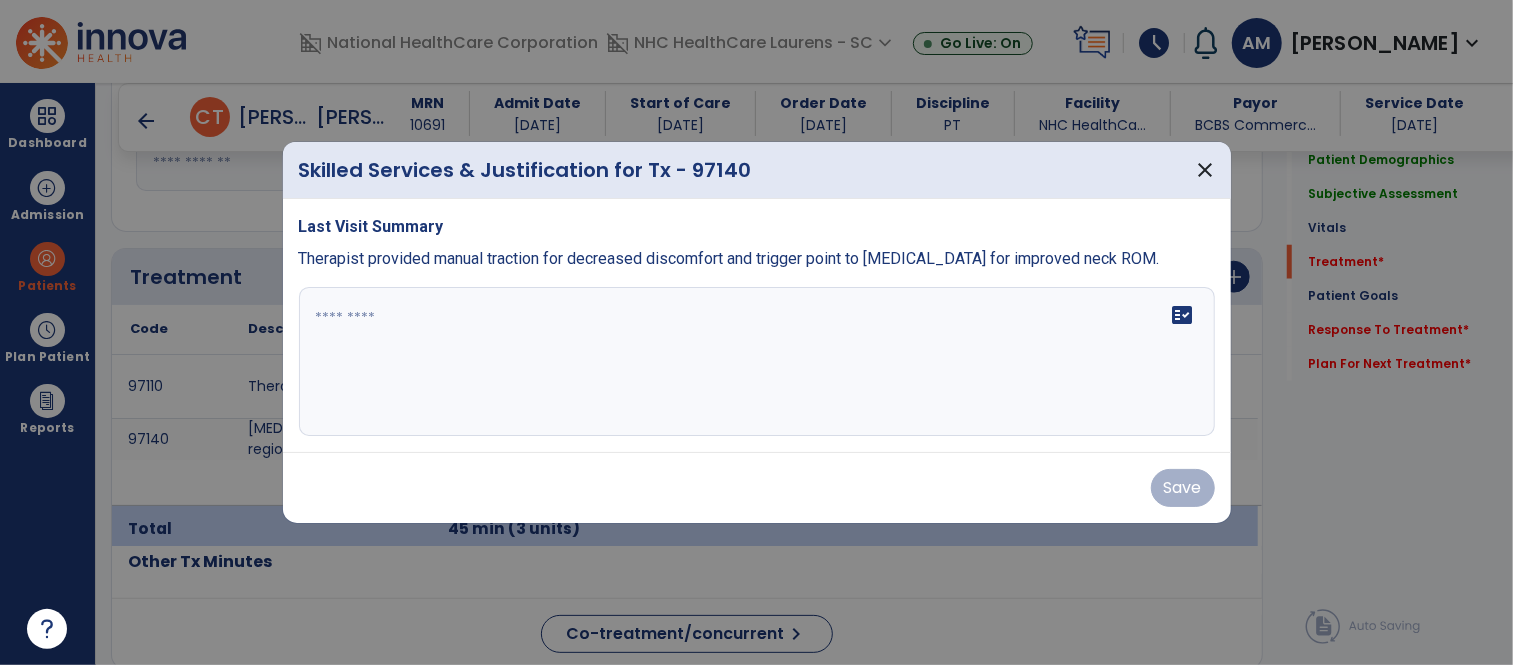 click on "Last Visit Summary Therapist provided manual traction for decreased discomfort and trigger point to suboccipital muscles for improved neck ROM.    fact_check" at bounding box center [757, 326] 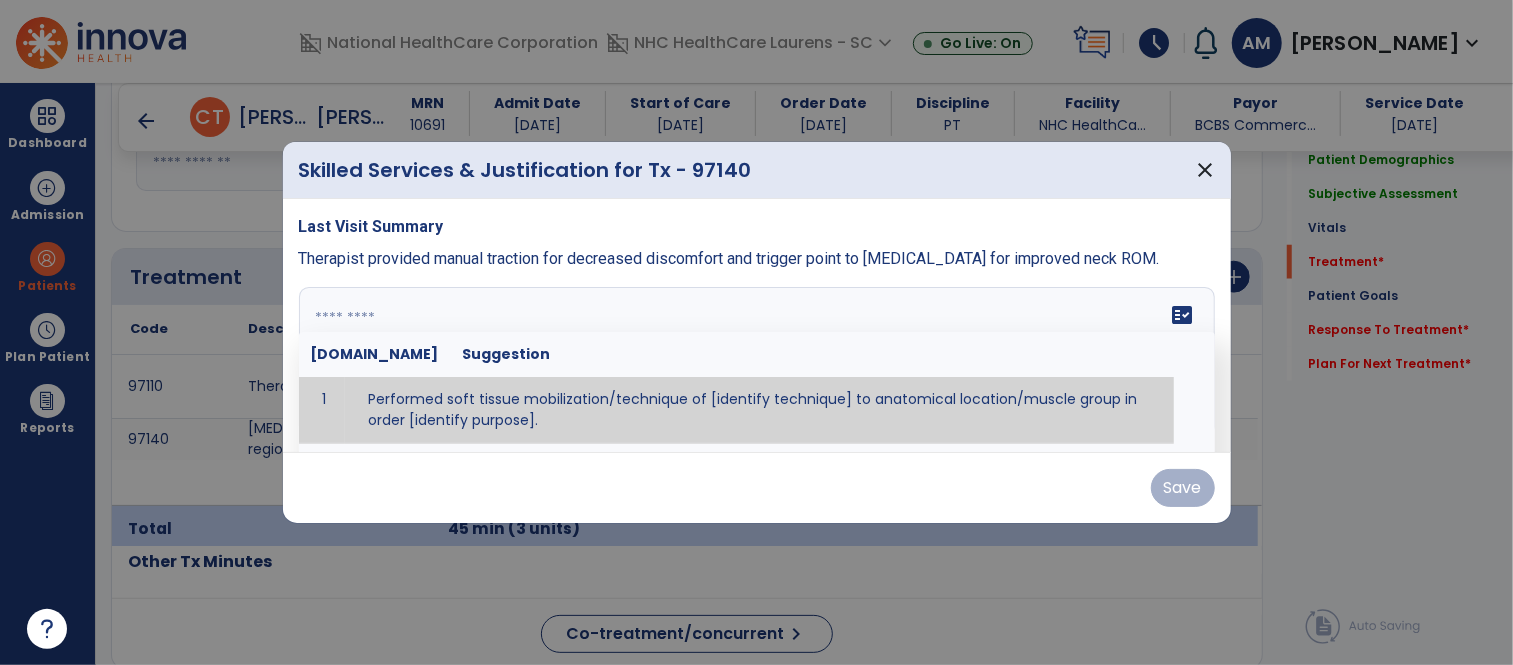 paste on "**********" 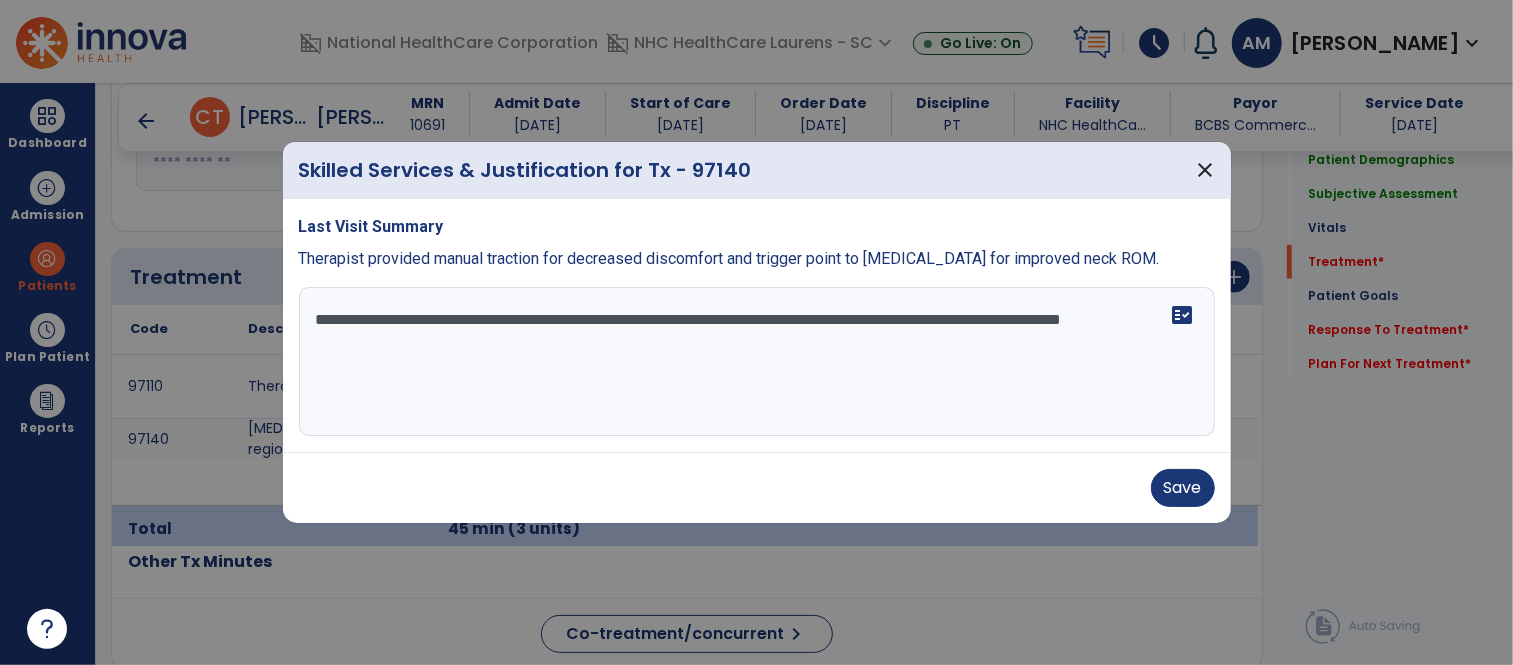 click on "**********" at bounding box center [757, 362] 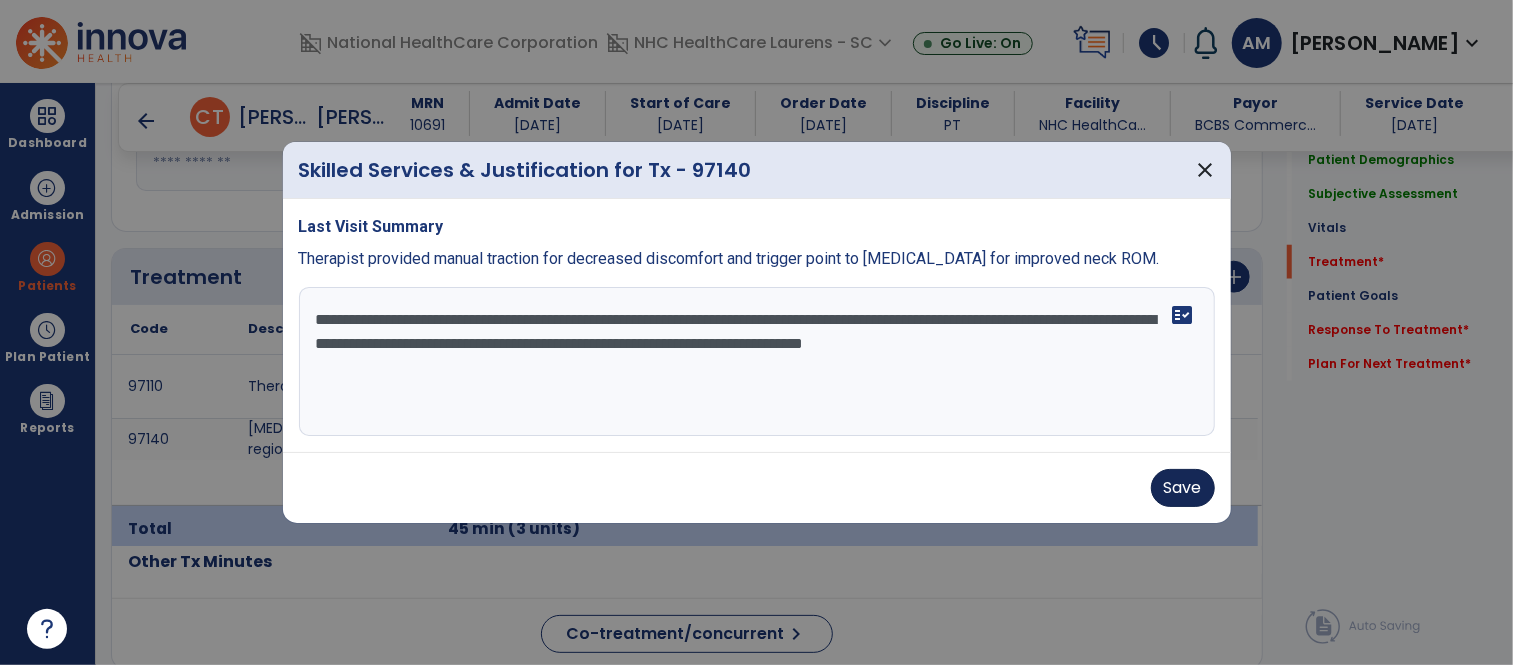 type on "**********" 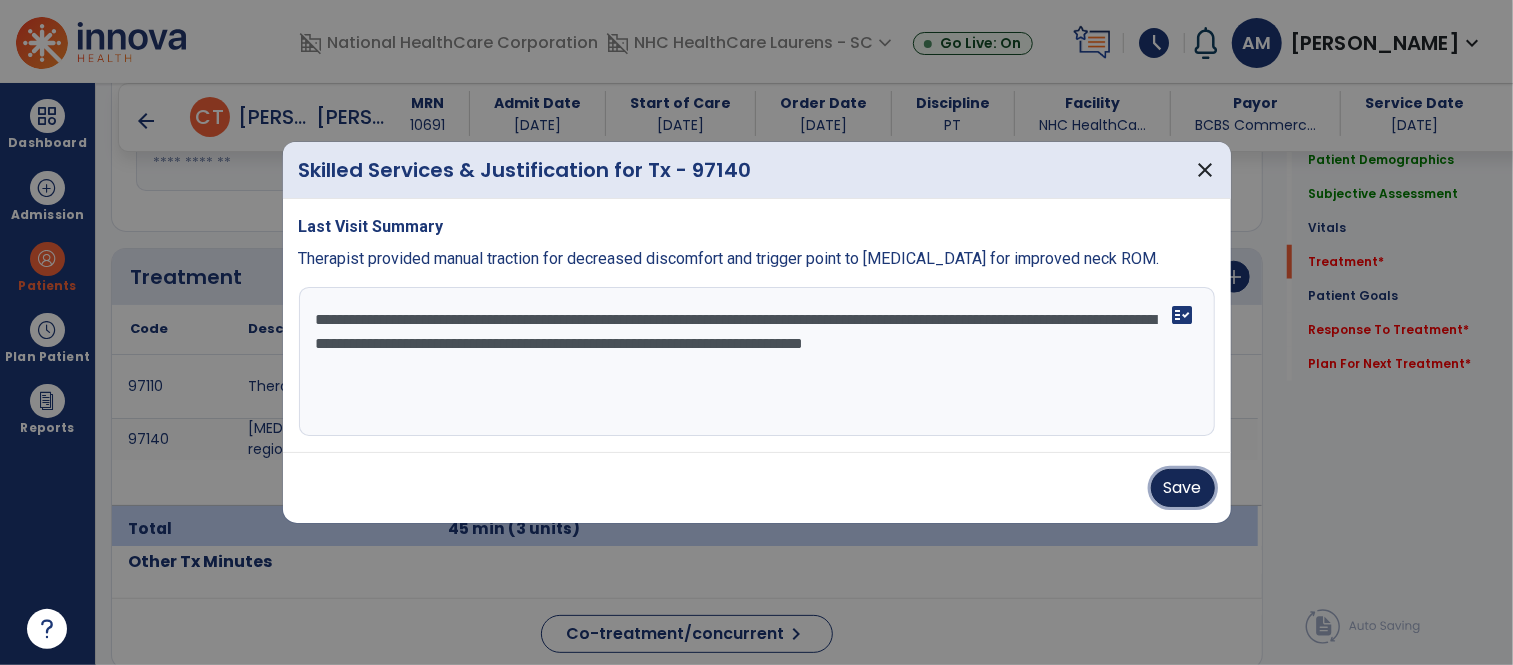 click on "Save" at bounding box center (1183, 488) 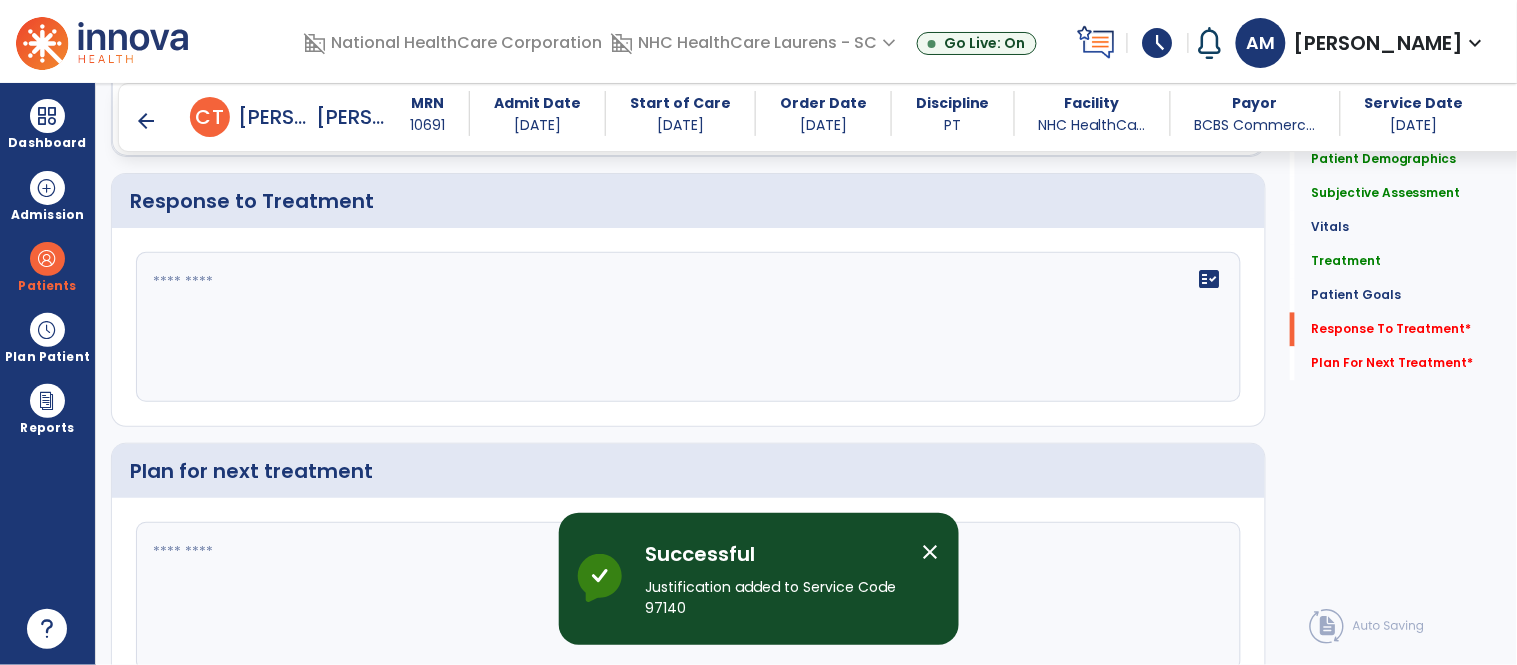 scroll, scrollTop: 2765, scrollLeft: 0, axis: vertical 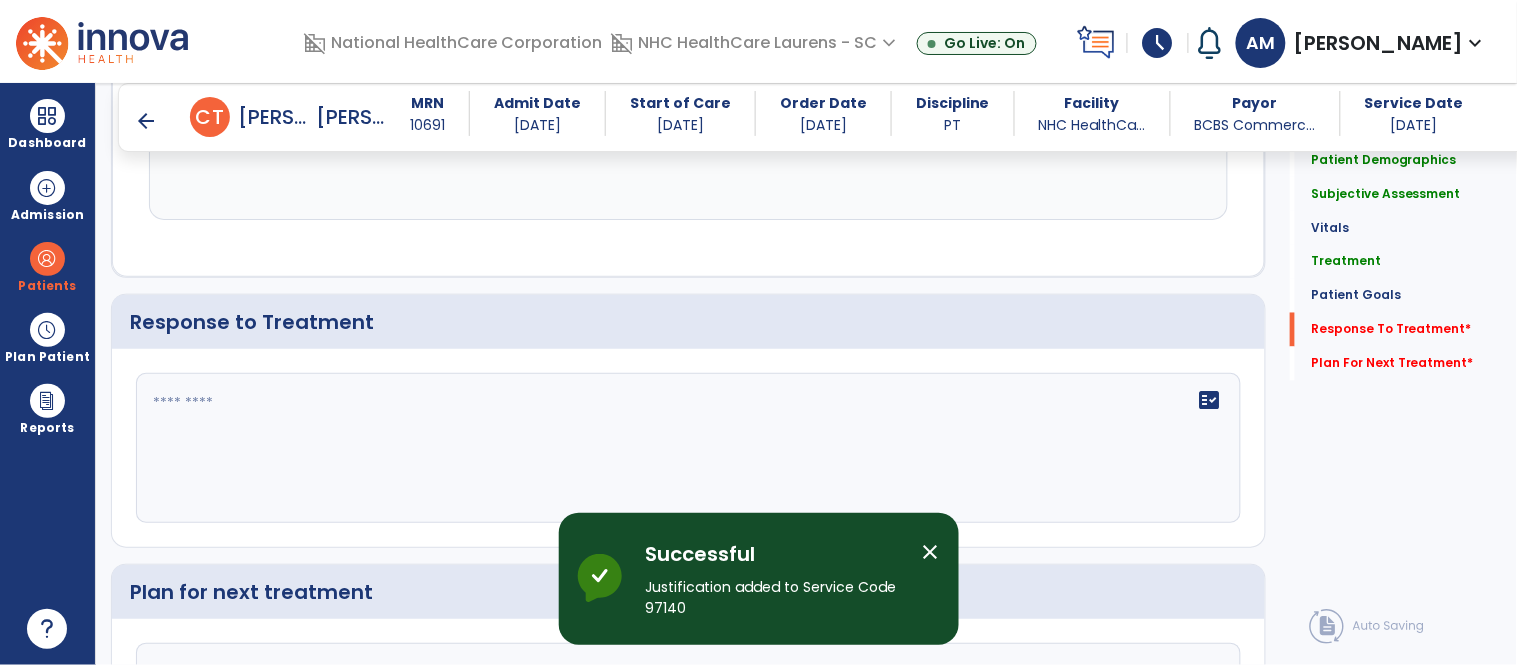 click on "fact_check" 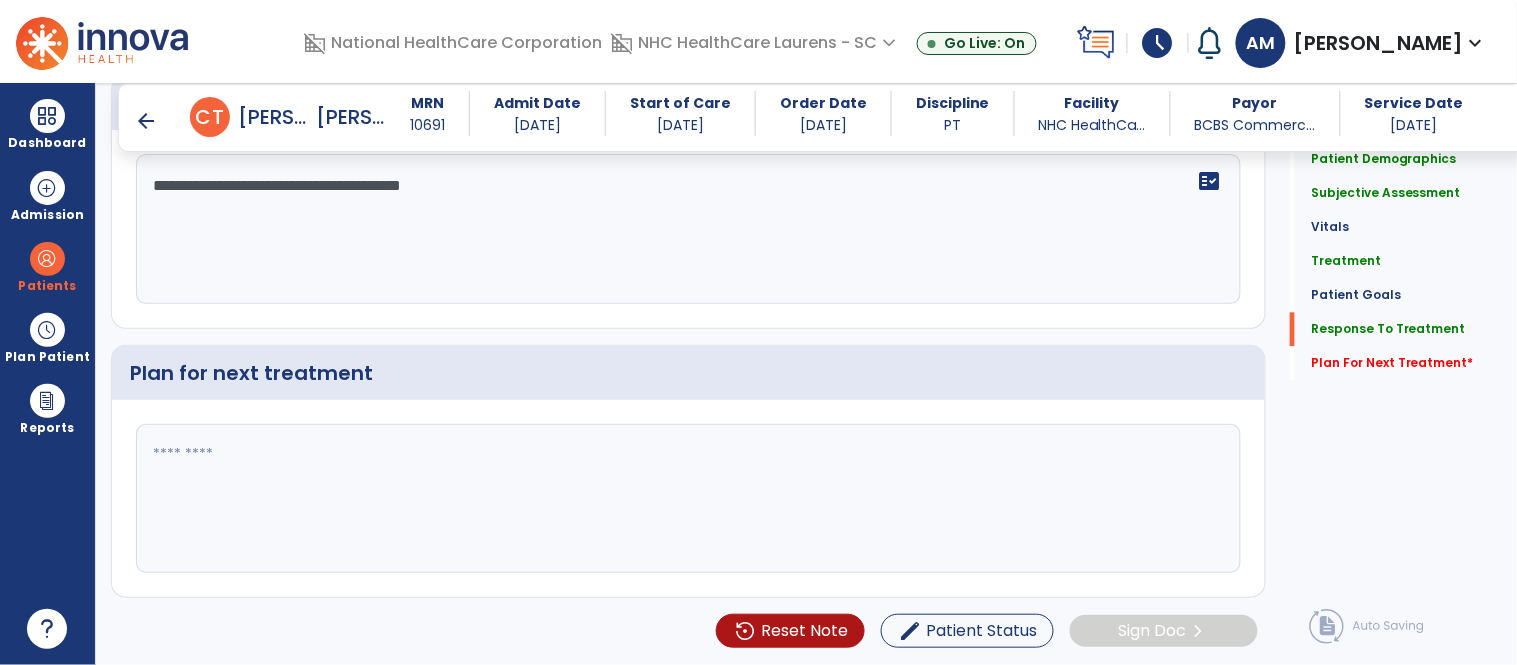 scroll, scrollTop: 2987, scrollLeft: 0, axis: vertical 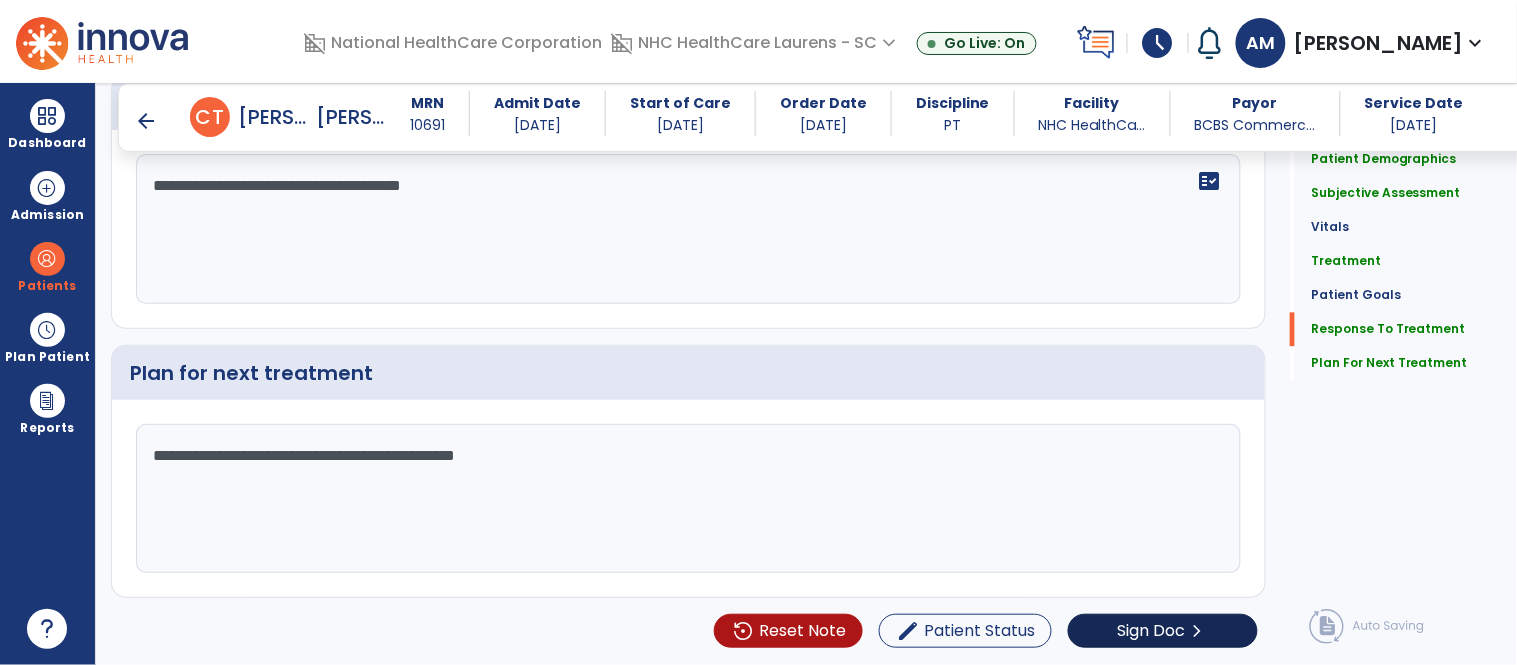 type on "**********" 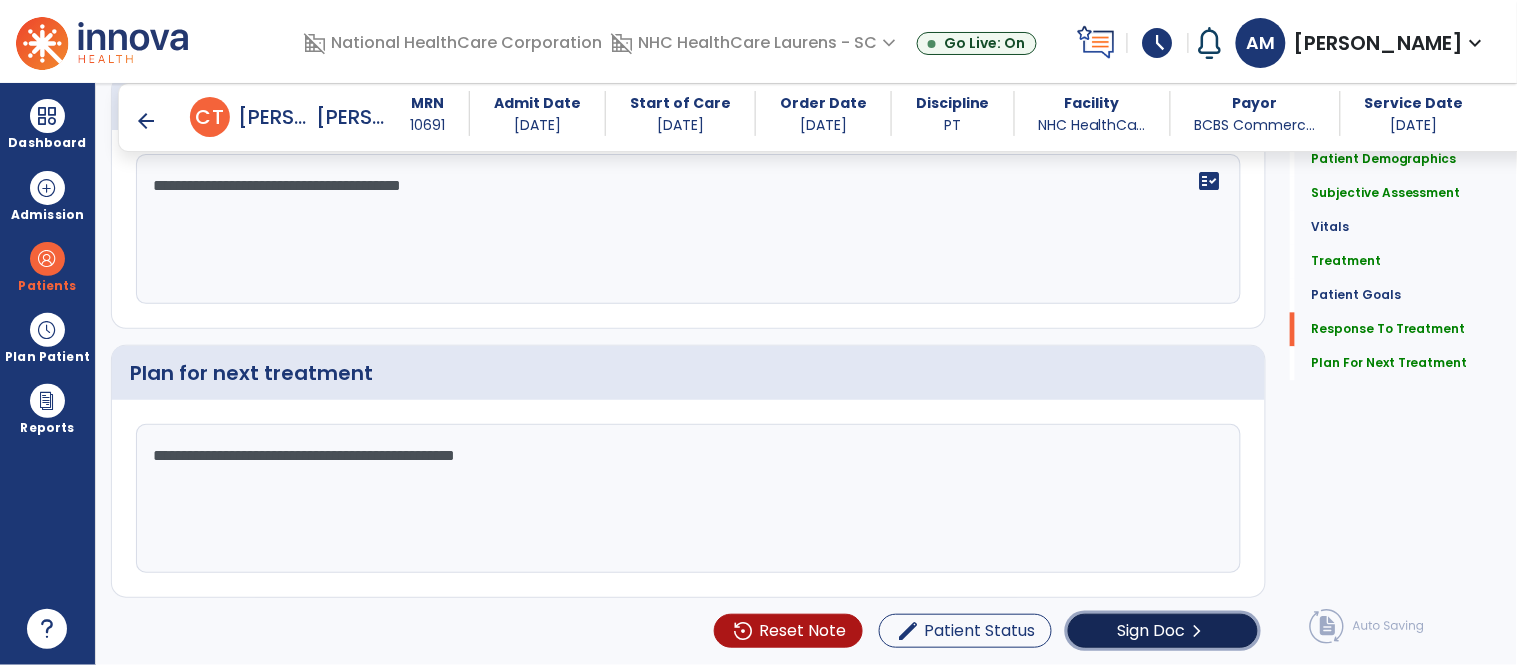click on "Sign Doc  chevron_right" 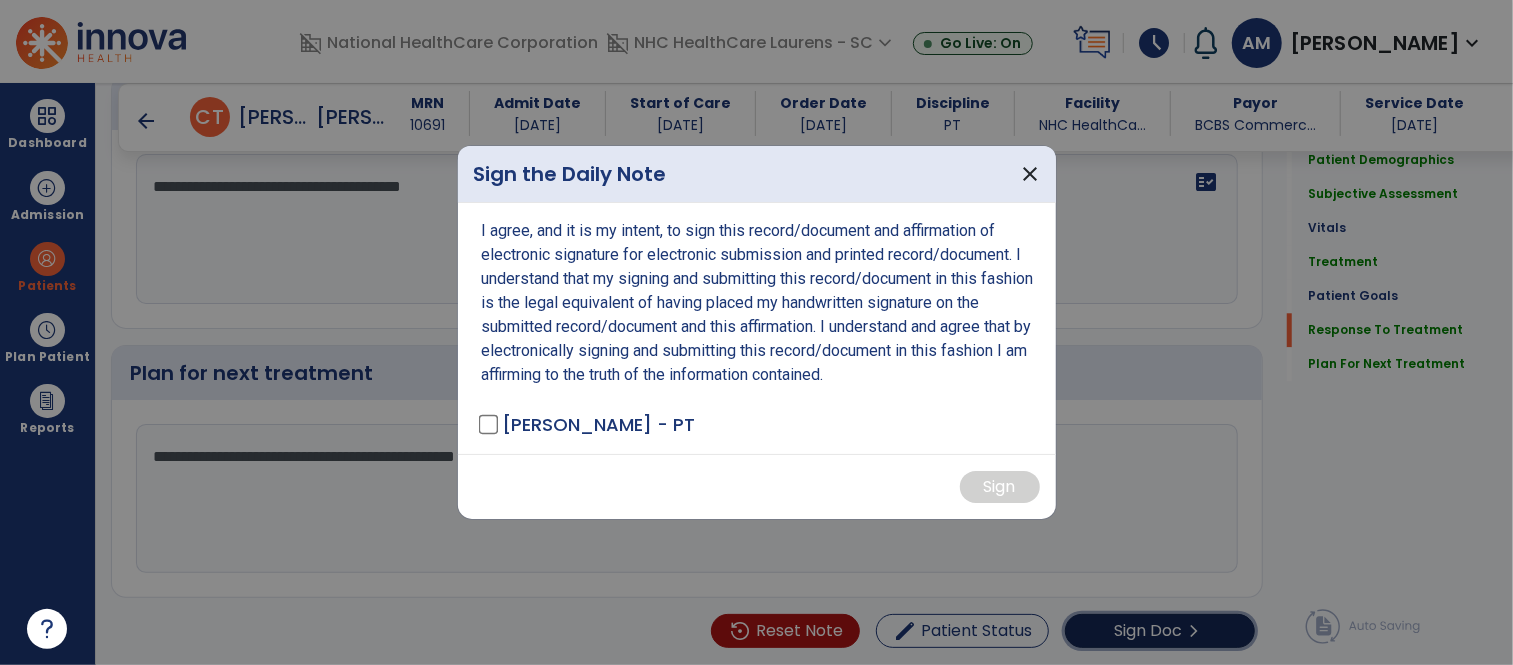 scroll, scrollTop: 2987, scrollLeft: 0, axis: vertical 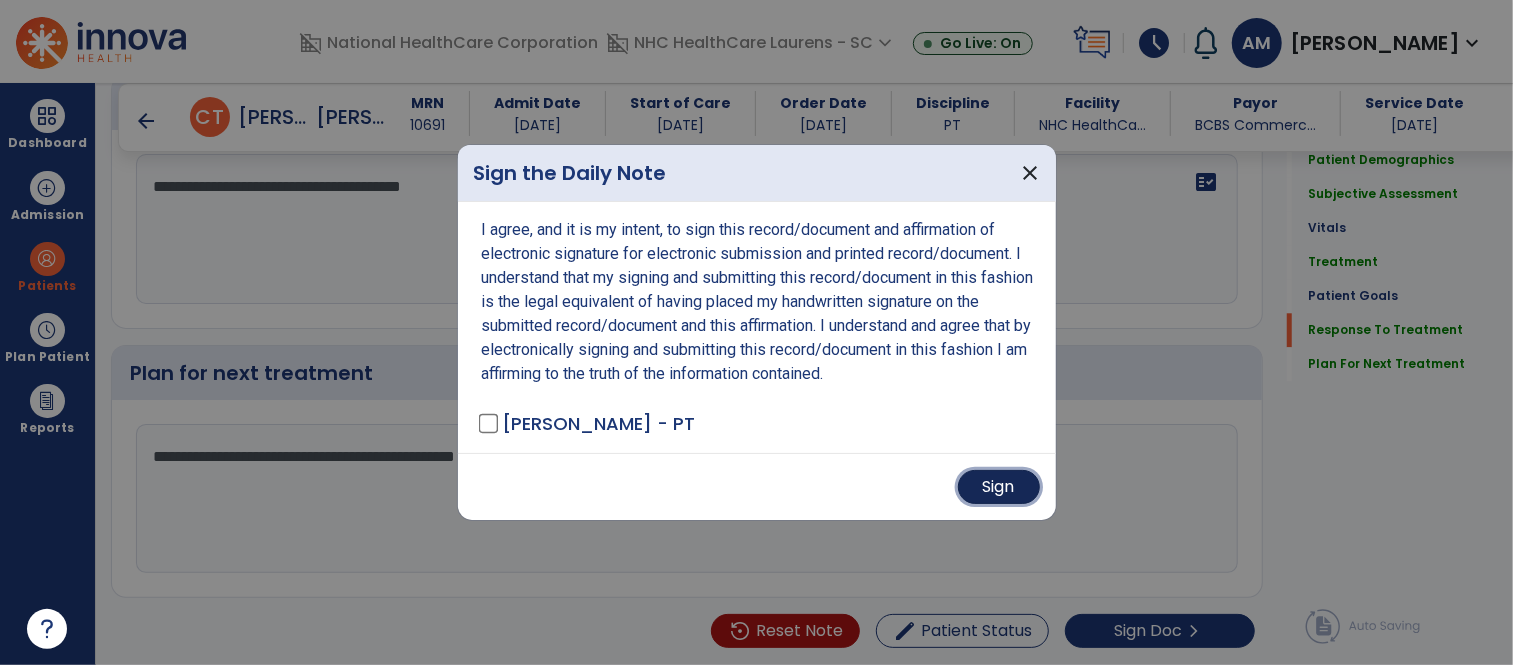 click on "Sign" at bounding box center (999, 487) 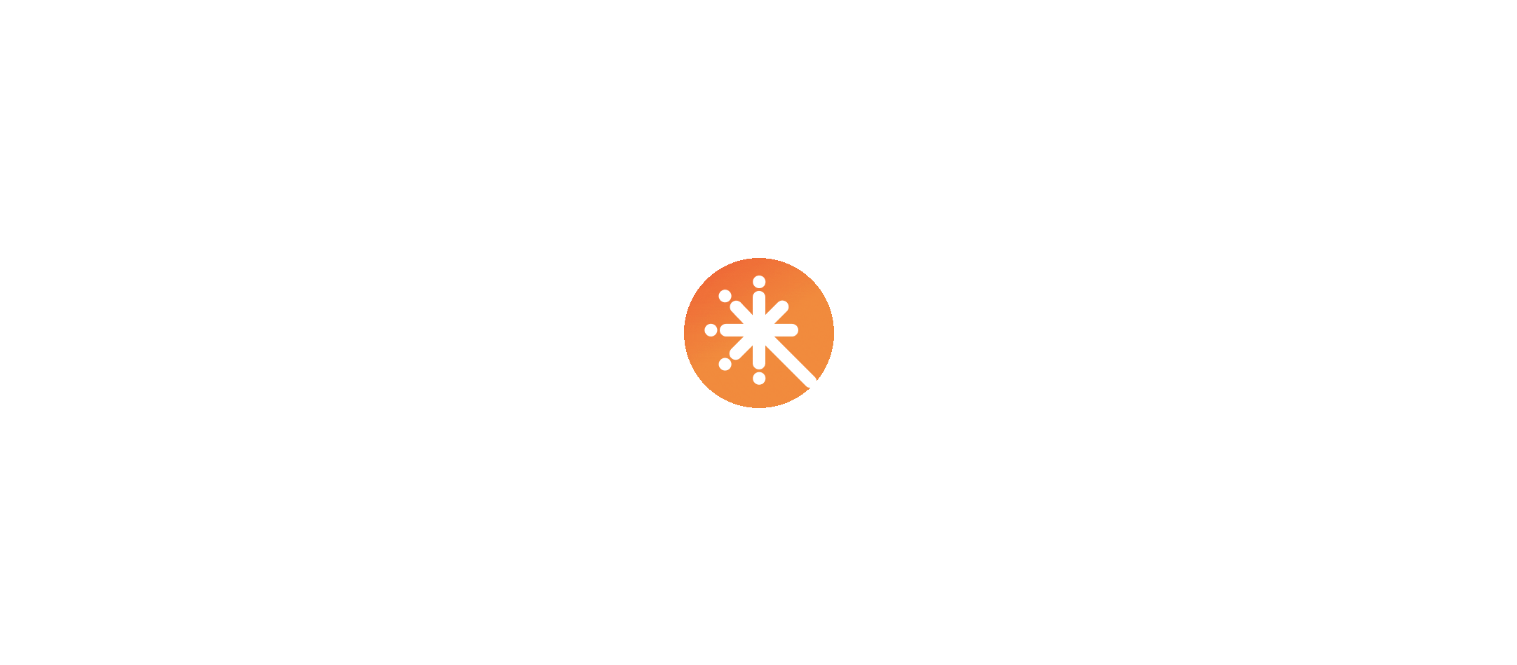 scroll, scrollTop: 0, scrollLeft: 0, axis: both 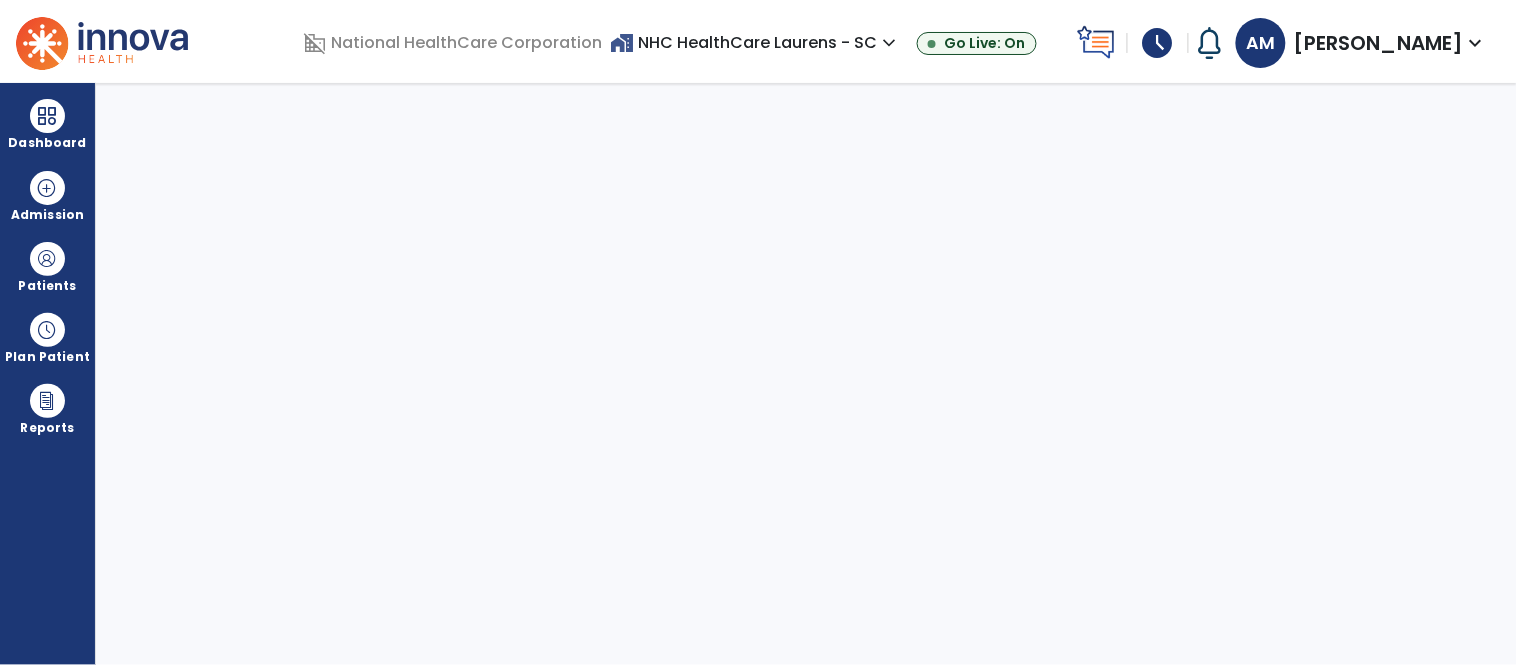 select on "****" 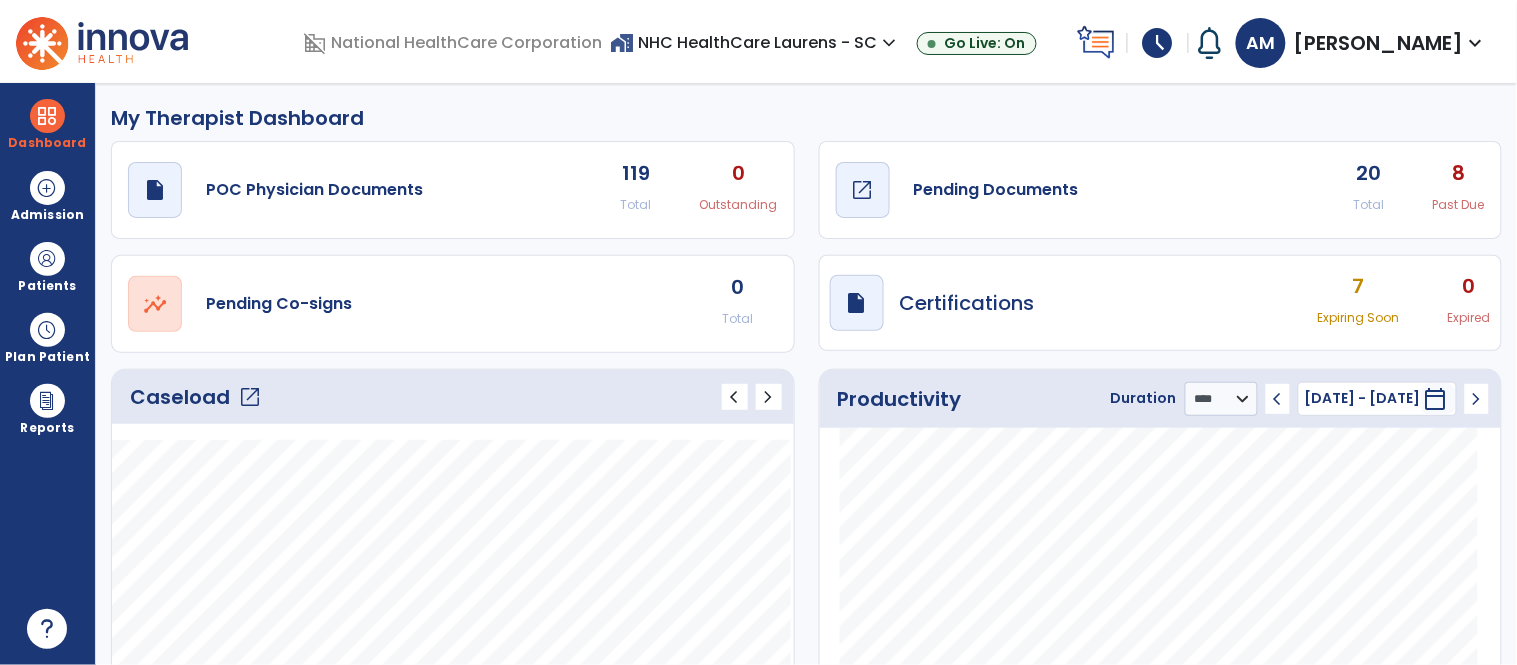 click on "Pending Documents" 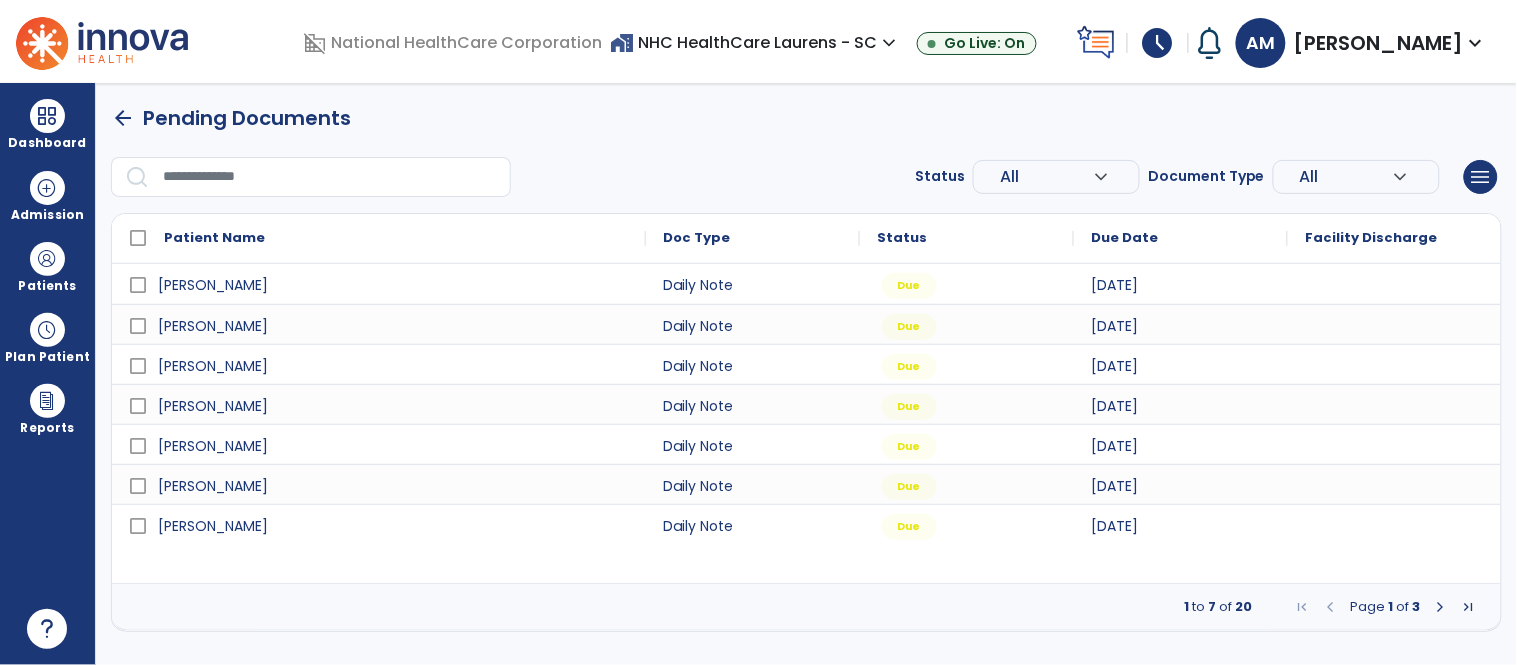 click at bounding box center (1441, 607) 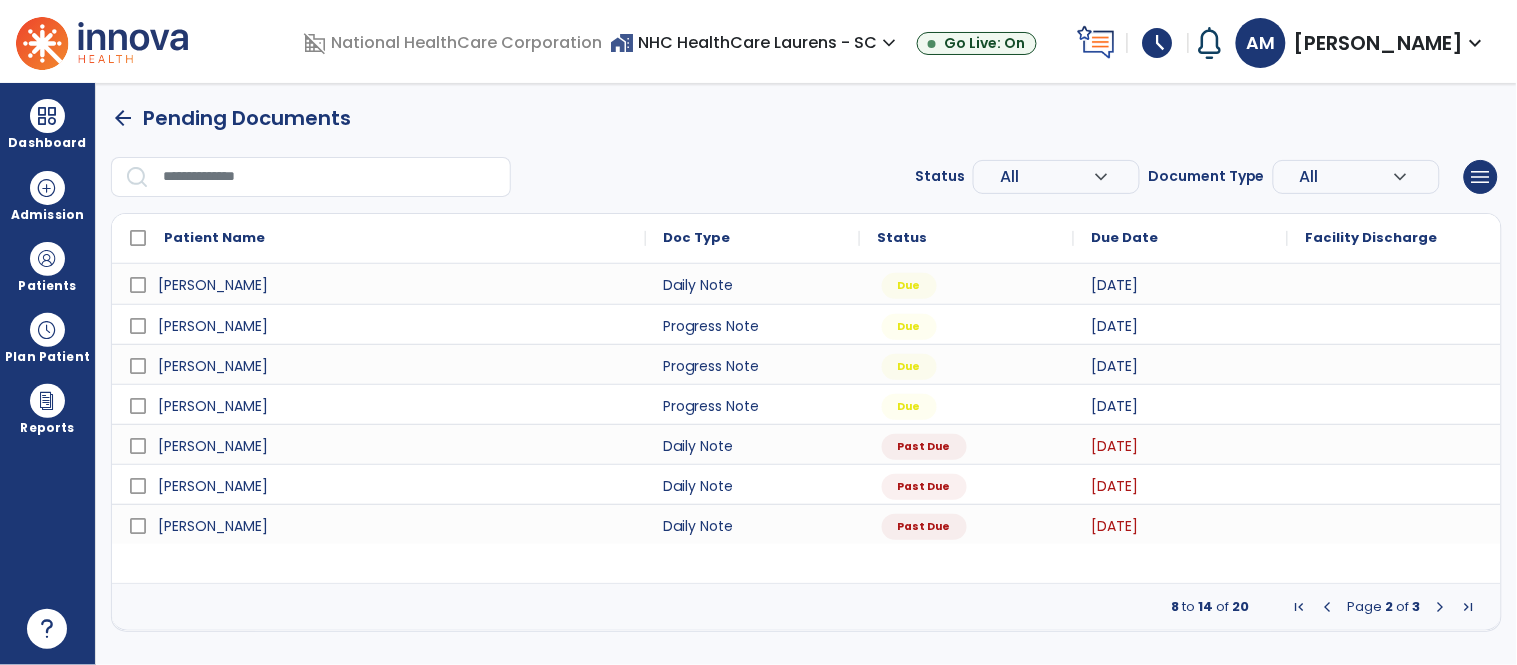click at bounding box center [1441, 607] 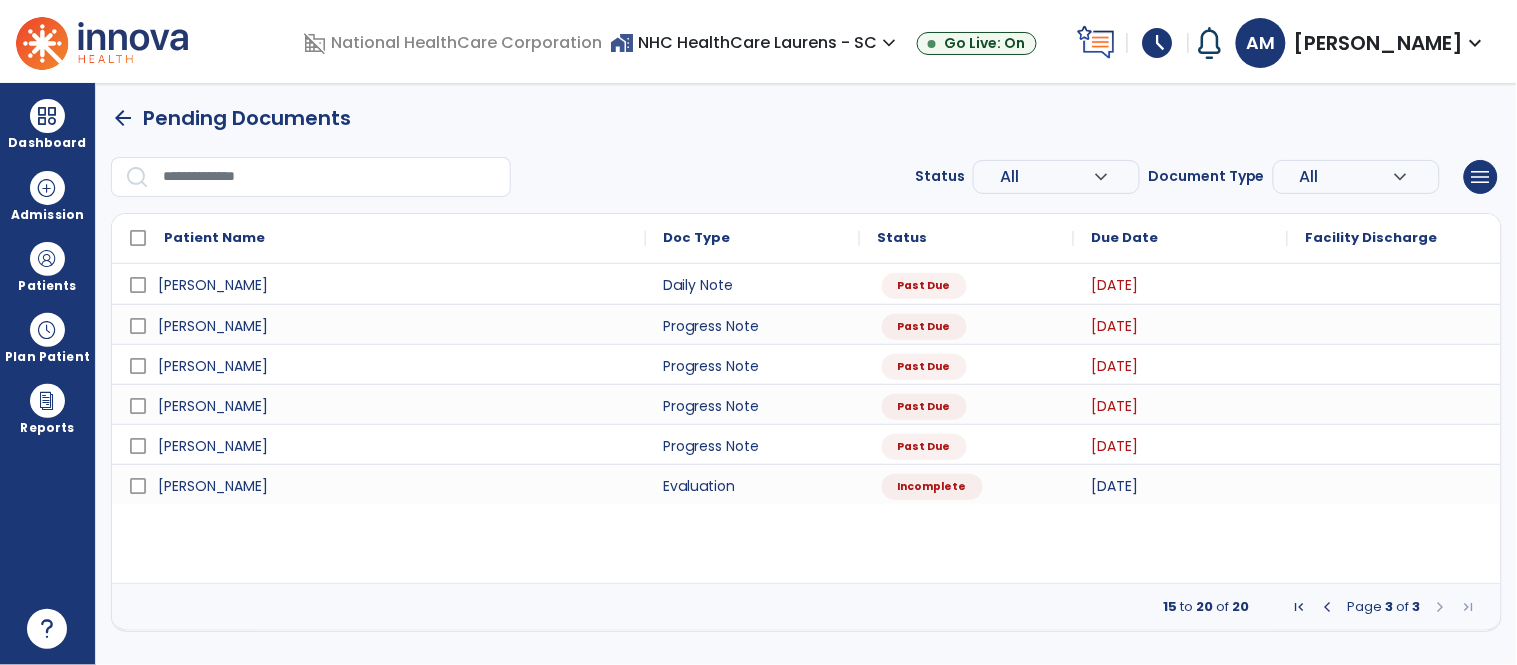 drag, startPoint x: 1250, startPoint y: 622, endPoint x: 654, endPoint y: 125, distance: 776.03156 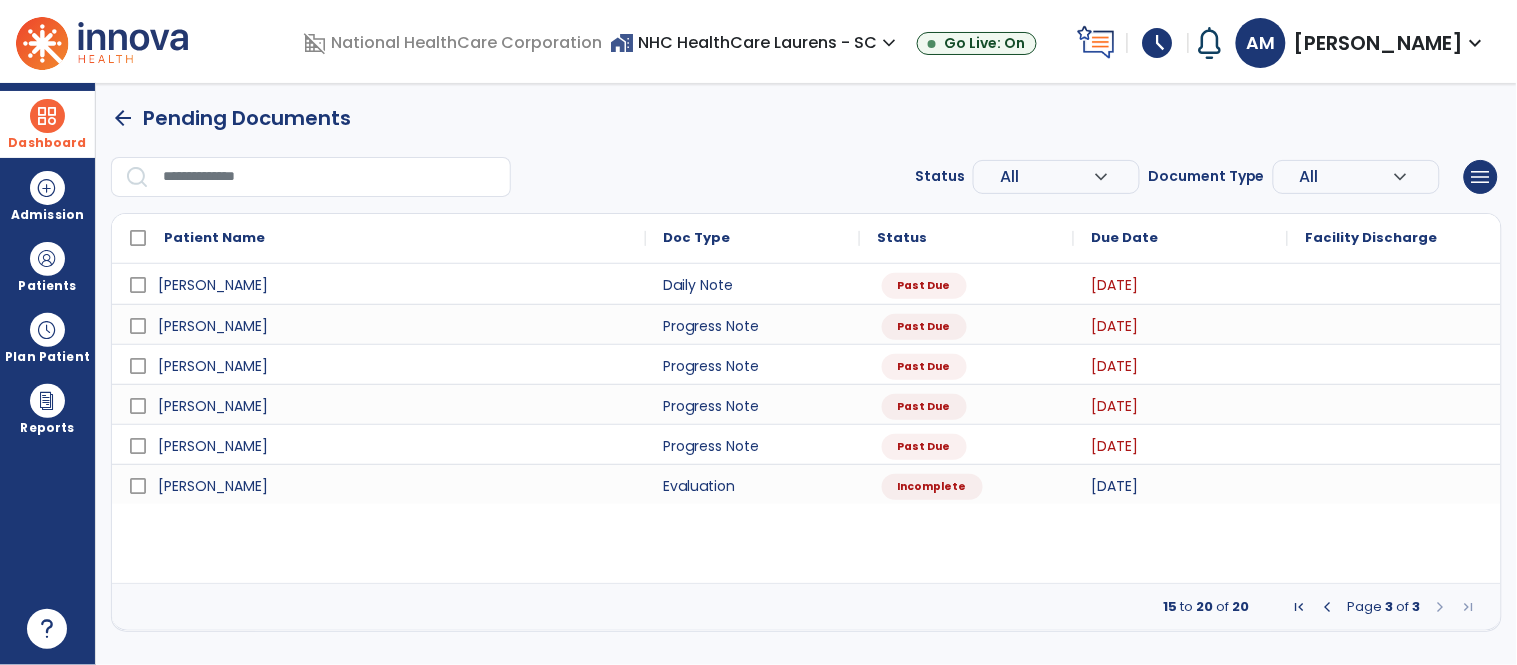 click on "Dashboard" at bounding box center [47, 143] 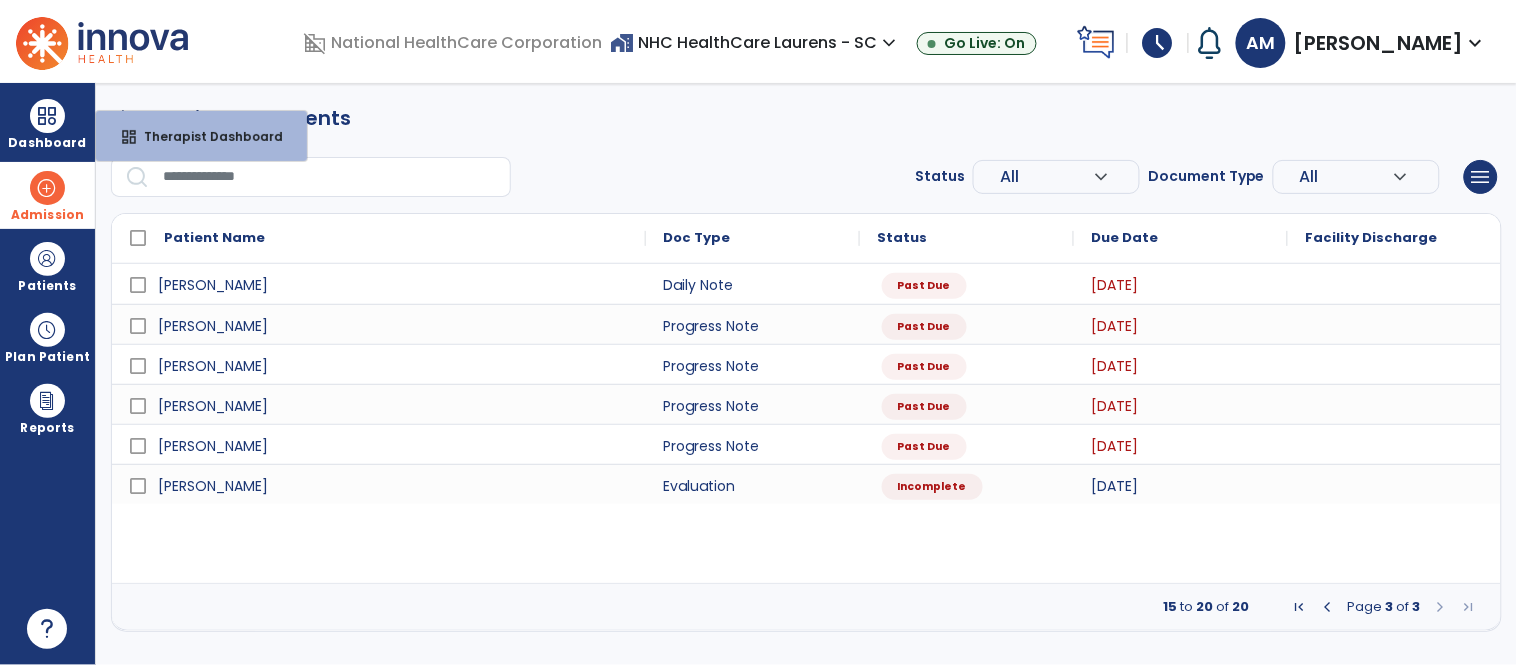 click at bounding box center [47, 188] 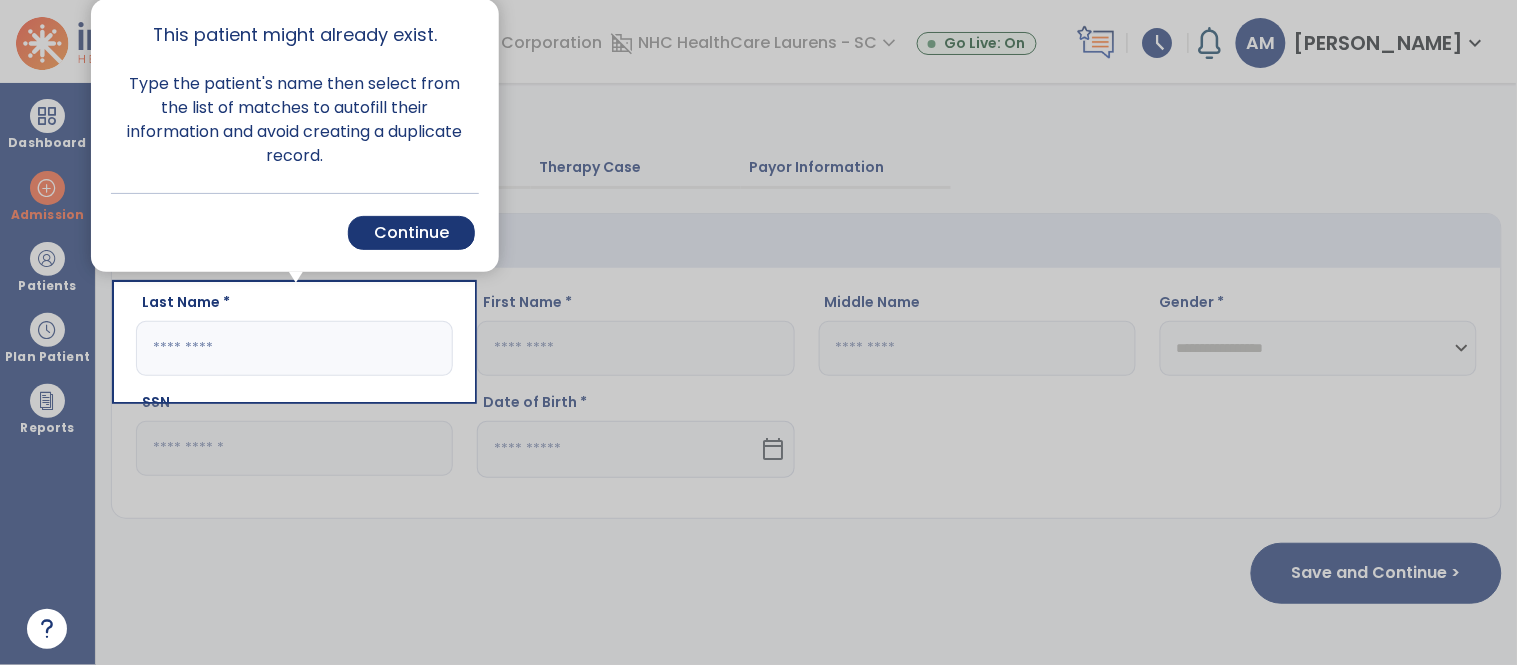 click at bounding box center (995, 332) 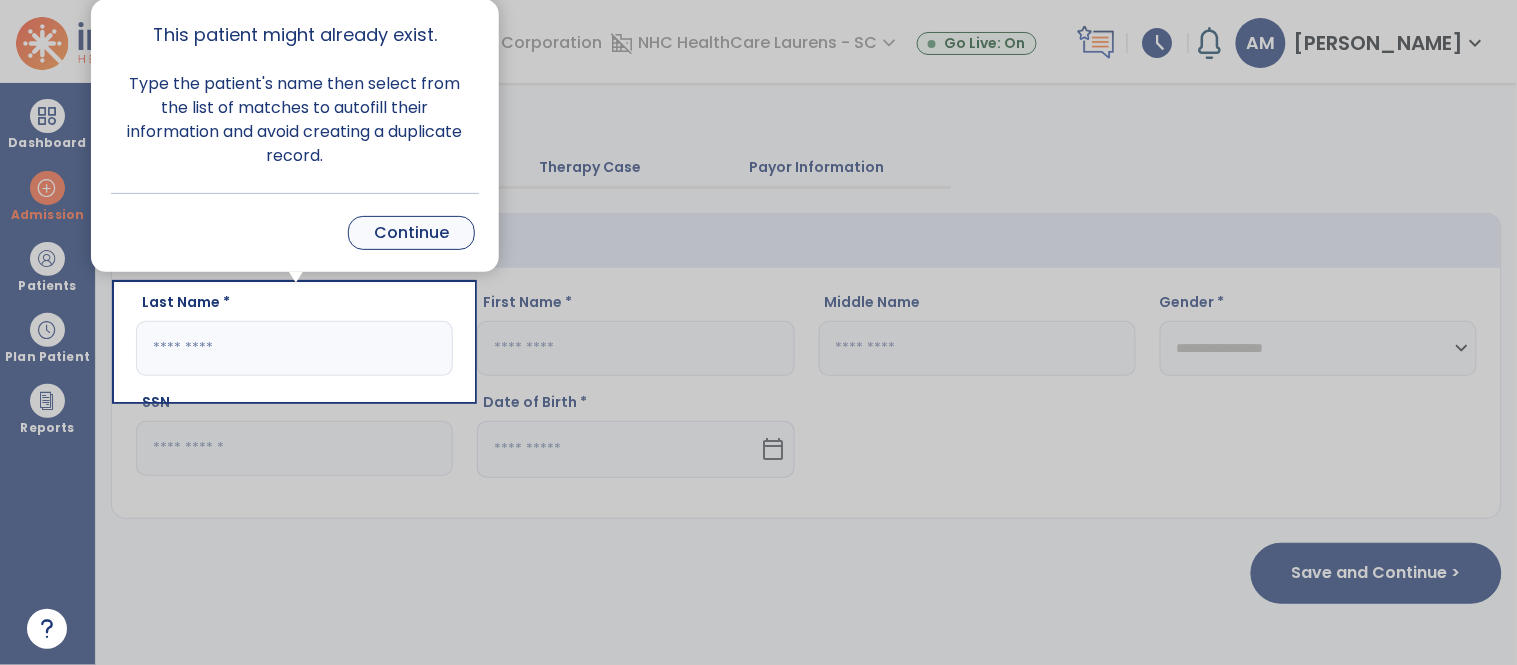 click on "Continue" at bounding box center (411, 233) 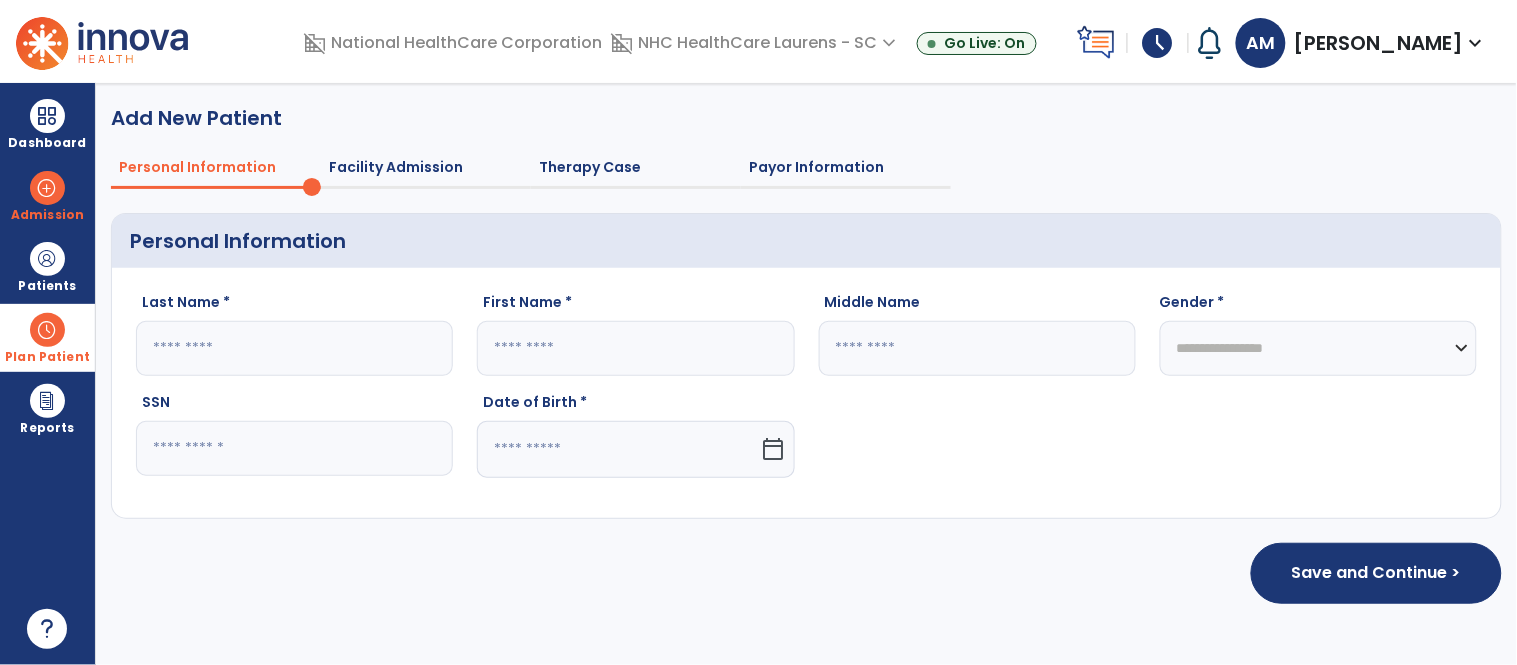 click on "Plan Patient" at bounding box center (47, 266) 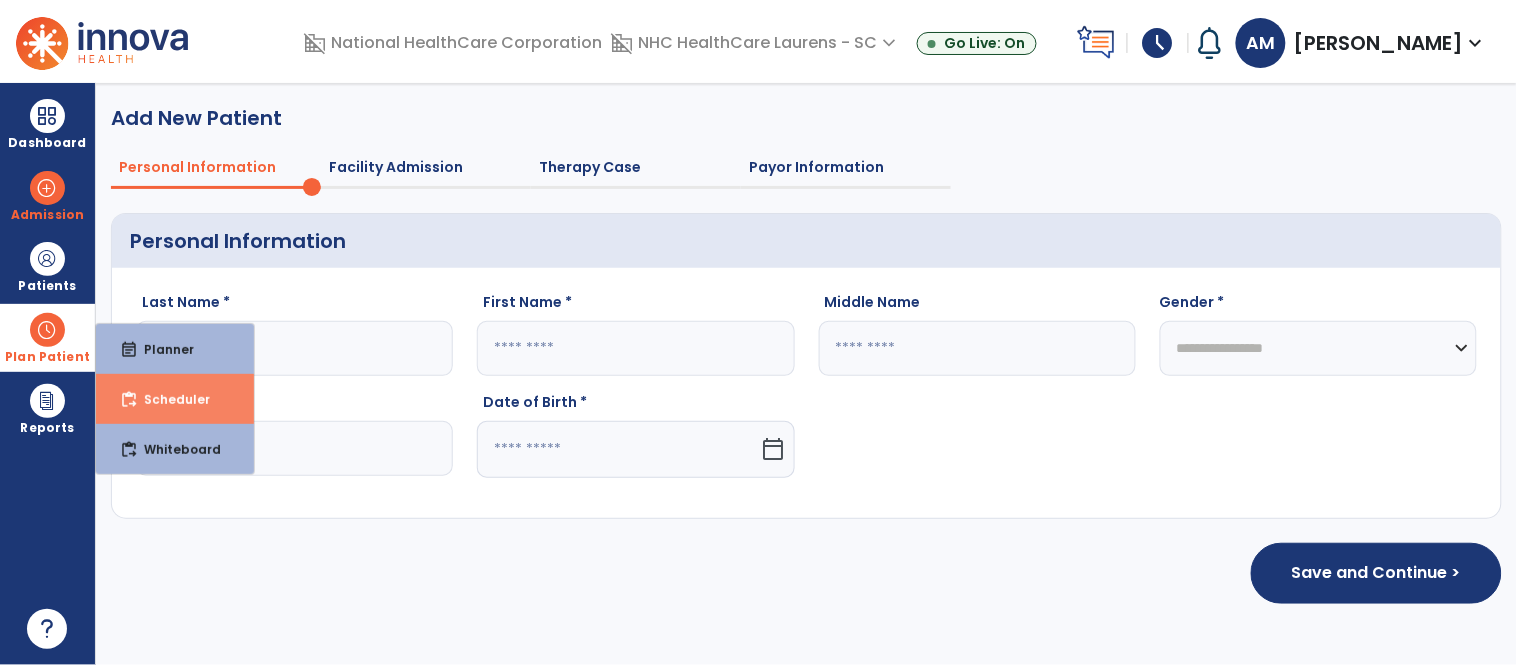 click on "content_paste_go  Scheduler" at bounding box center [175, 399] 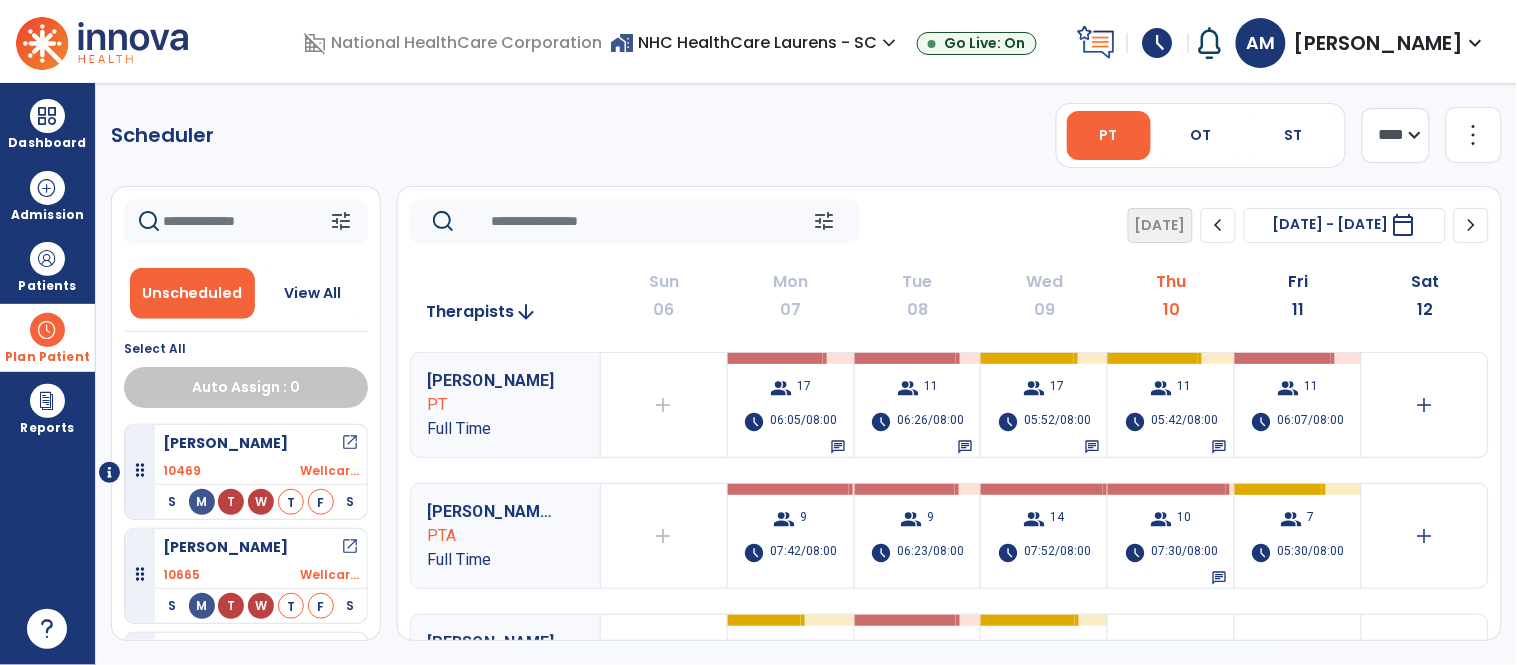 click on "home_work   NHC HealthCare Laurens - SC   expand_more" at bounding box center [755, 42] 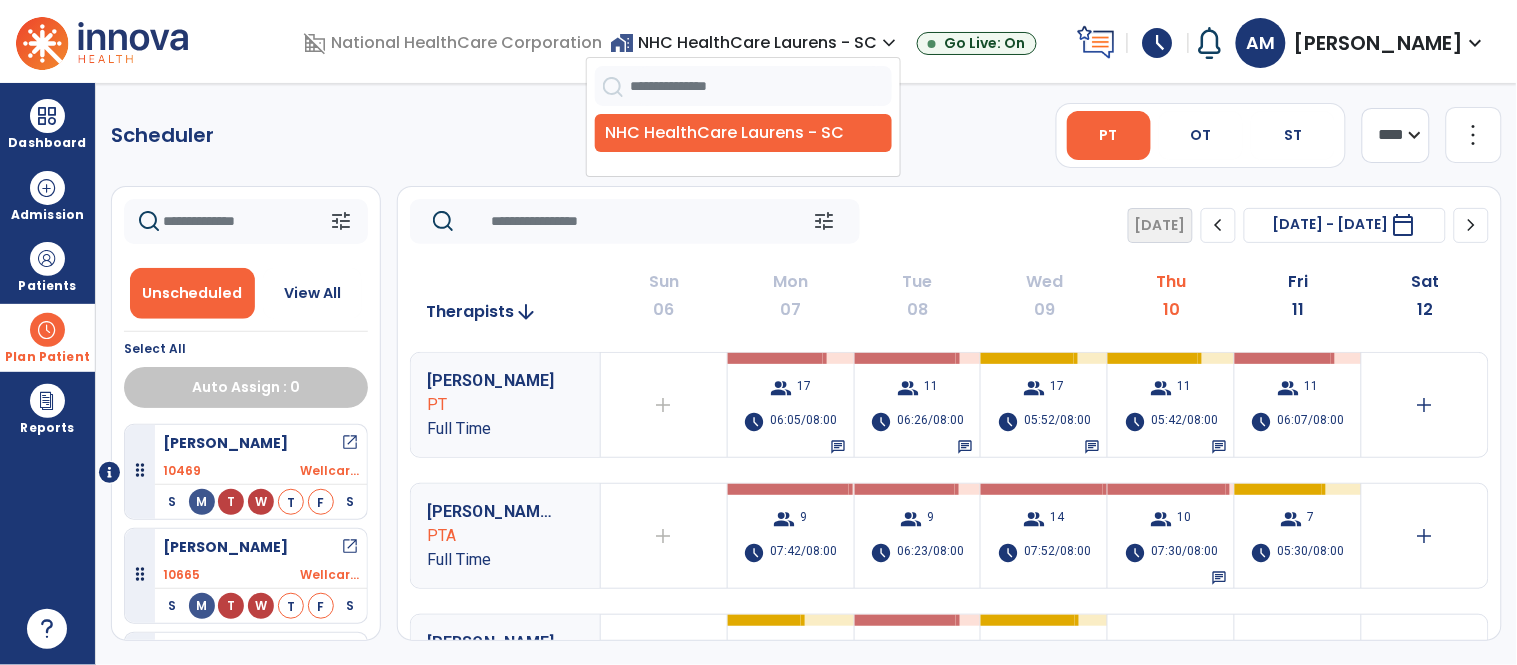 click on "home_work   NHC HealthCare Laurens - SC   expand_more" at bounding box center [755, 42] 